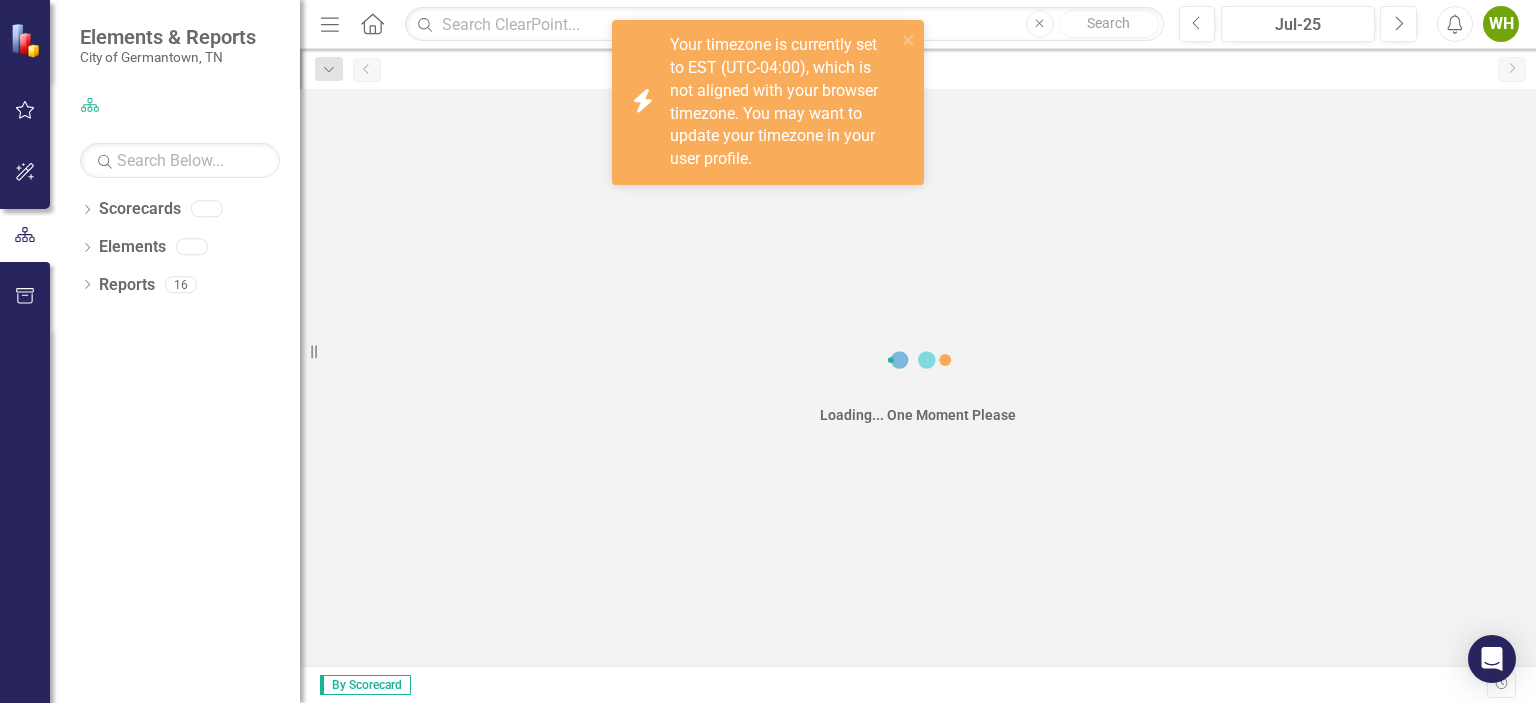 scroll, scrollTop: 0, scrollLeft: 0, axis: both 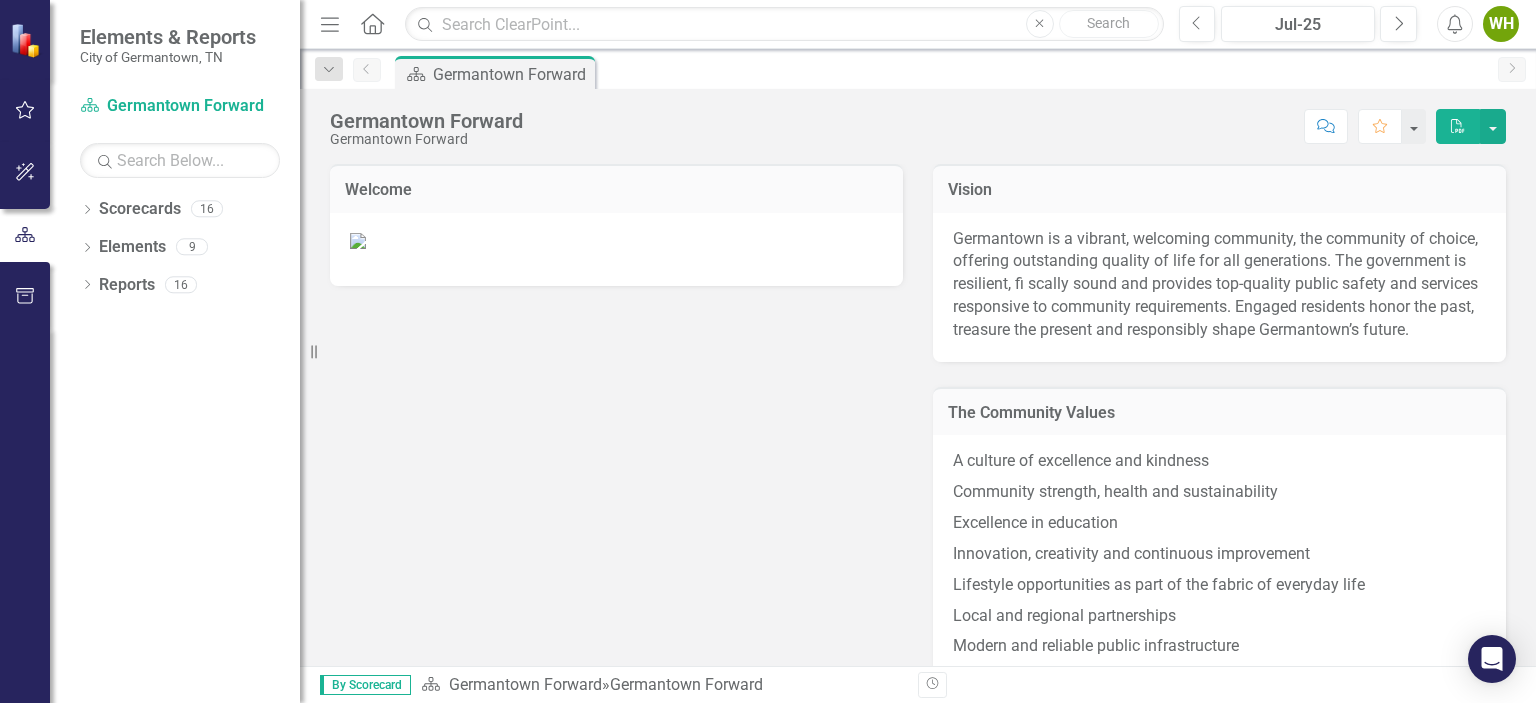 click on "Revision History" 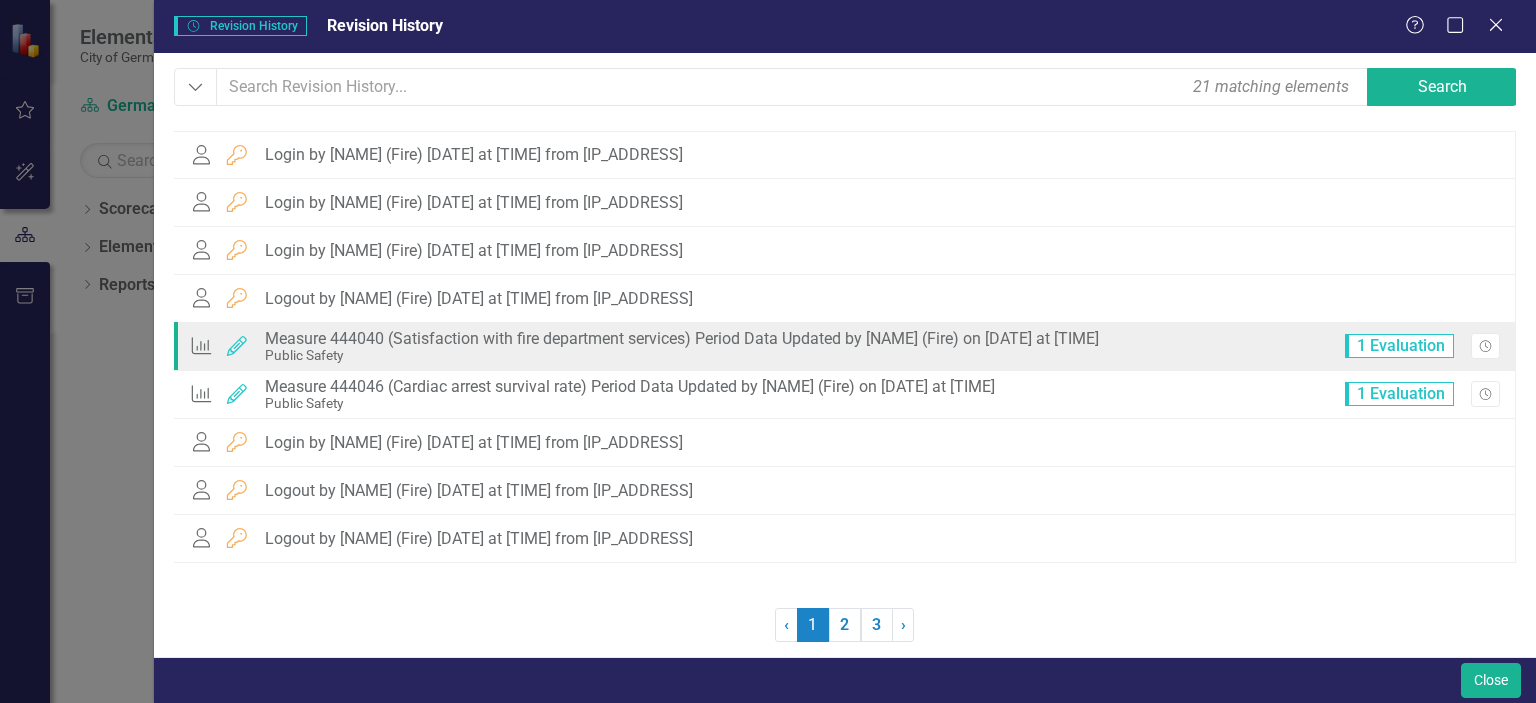 click on "Public Safety" at bounding box center (682, 355) 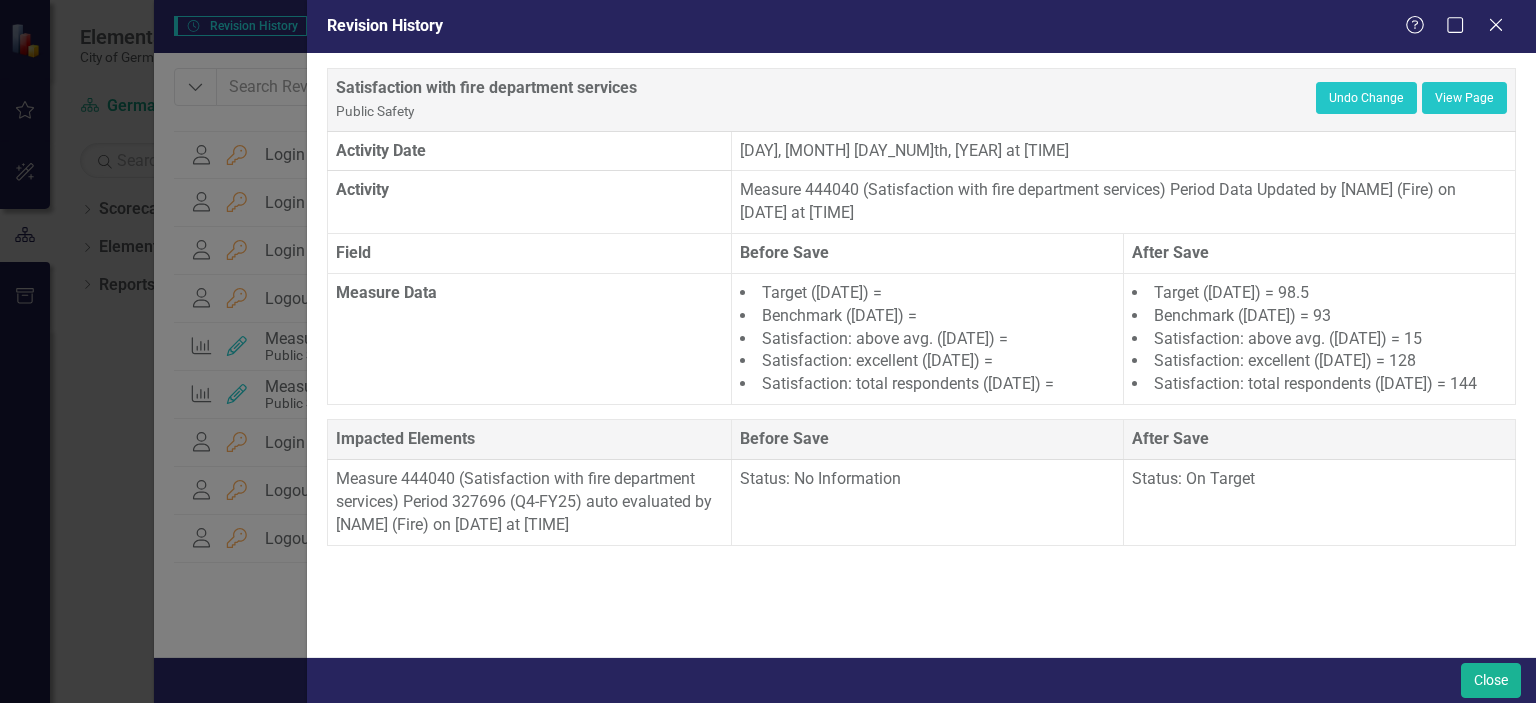 click on "Satisfaction with fire department services Public Safety" at bounding box center (826, 100) 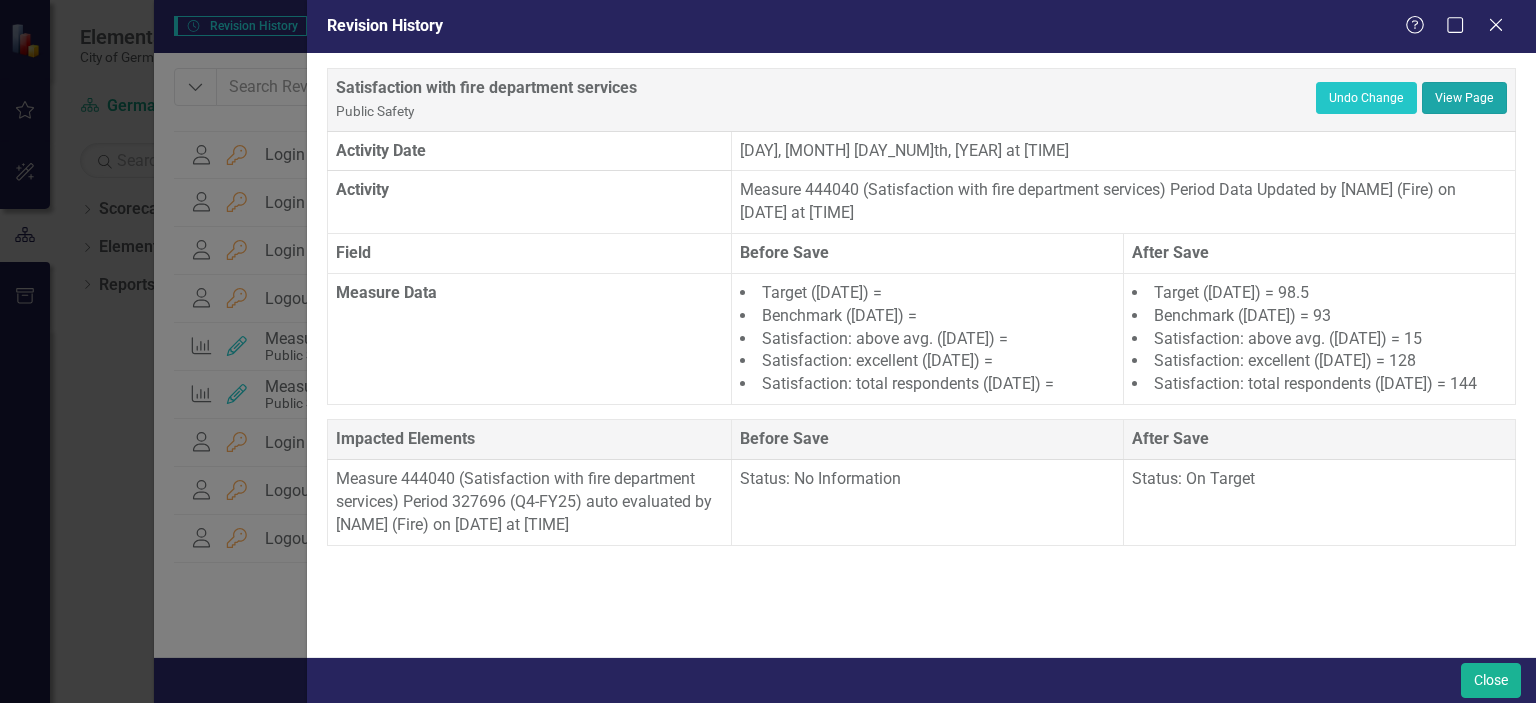 click on "View Page" at bounding box center (1464, 98) 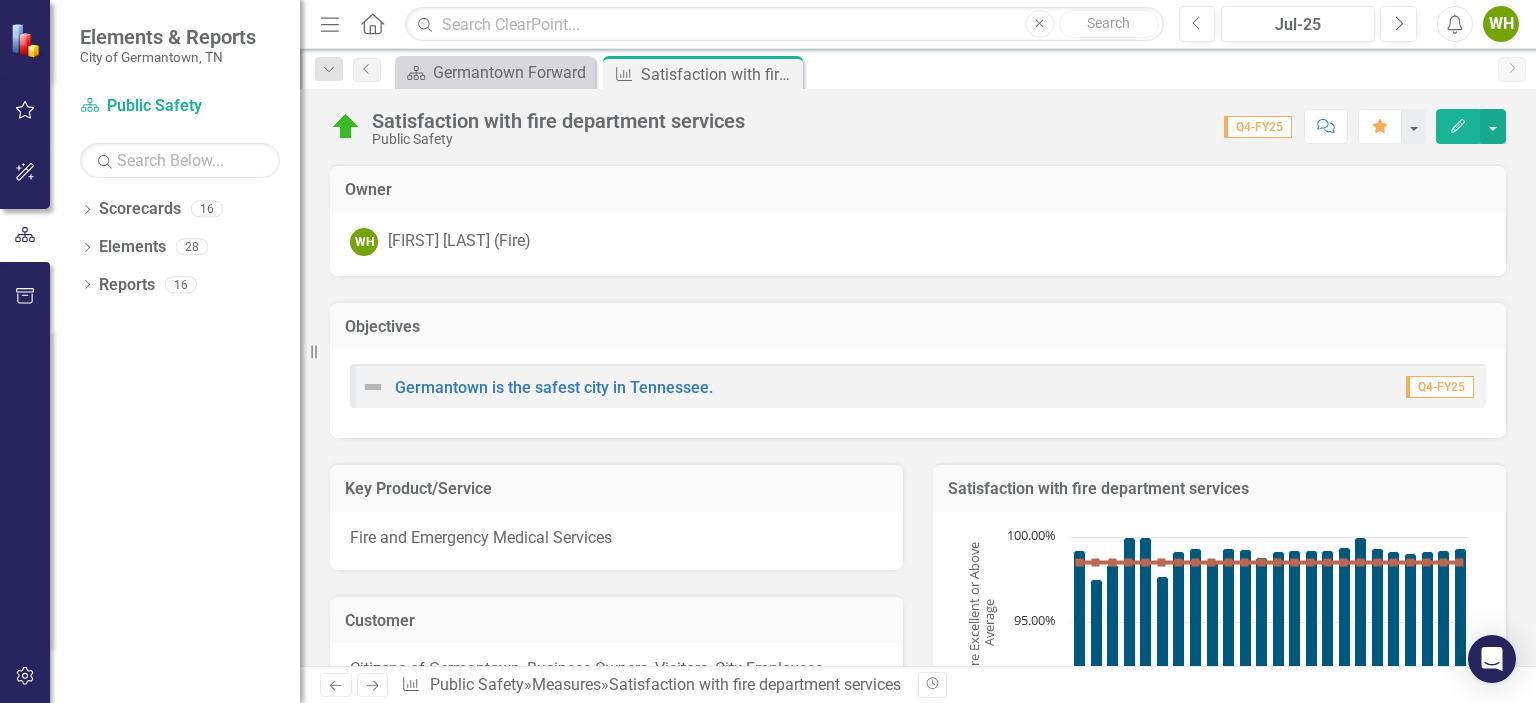 scroll, scrollTop: 0, scrollLeft: 0, axis: both 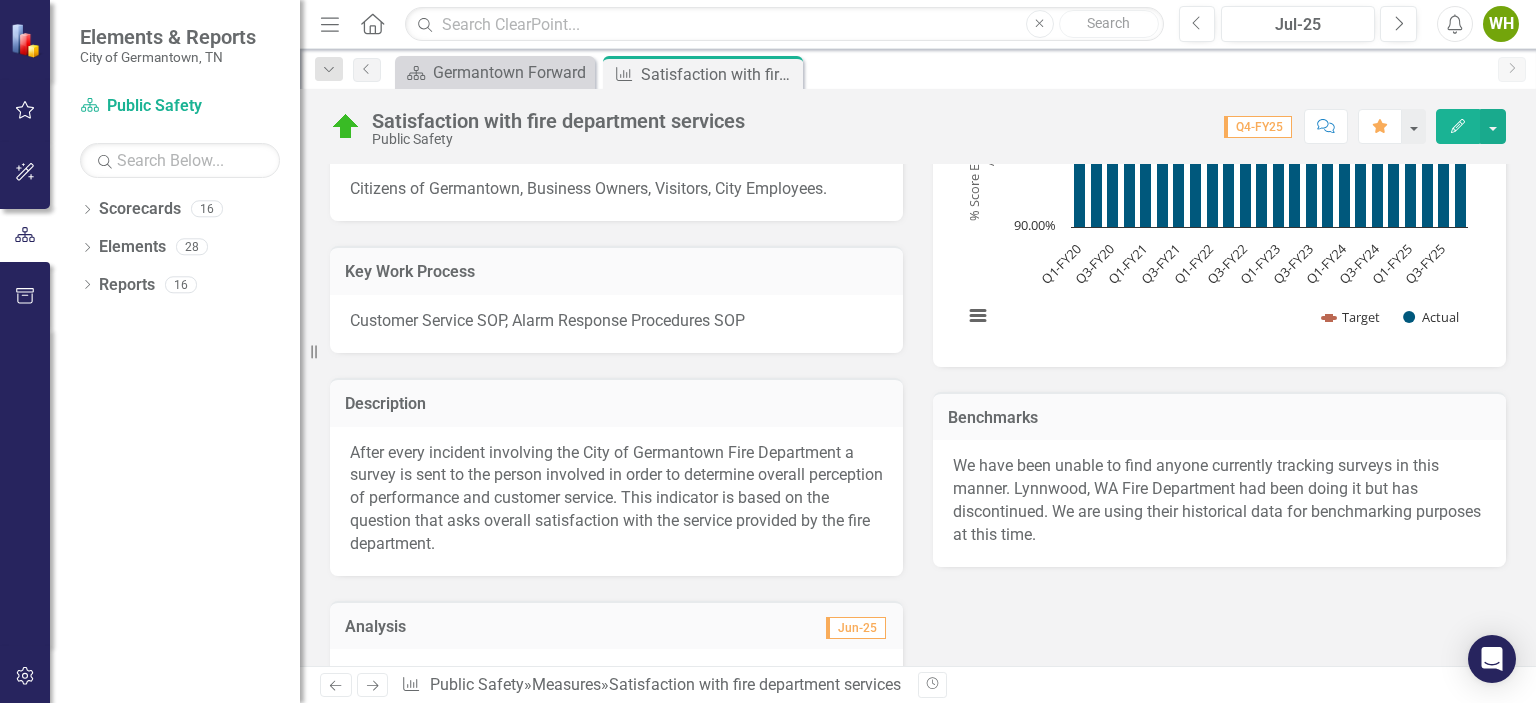 click on "Q4-FY25" at bounding box center (1258, 127) 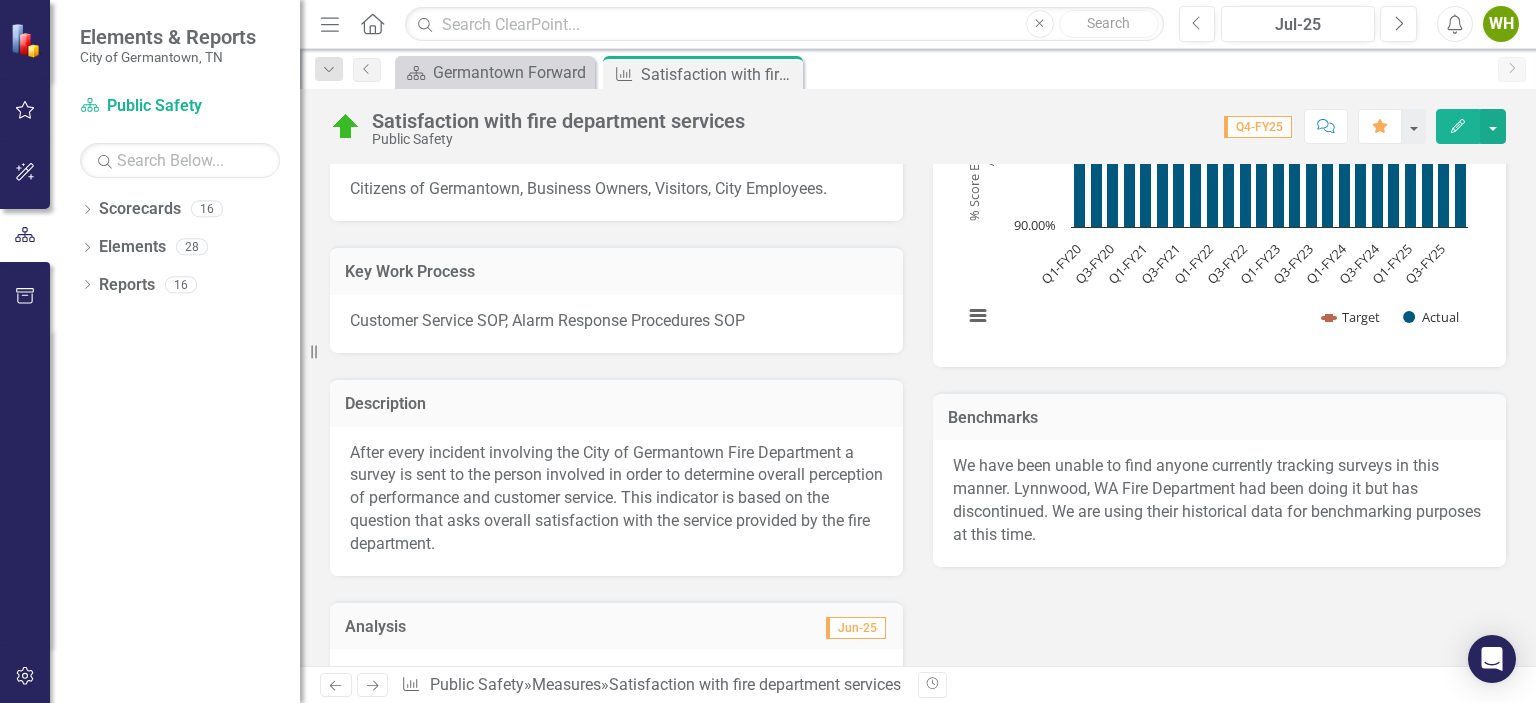 drag, startPoint x: 1532, startPoint y: 275, endPoint x: 916, endPoint y: 323, distance: 617.8673 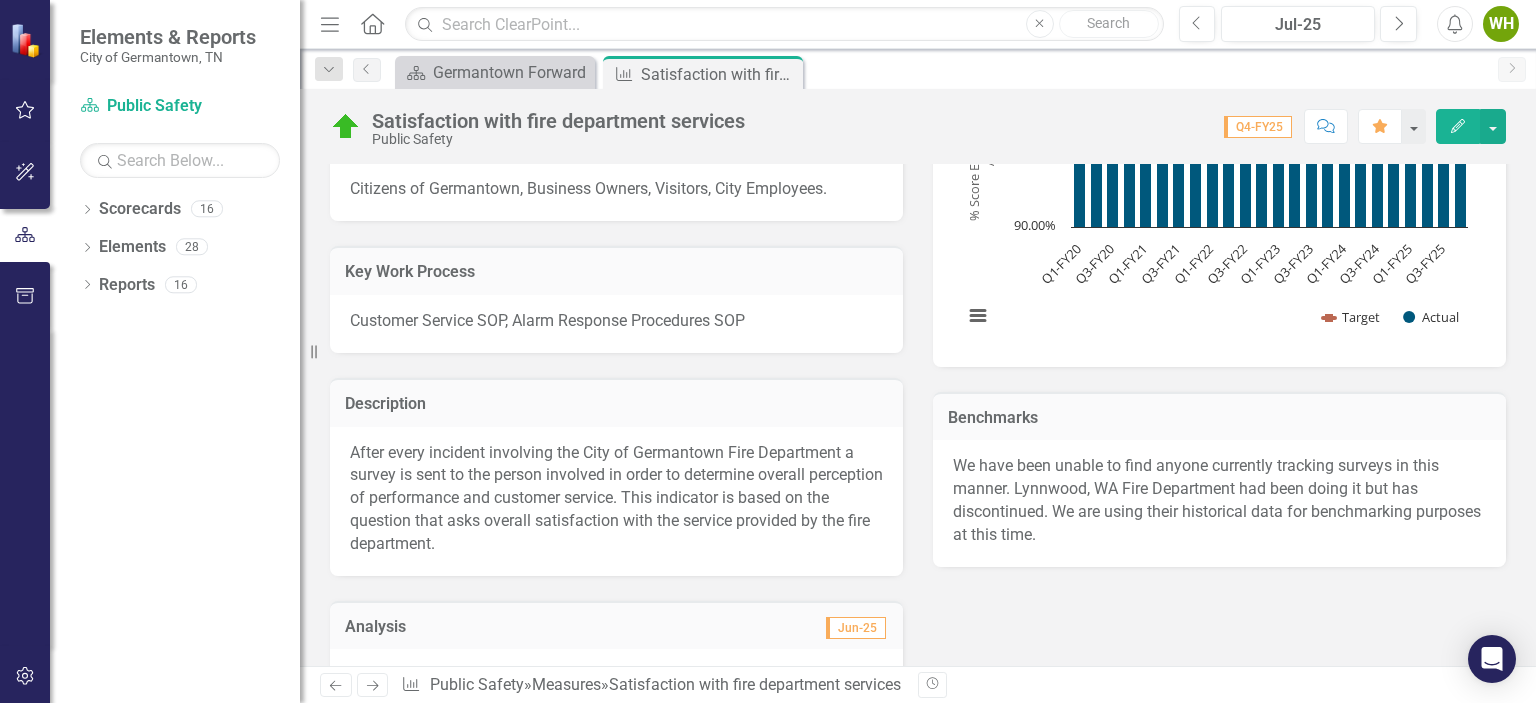 click on "Satisfaction with fire department services Chart Combination chart with 2 data series. The chart has 1 X axis displaying categories.  The chart has 1 Y axis displaying % Score Excellent or Above Average. Data ranges from 97.4789916 to 100. Created with Highcharts 11.4.8 % Score Excellent or Above ​ Average Chart context menu Target Actual Q1-FY20 Q3-FY20 Q1-FY21 Q3-FY21 Q1-FY22 Q3-FY22 Q1-FY23 Q3-FY23 Q1-FY24 Q3-FY24 Q1-FY25 Q3-FY25 90.00% 95.00% 100.00% Actual ​ Q1-FY25: 99.06% ​ End of interactive chart." at bounding box center [1219, 162] 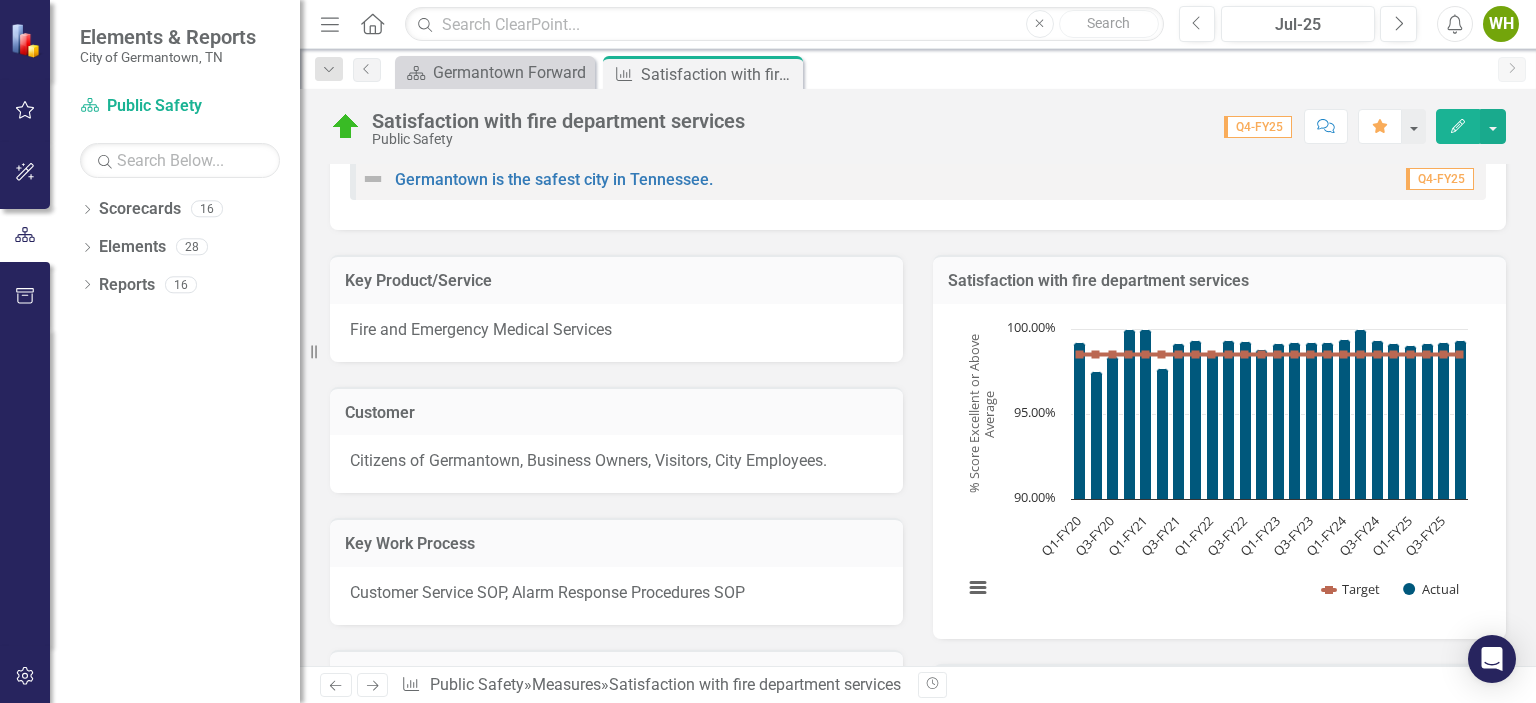 scroll, scrollTop: 0, scrollLeft: 0, axis: both 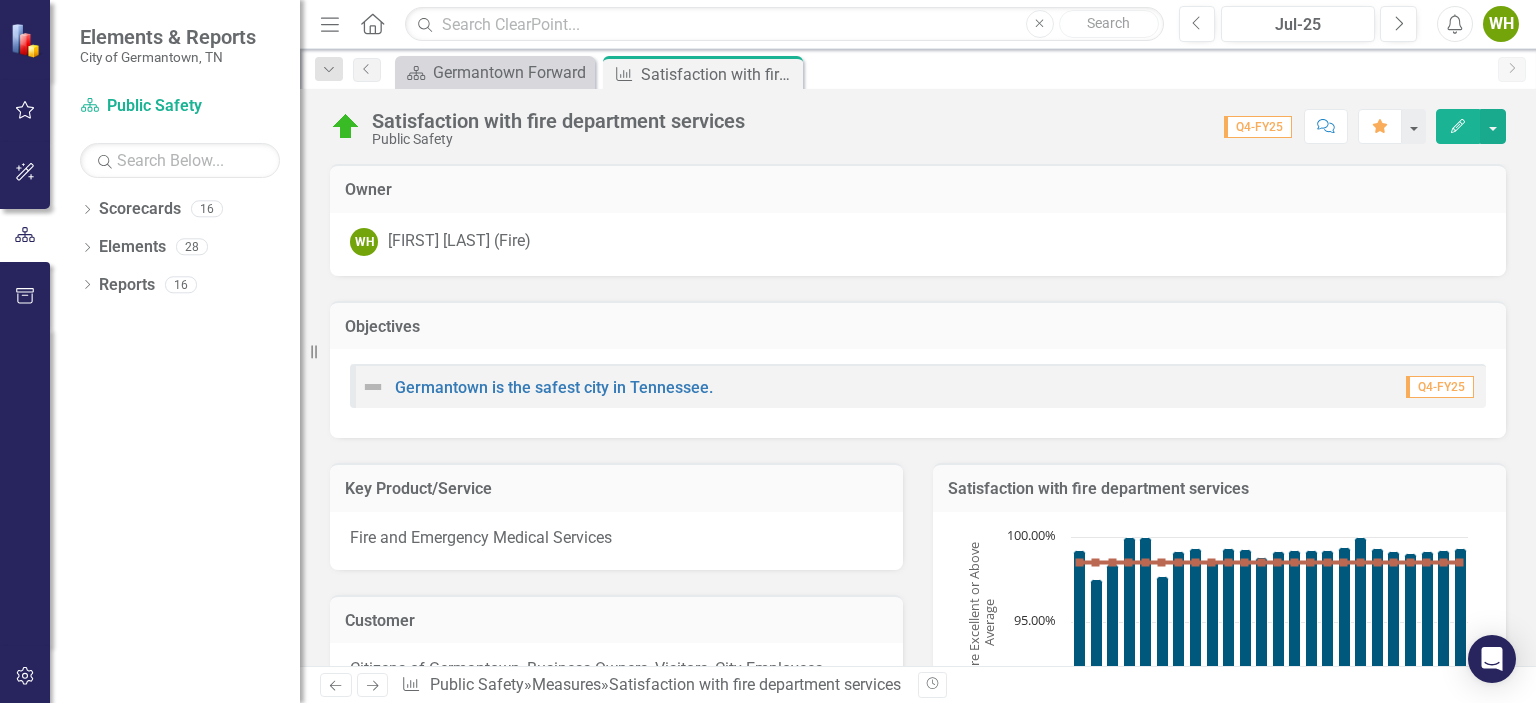 click on "Q4-FY25" at bounding box center [1258, 127] 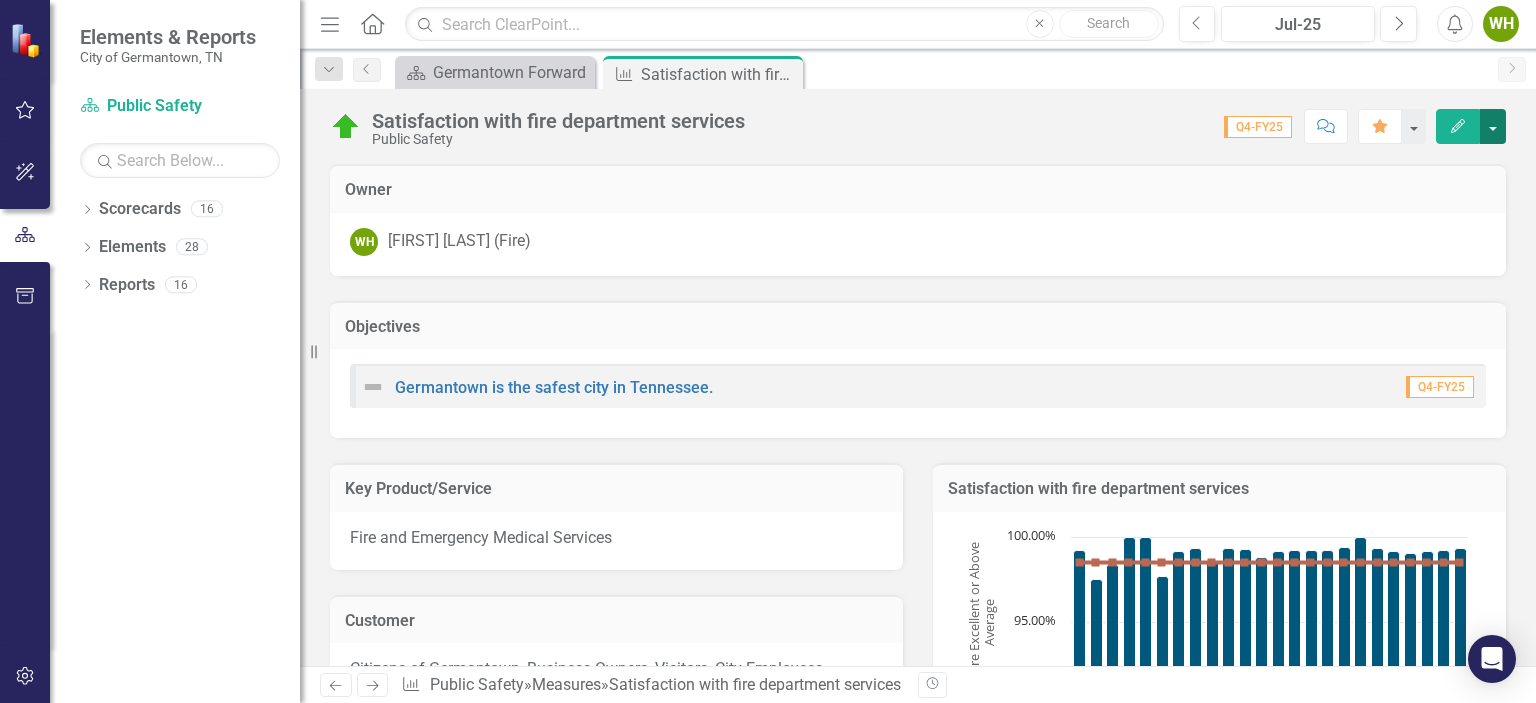 click at bounding box center (1493, 126) 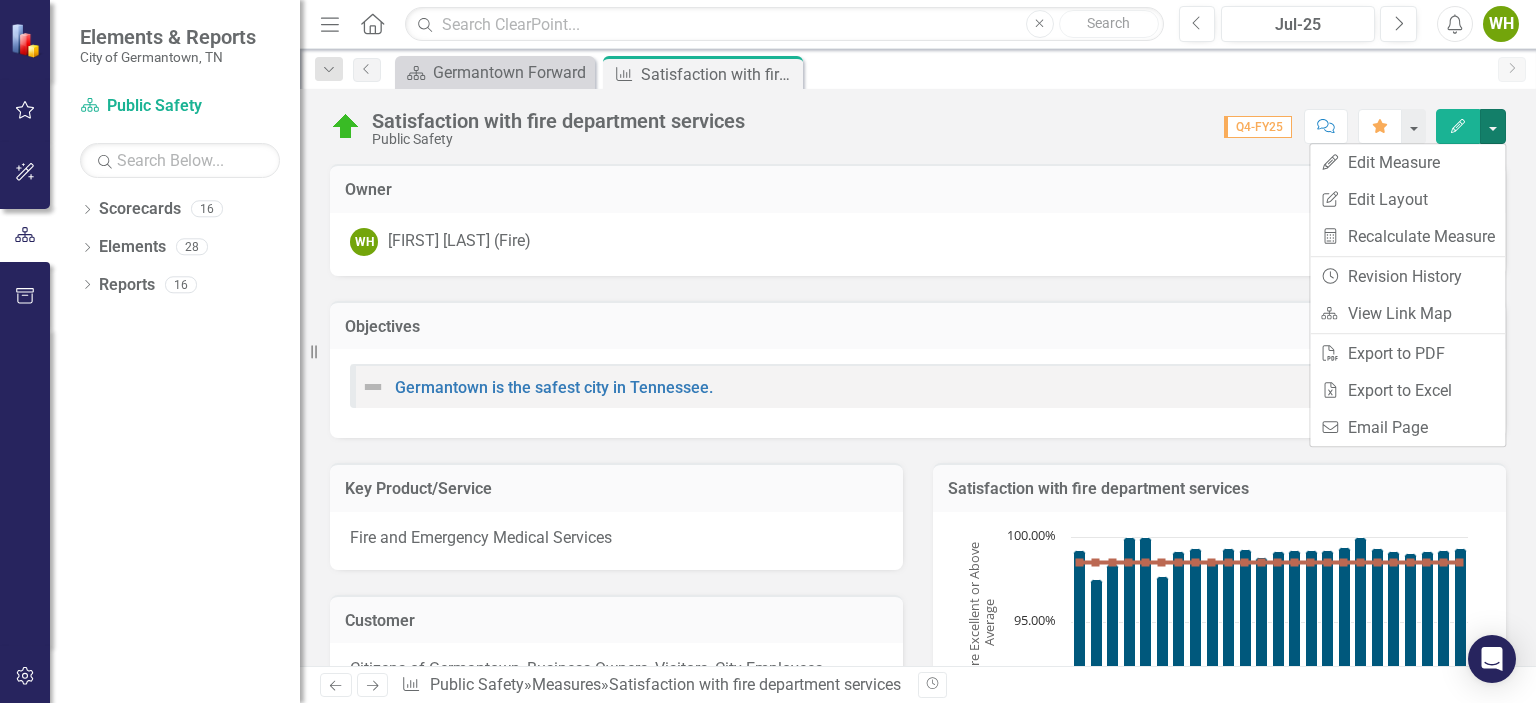 click on "Owner" at bounding box center [918, 190] 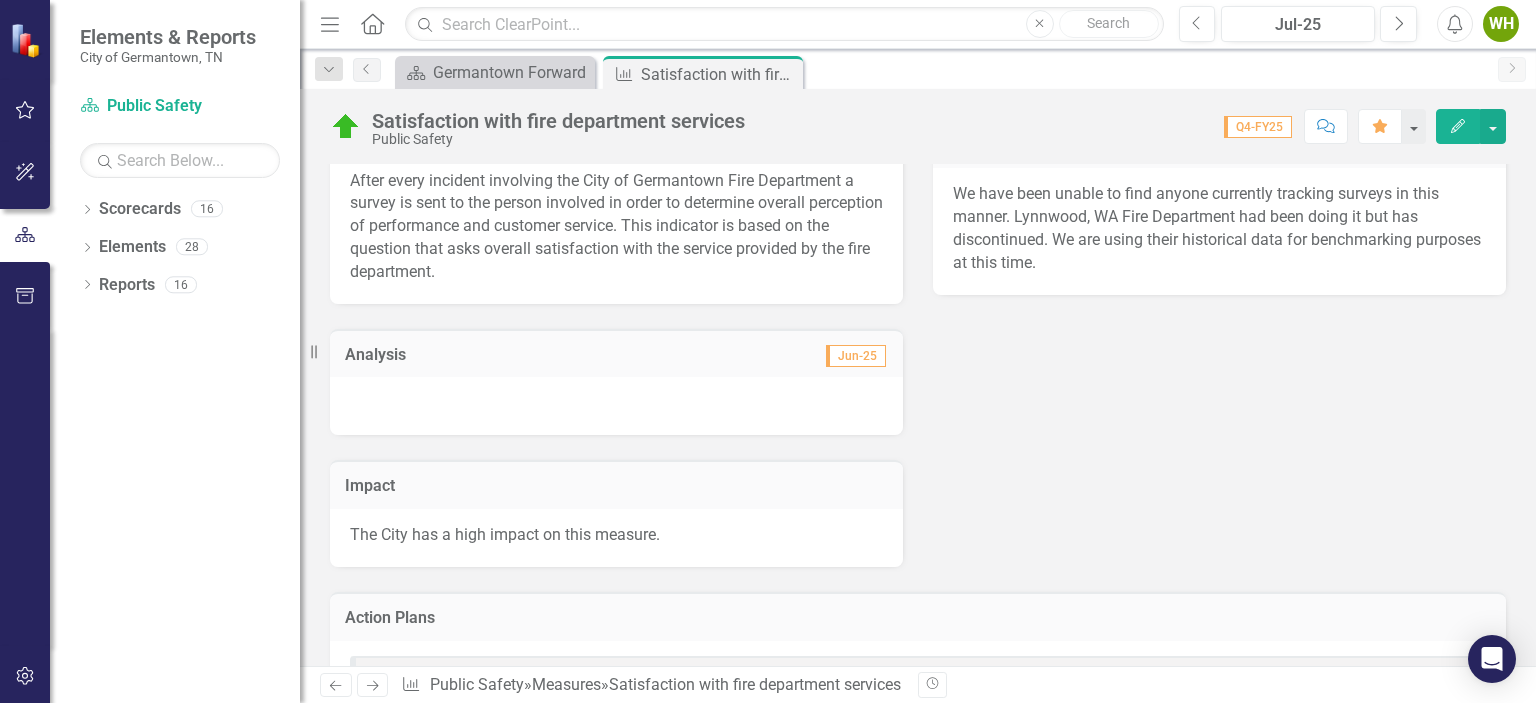 scroll, scrollTop: 792, scrollLeft: 0, axis: vertical 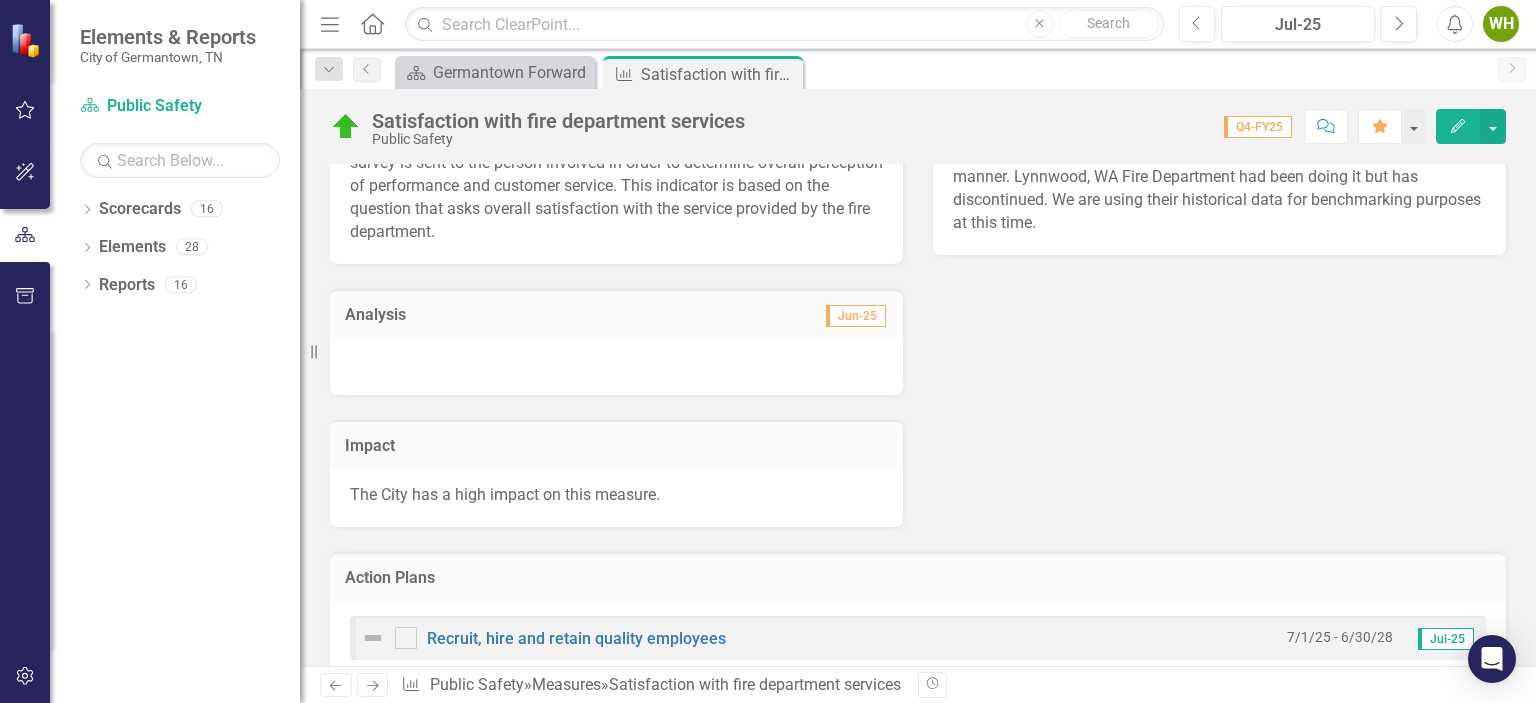 click at bounding box center (616, 366) 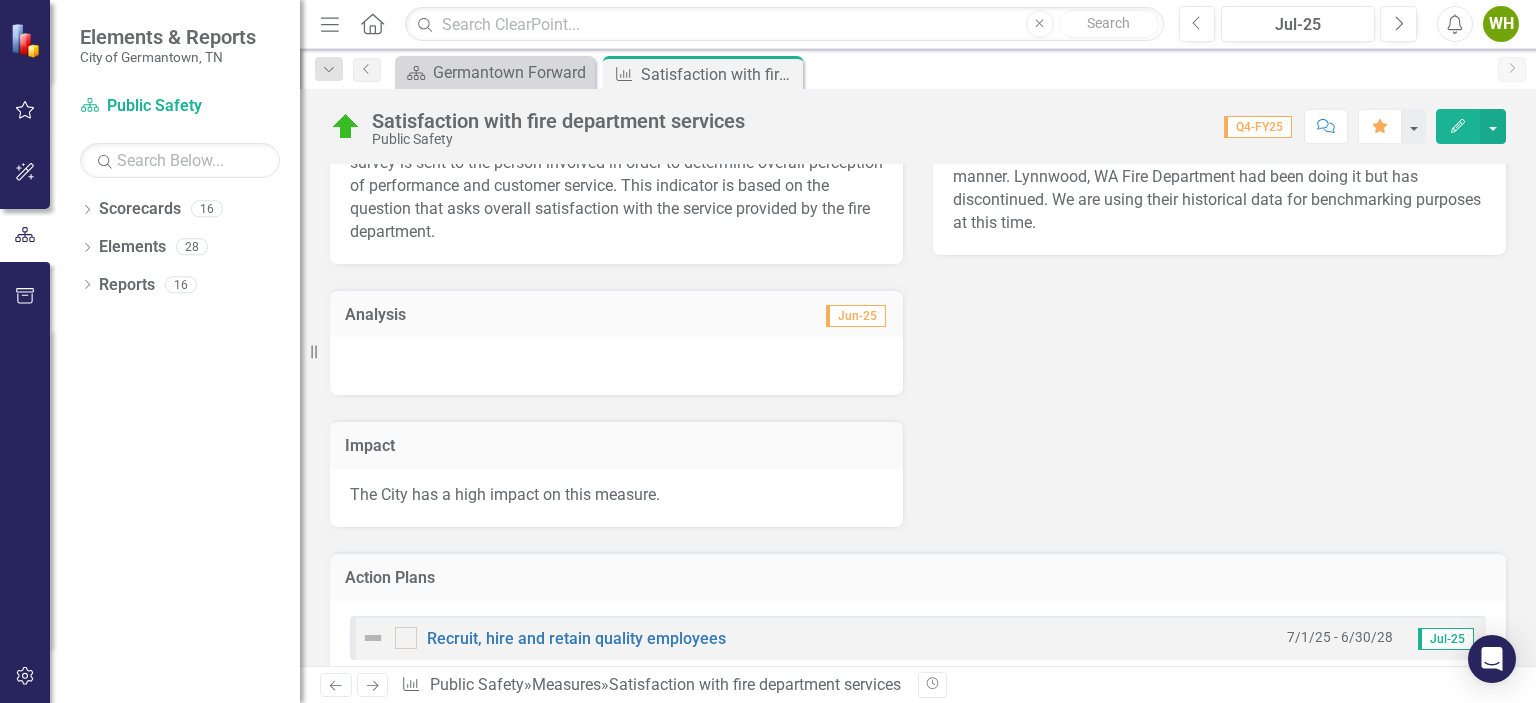 click on "Resize" 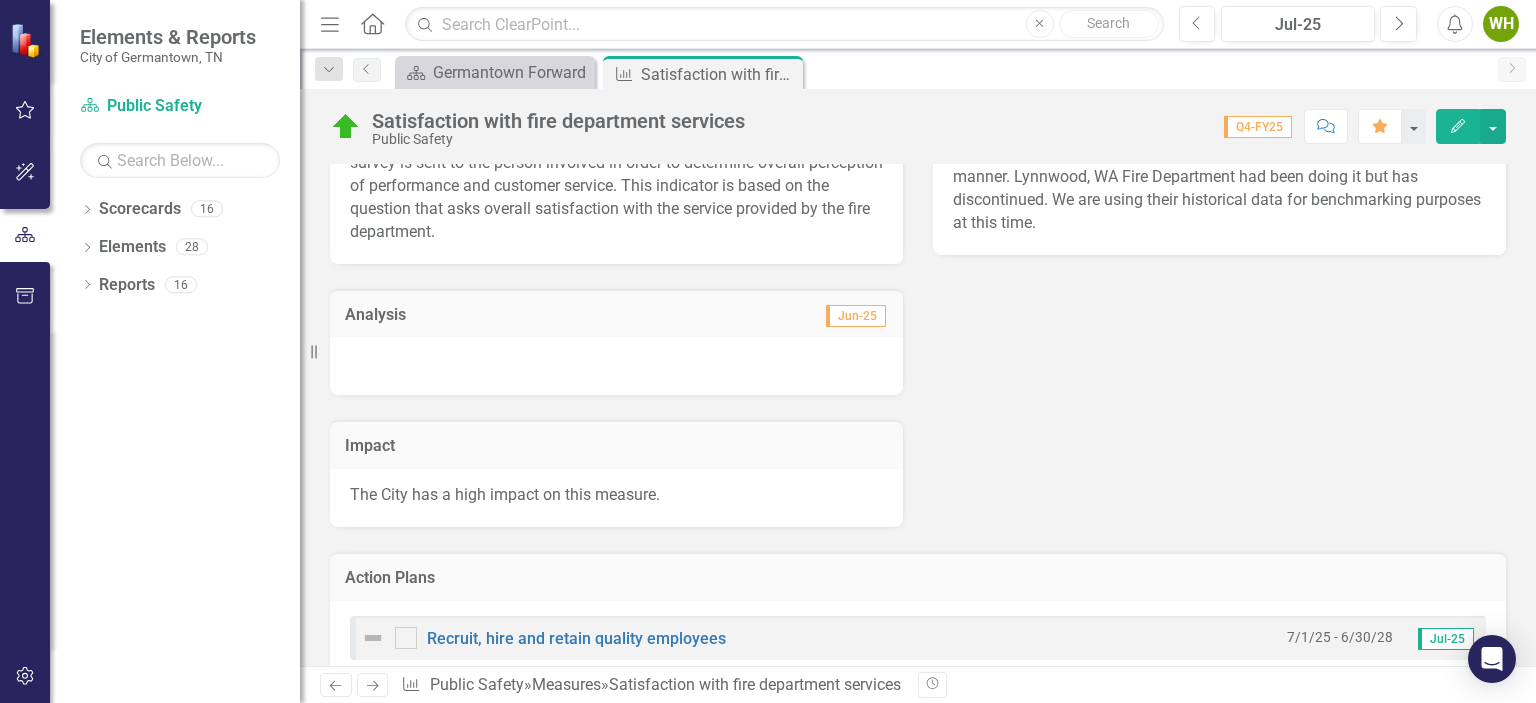 click at bounding box center (616, 366) 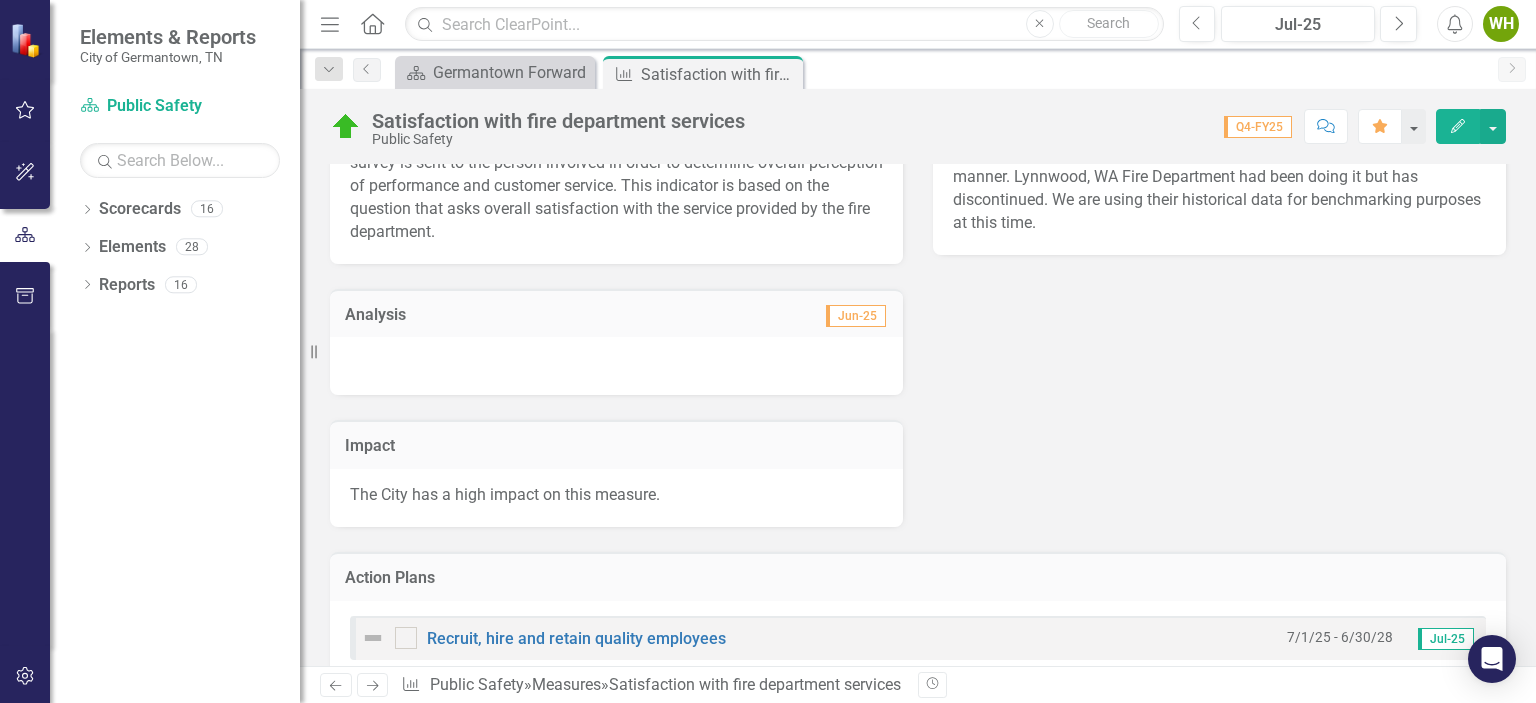 click on "Edit" at bounding box center (1458, 126) 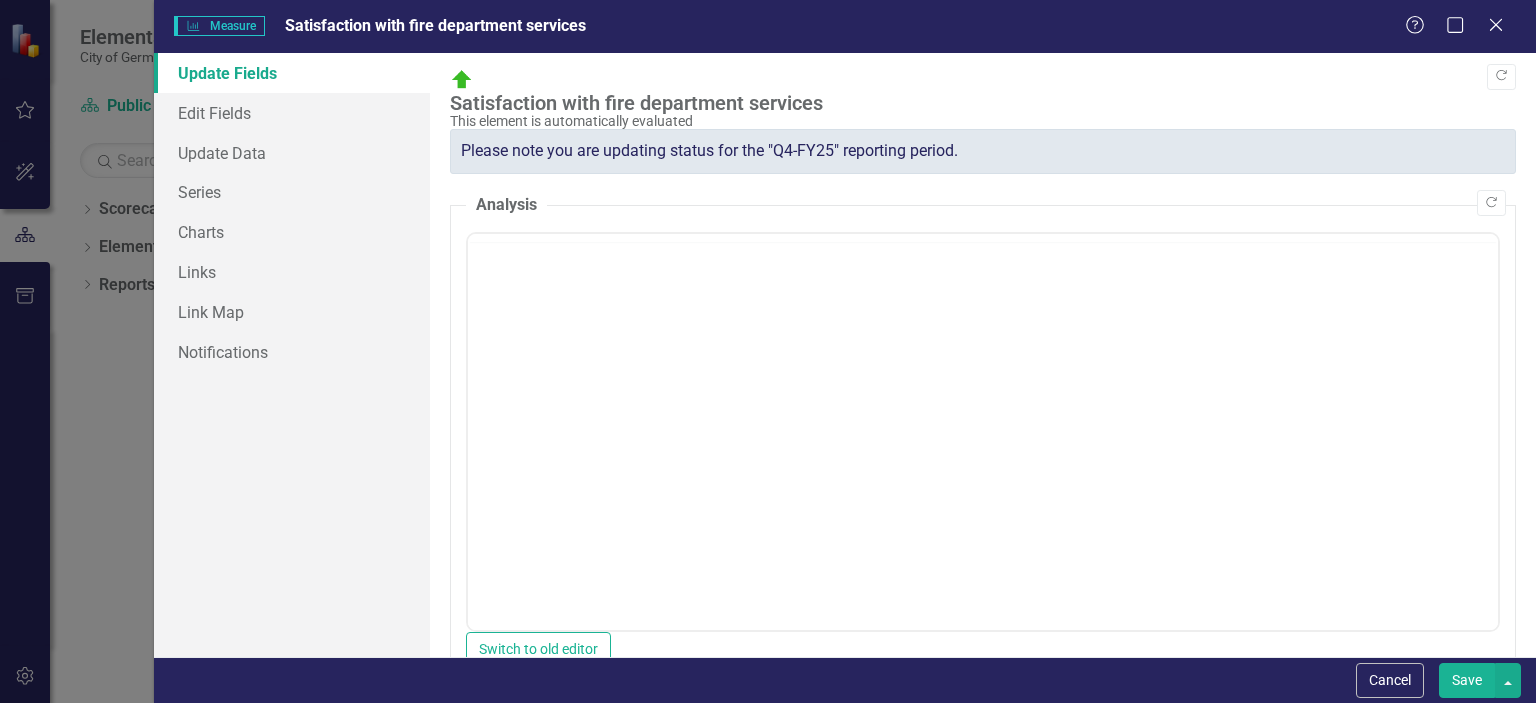 scroll, scrollTop: 0, scrollLeft: 0, axis: both 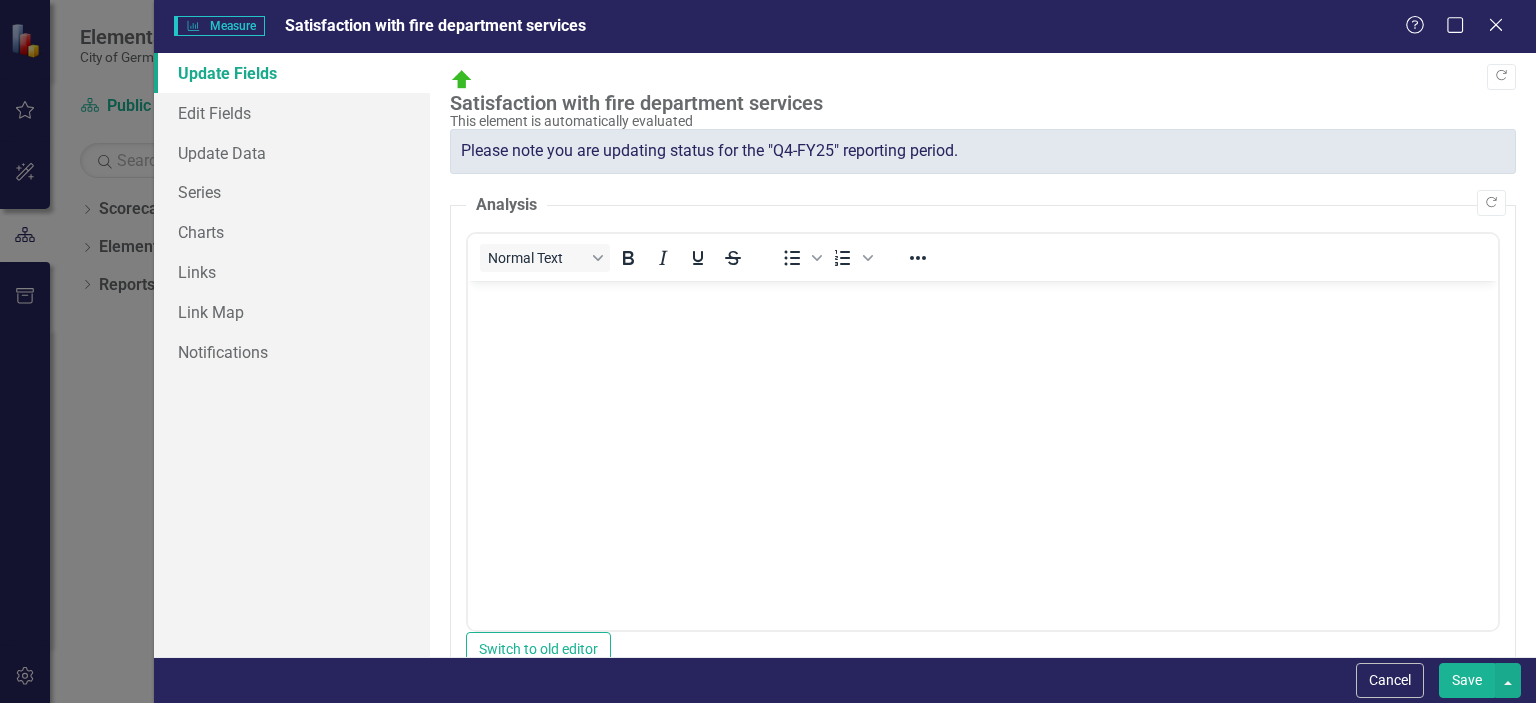 click at bounding box center [983, 430] 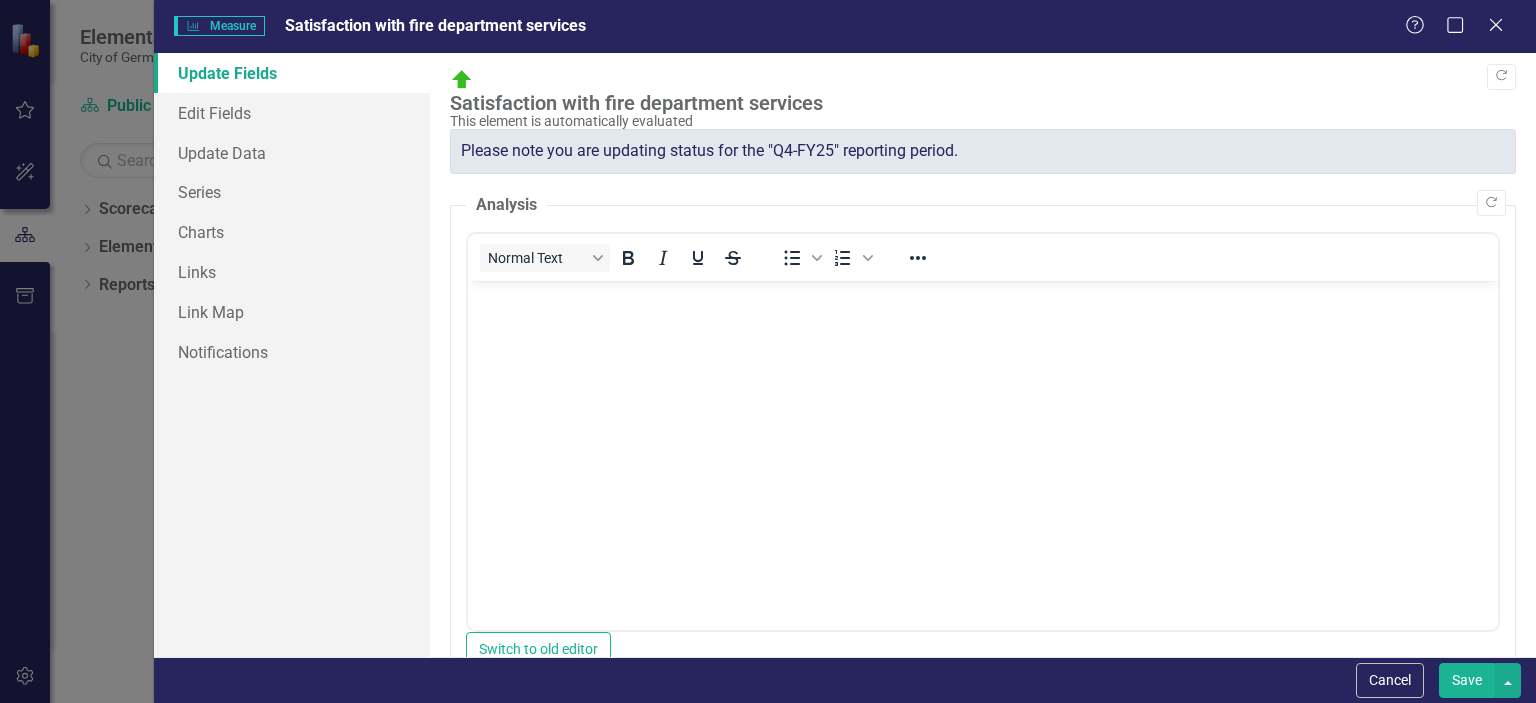 click on "Measure Measure" at bounding box center [219, 26] 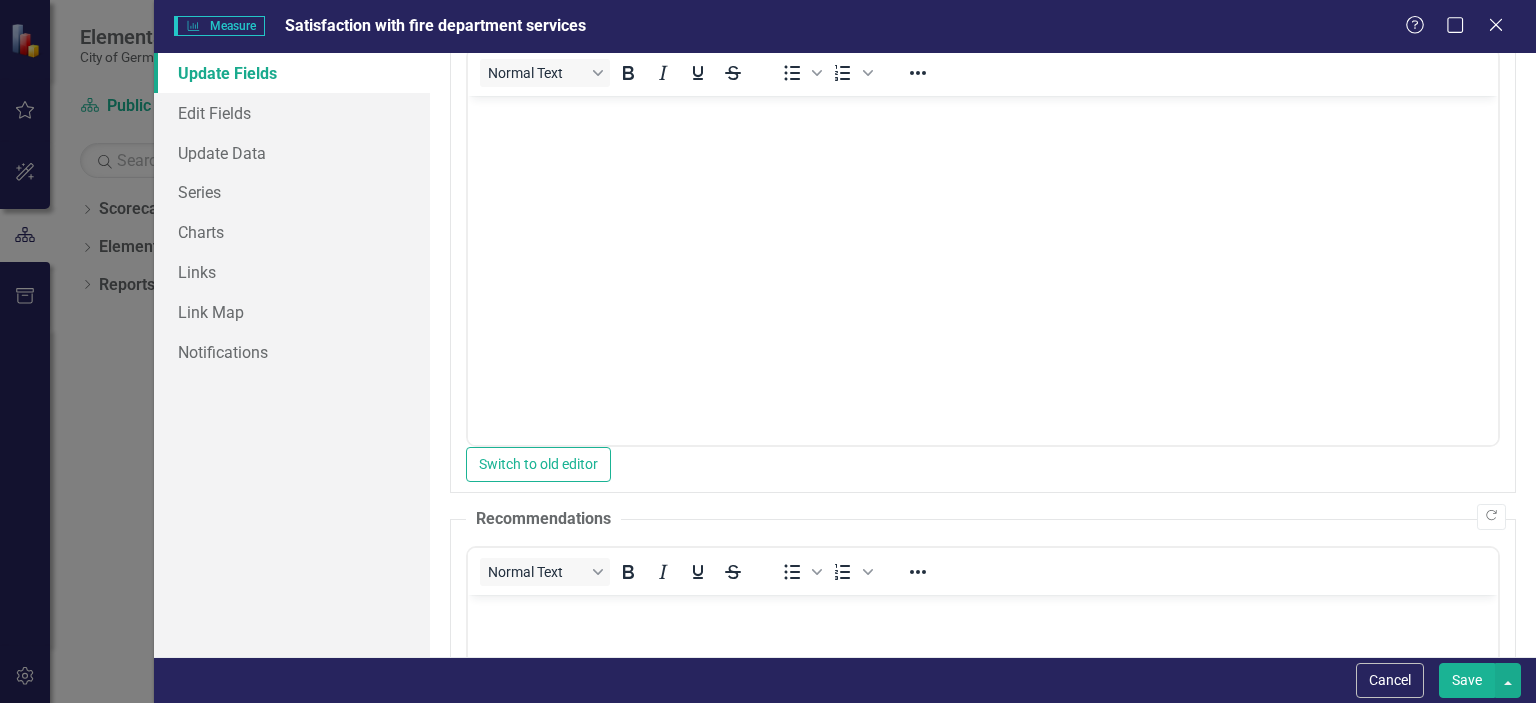 scroll, scrollTop: 184, scrollLeft: 0, axis: vertical 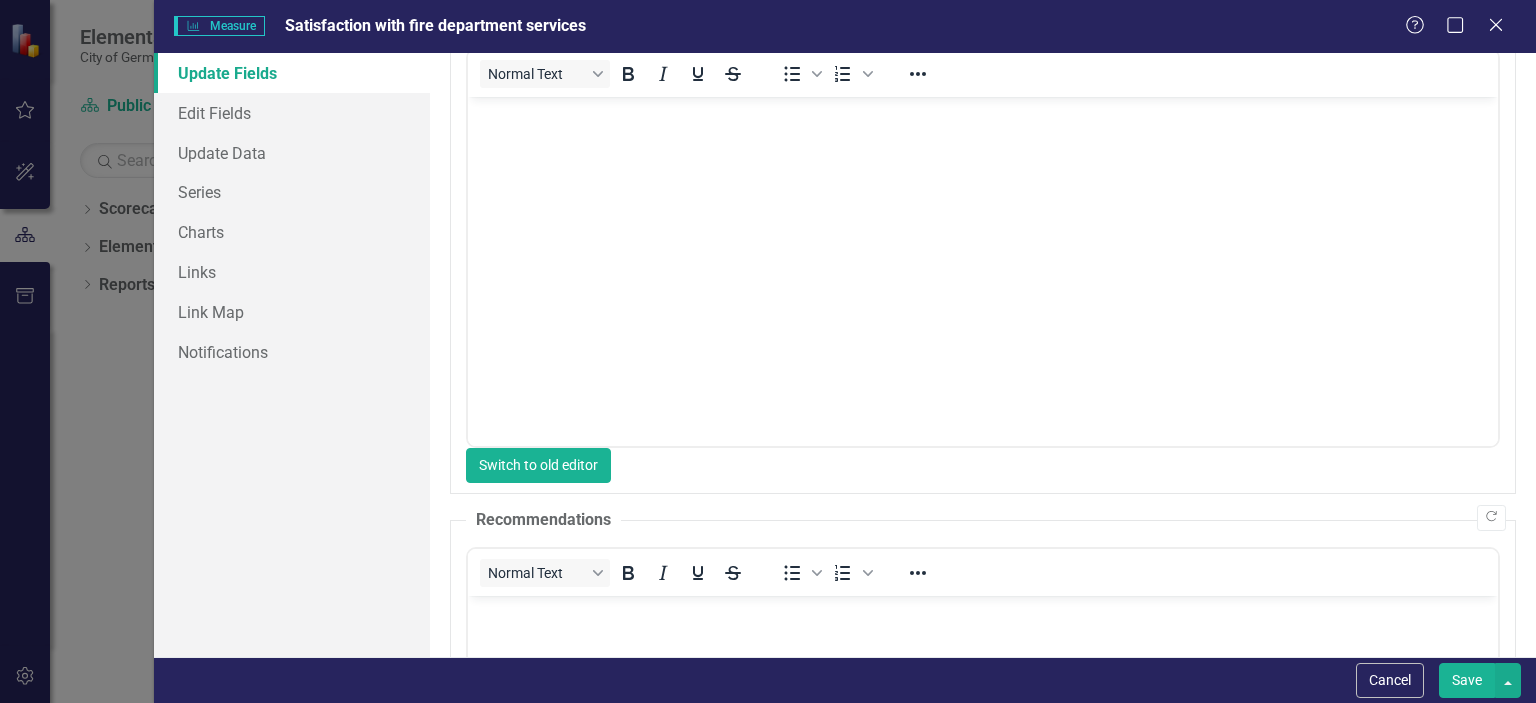 click on "Switch to old editor" at bounding box center (538, 465) 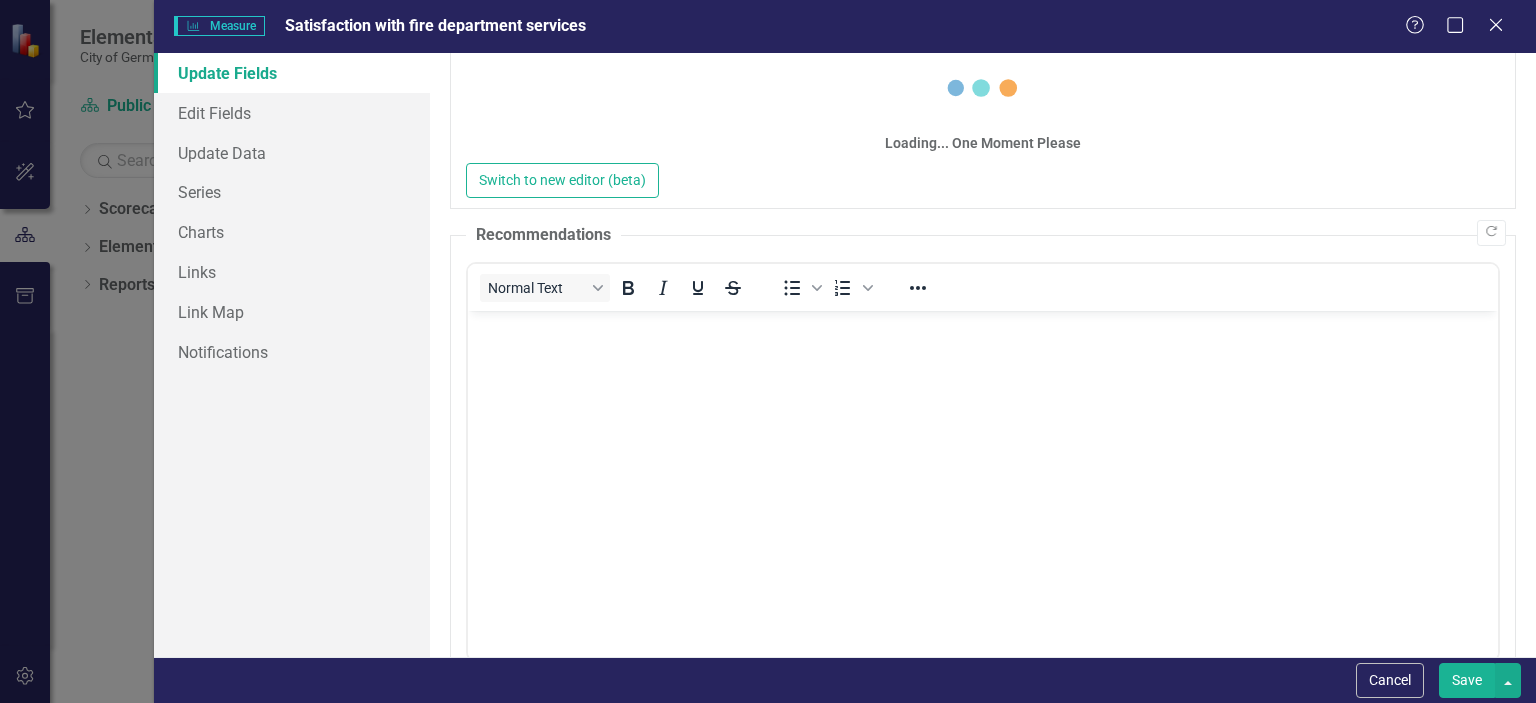 scroll, scrollTop: 185, scrollLeft: 0, axis: vertical 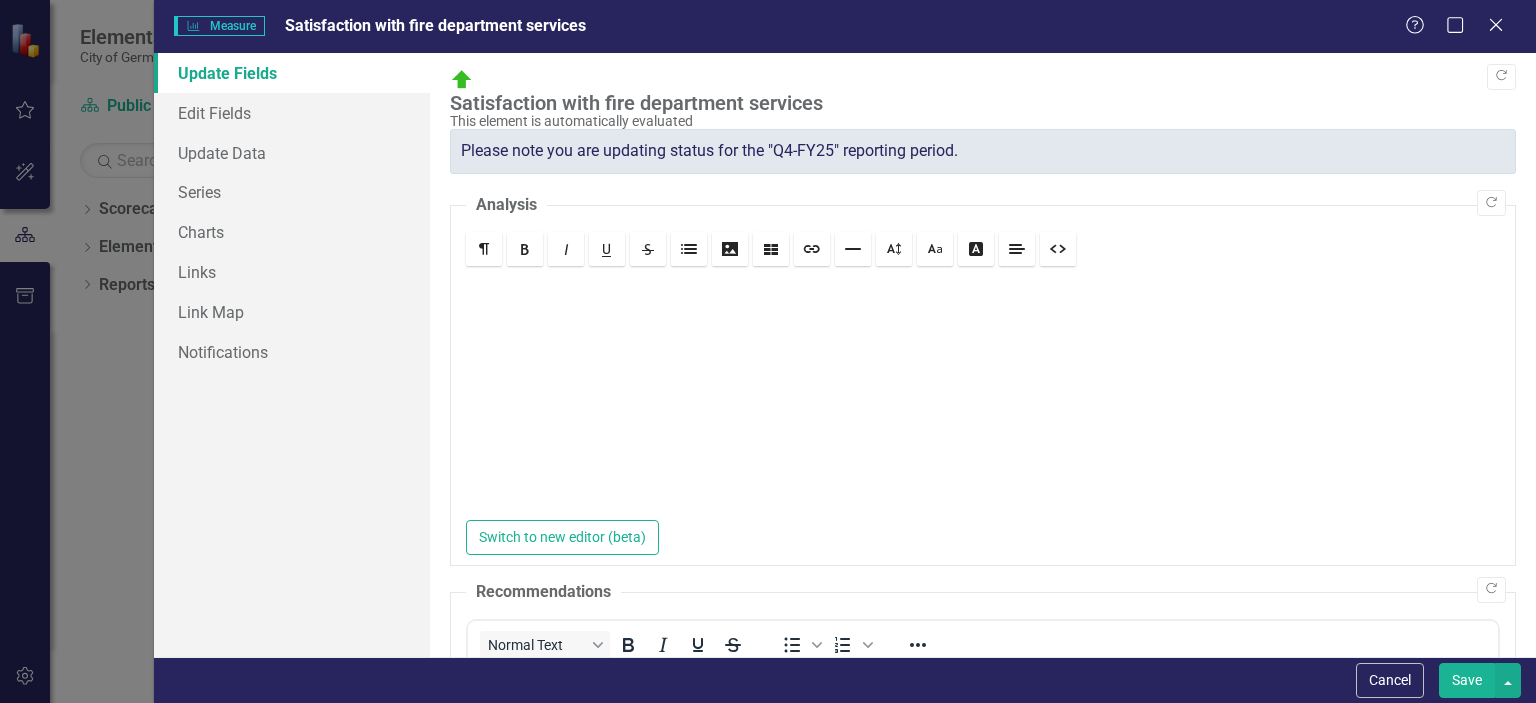 click at bounding box center [983, 395] 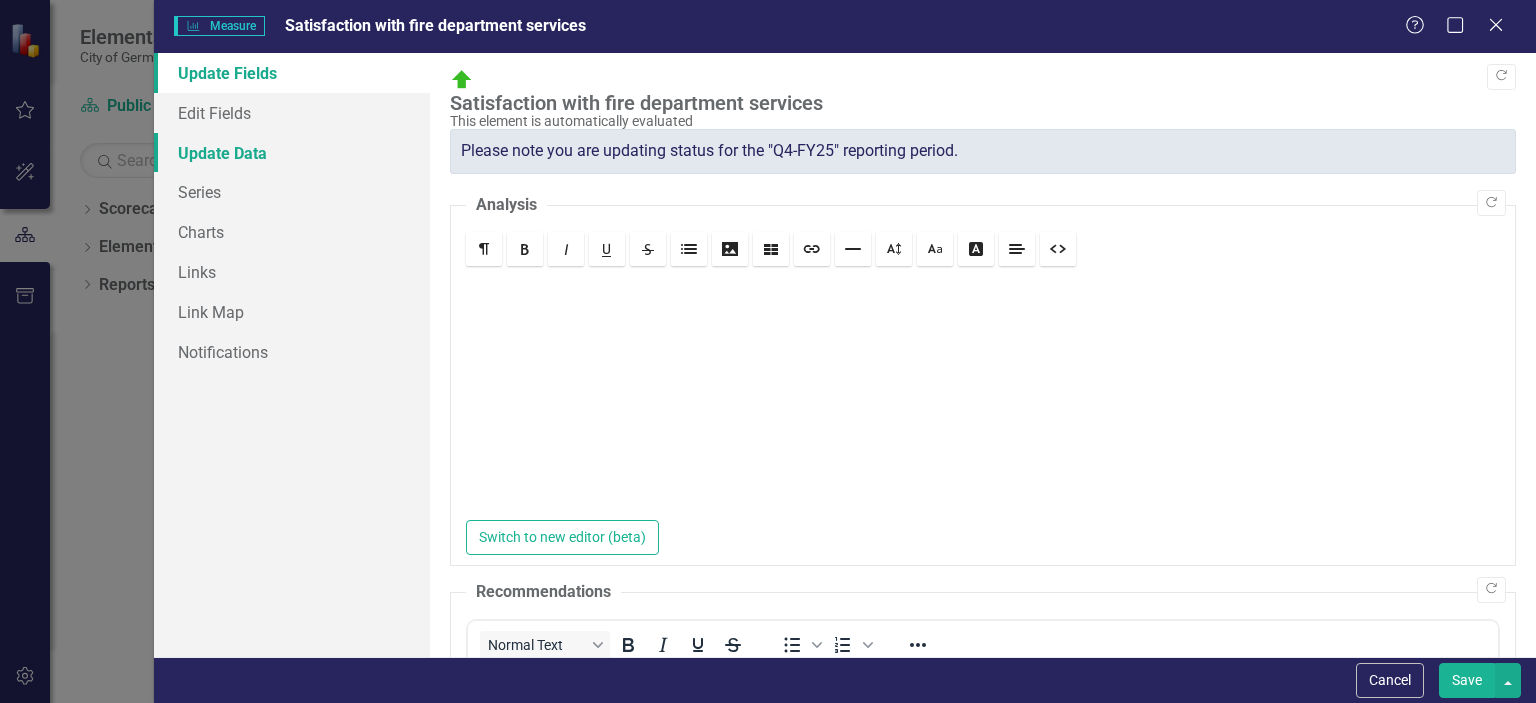 click on "Update  Data" at bounding box center (292, 153) 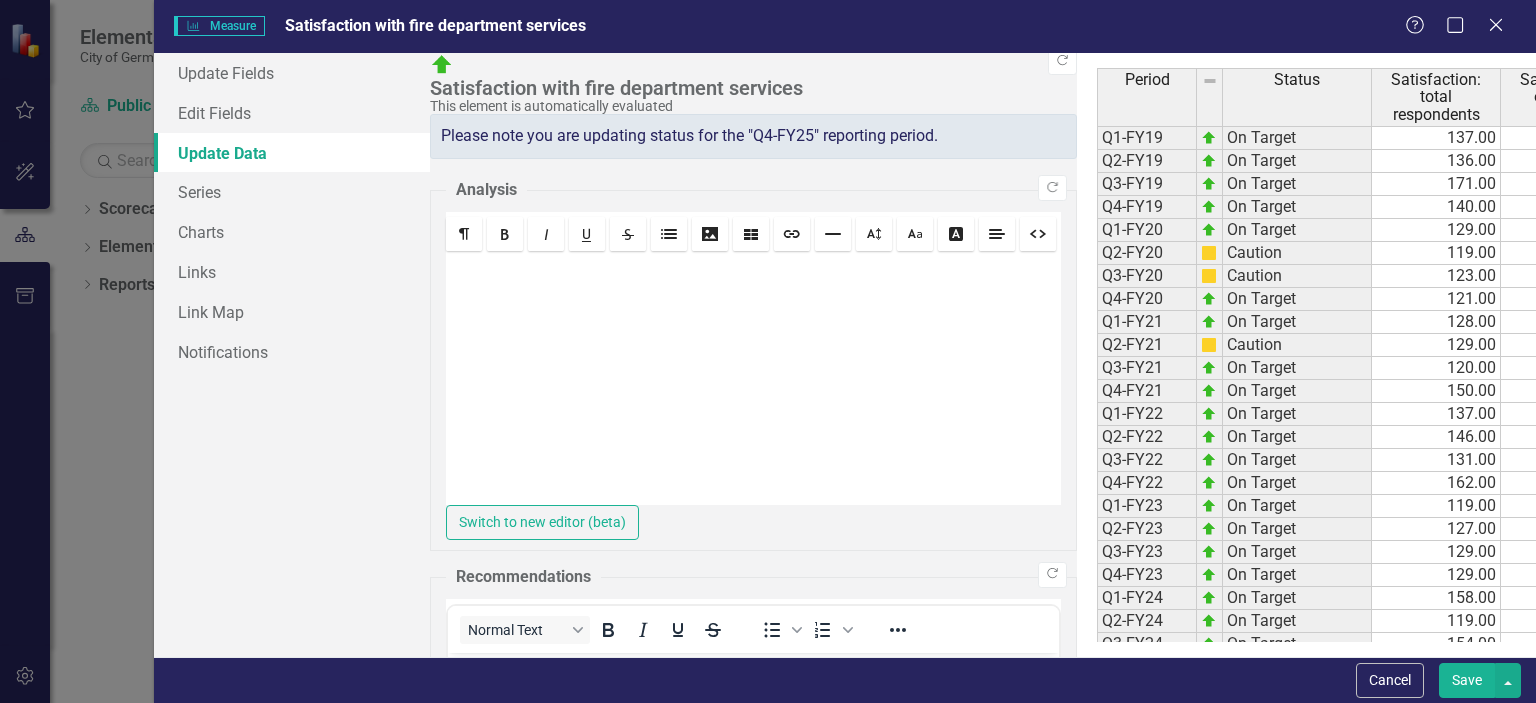 drag, startPoint x: 1509, startPoint y: 420, endPoint x: 1532, endPoint y: 565, distance: 146.8128 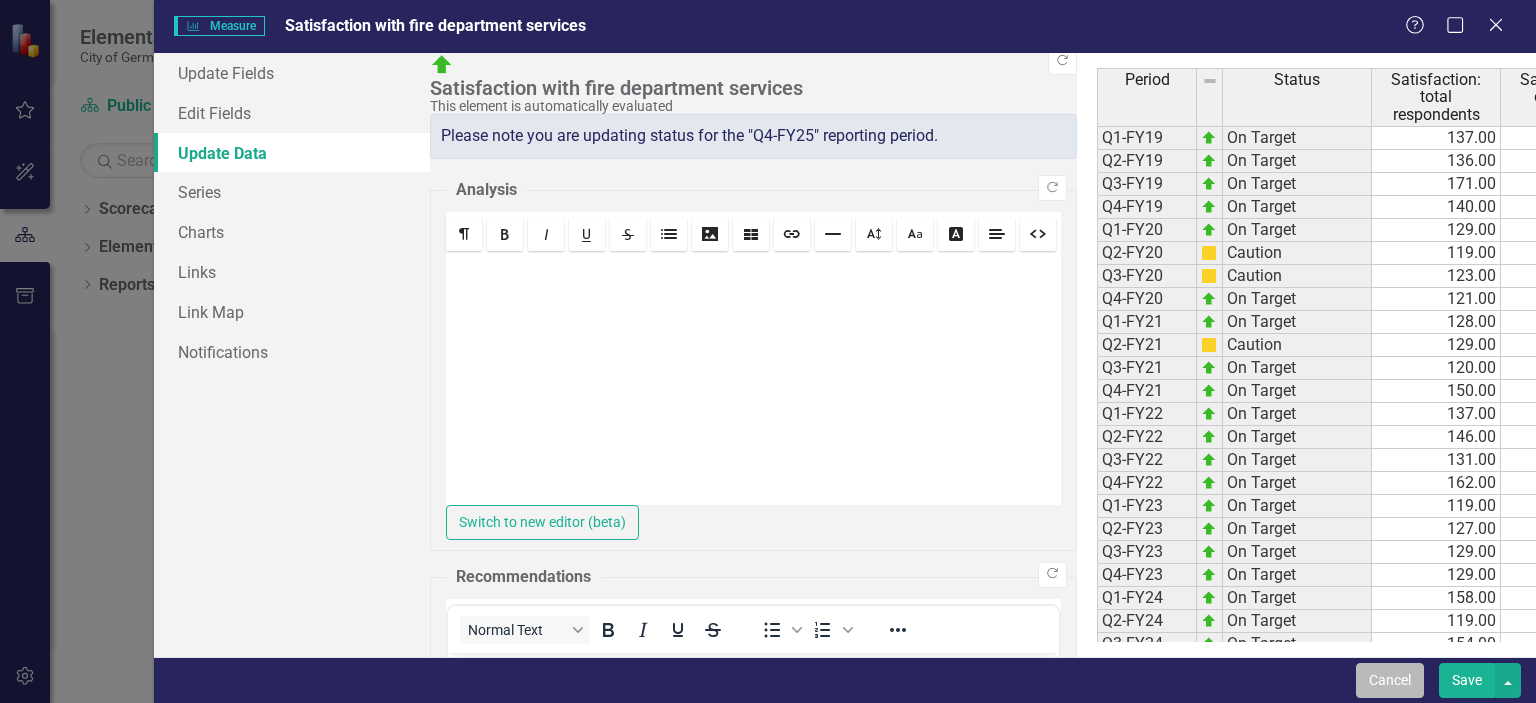 click on "Cancel" at bounding box center (1390, 680) 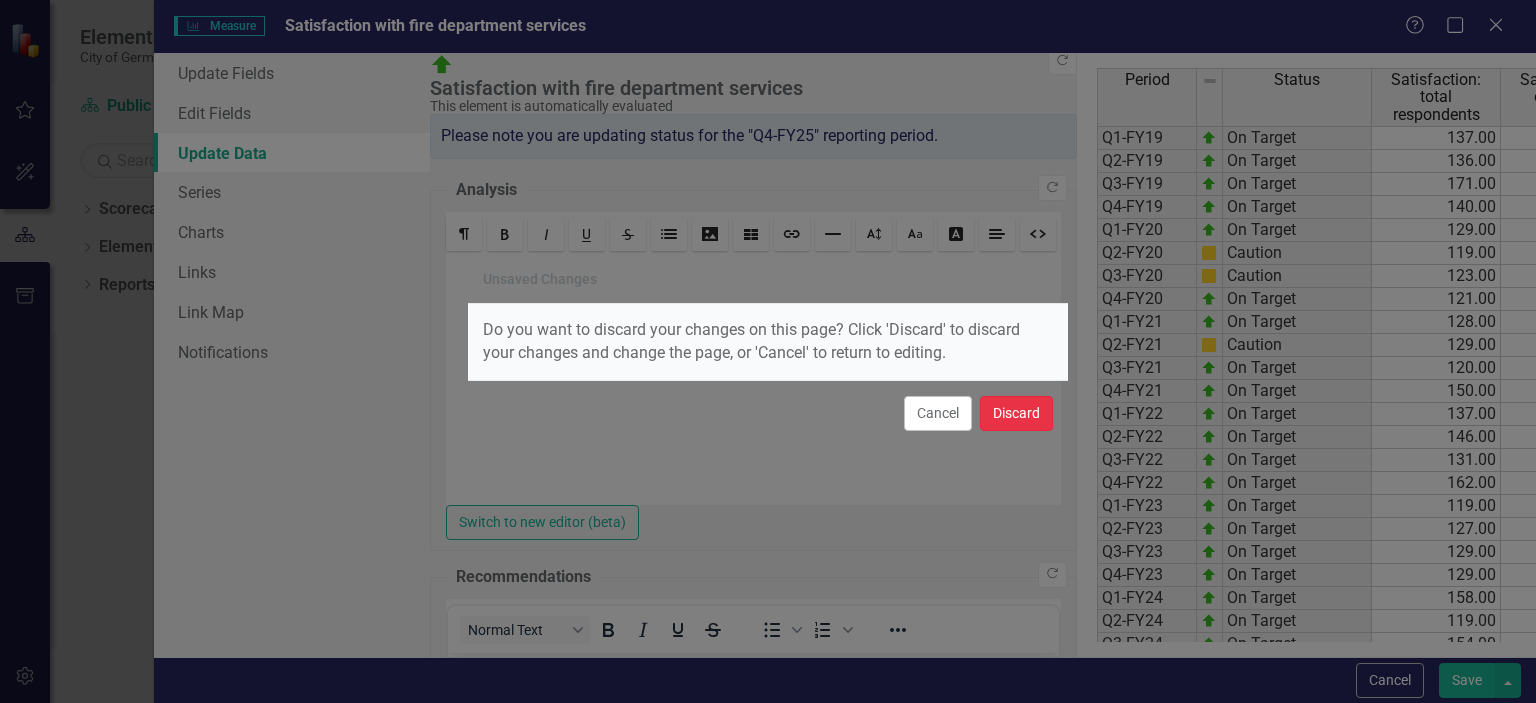 click on "Discard" at bounding box center [1016, 413] 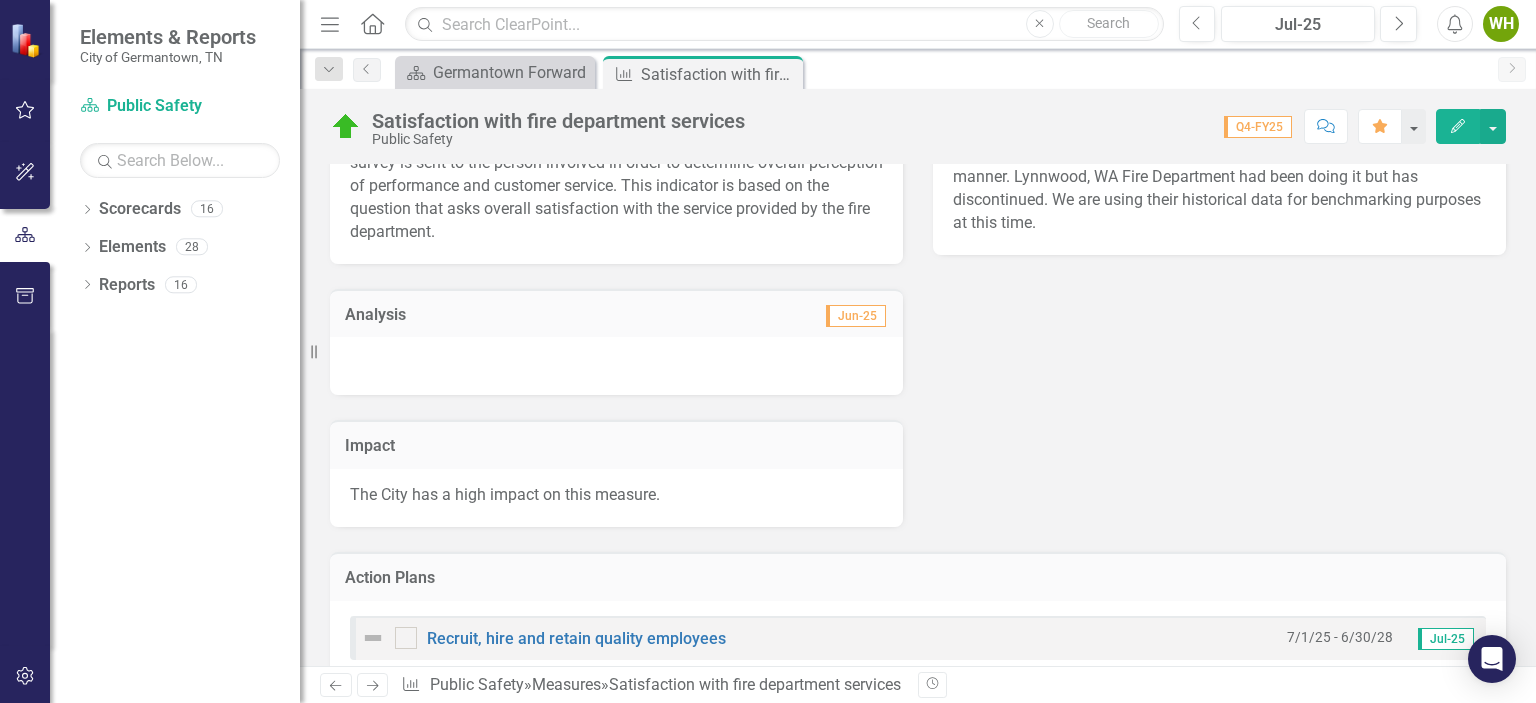 drag, startPoint x: 1535, startPoint y: 422, endPoint x: 1448, endPoint y: 496, distance: 114.21471 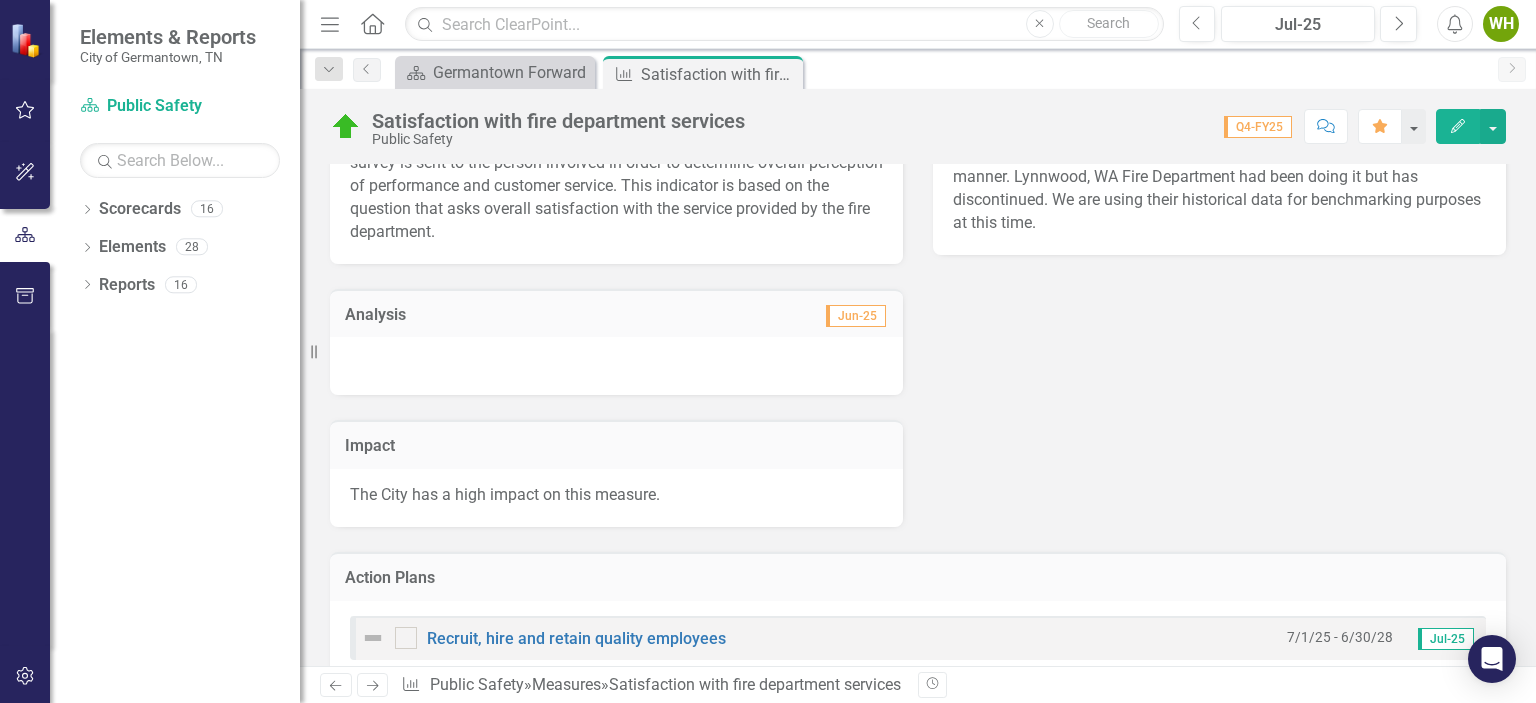 click on "Key Product/Service Fire and Emergency Medical Services Customer Citizens of Germantown, Business Owners, Visitors, City Employees. Key Work Process Customer Service SOP, Alarm Response Procedures SOP Description After every incident involving the City of Germantown Fire Department a survey is sent to the person involved in order to determine overall perception of performance and customer service. This indicator is based on the question that asks overall satisfaction with the service provided by the fire department.  Analysis Jun-25 Impact The City has a high impact on this measure. Satisfaction with fire department services Chart Combination chart with 2 data series. The chart has 1 X axis displaying categories.  The chart has 1 Y axis displaying % Score Excellent or Above Average. Data ranges from 97.4789916 to 100. Created with Highcharts 11.4.8 % Score Excellent or Above ​ Average Chart context menu Target Actual Q1-FY20 Q3-FY20 Q1-FY21 Q3-FY21 Q1-FY22 Q3-FY22 Q1-FY23 Q3-FY23 Q1-FY24 Q3-FY24 Q1-FY25 ​" at bounding box center (918, 86) 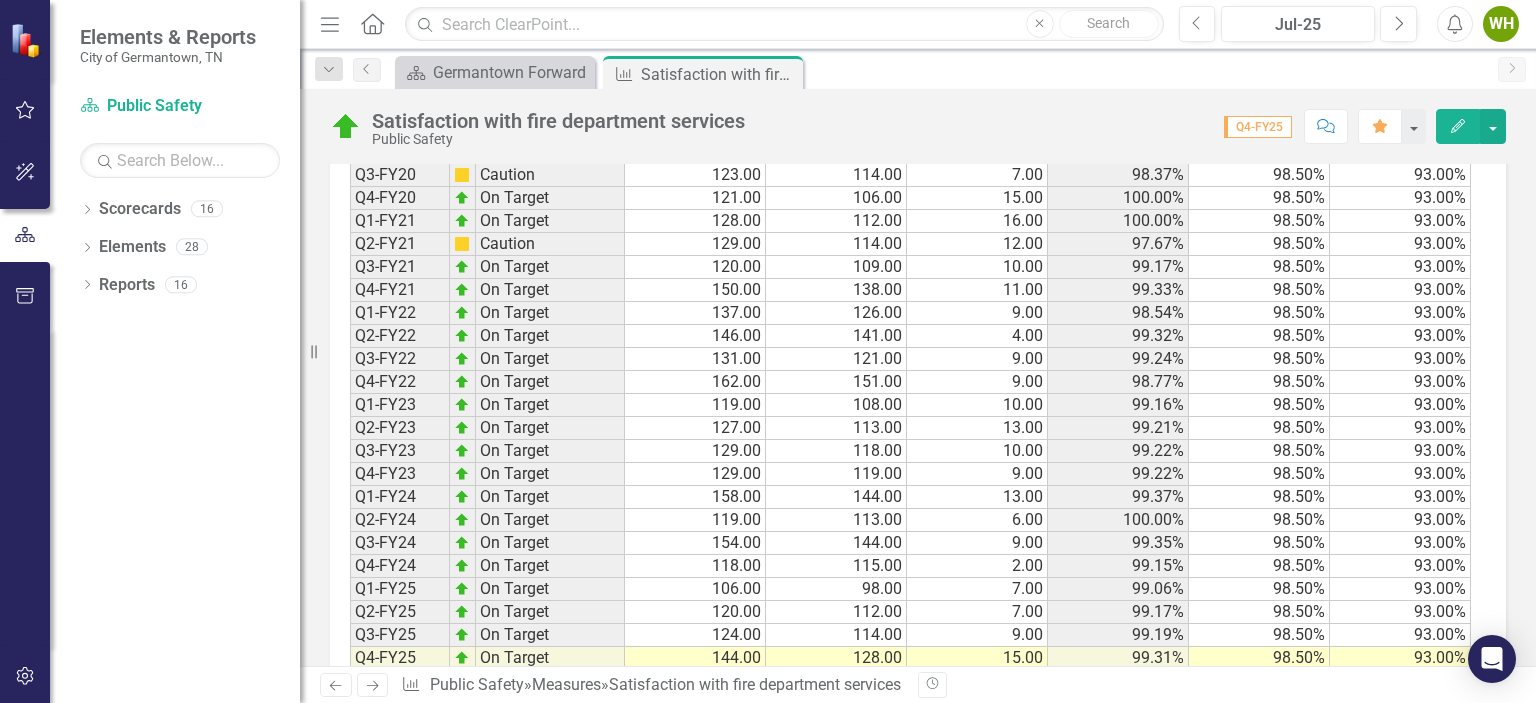 scroll, scrollTop: 2011, scrollLeft: 0, axis: vertical 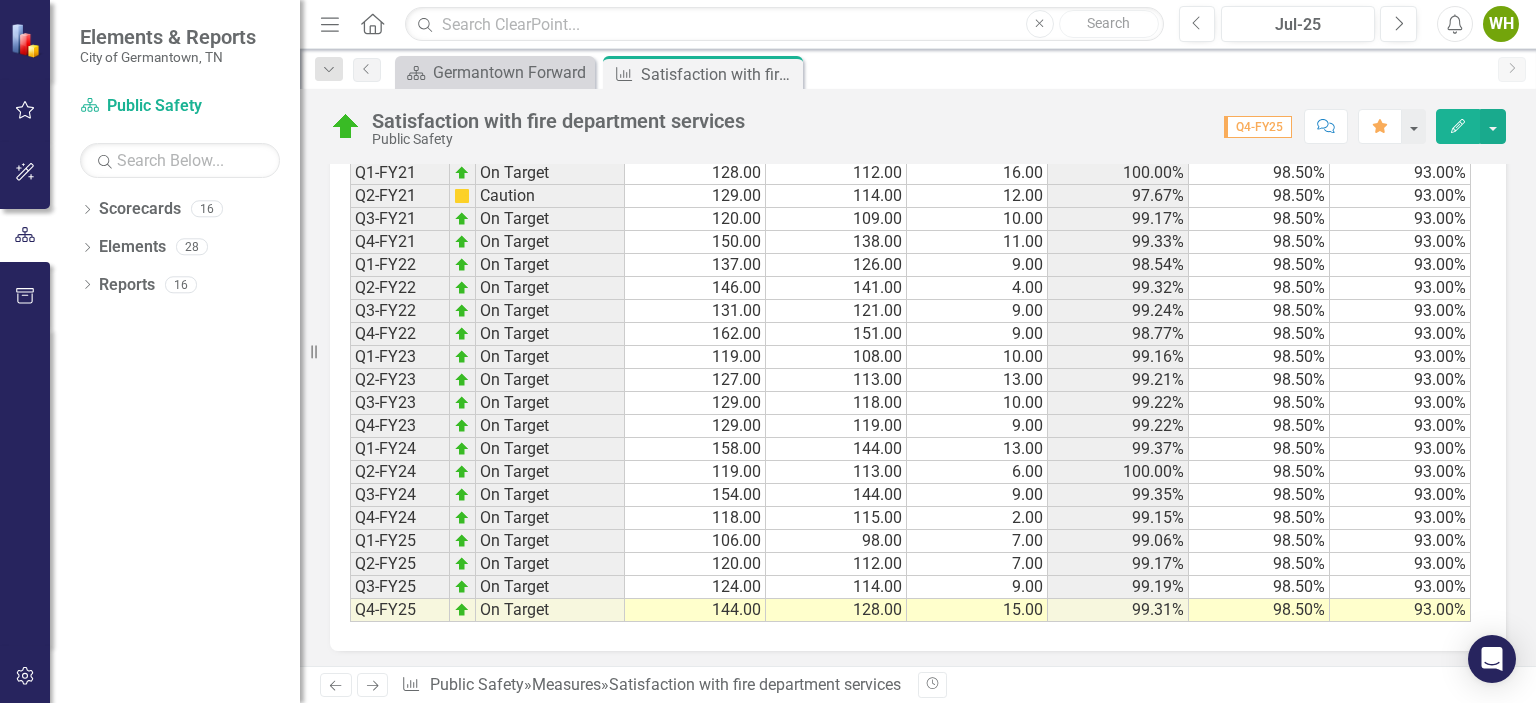 click on "On Target" at bounding box center [550, 564] 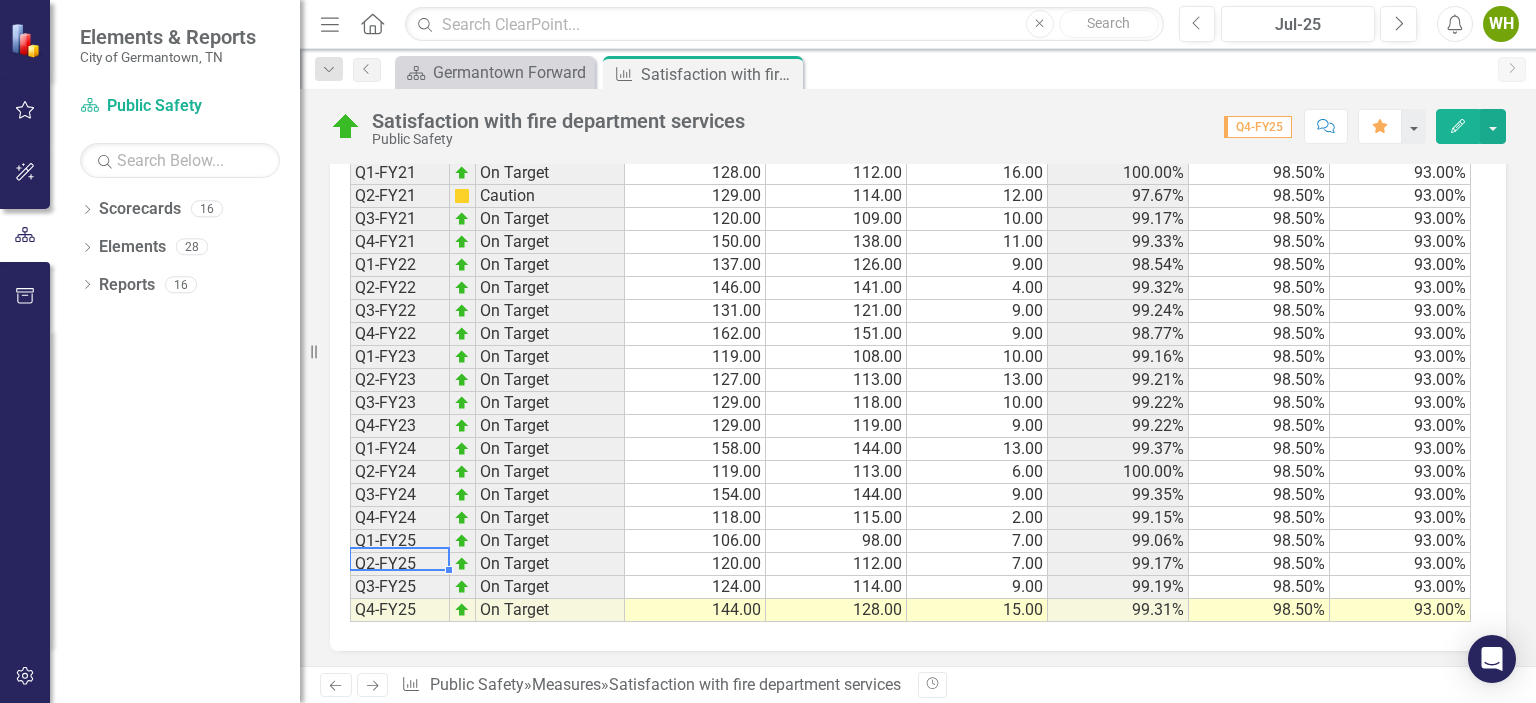 click on "Q2-FY25" at bounding box center (400, 564) 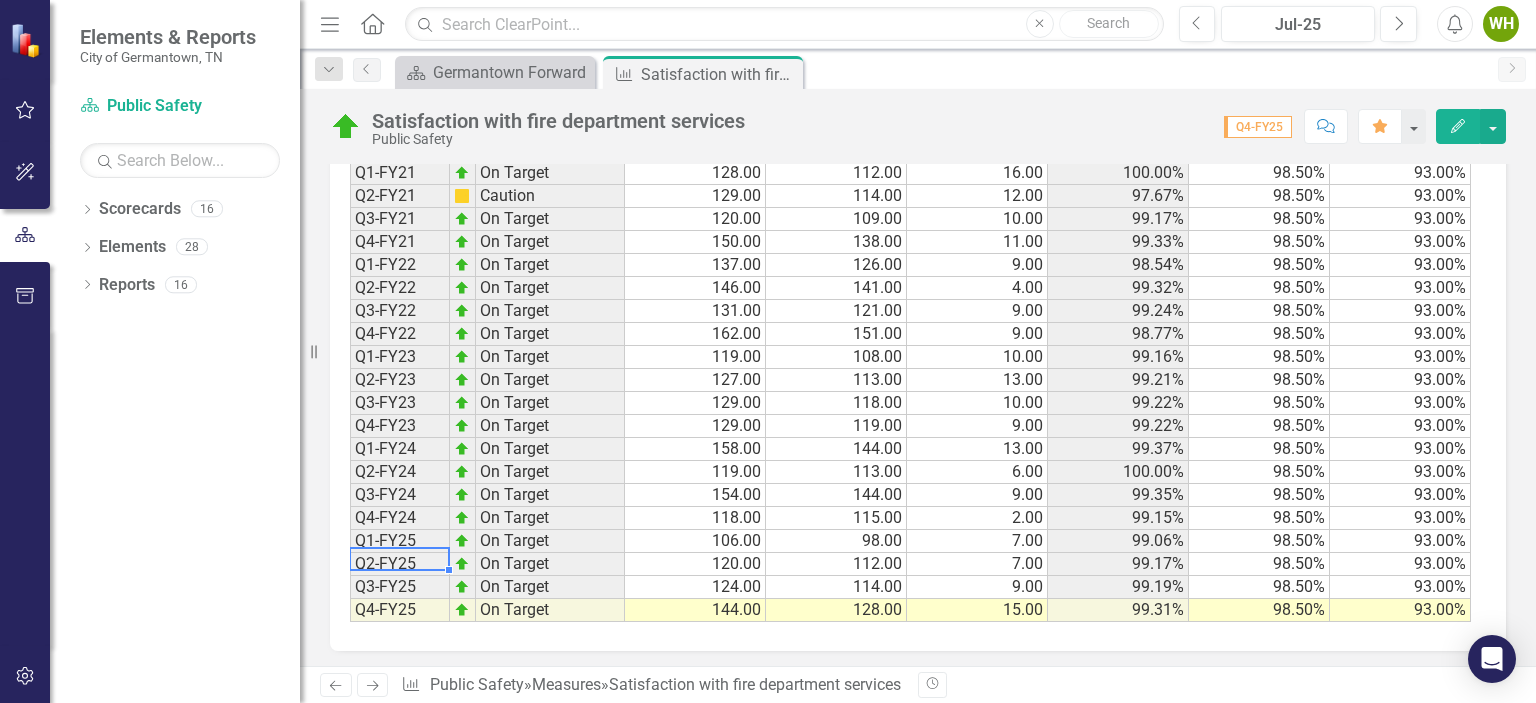 click on "Q2-FY25" at bounding box center [400, 564] 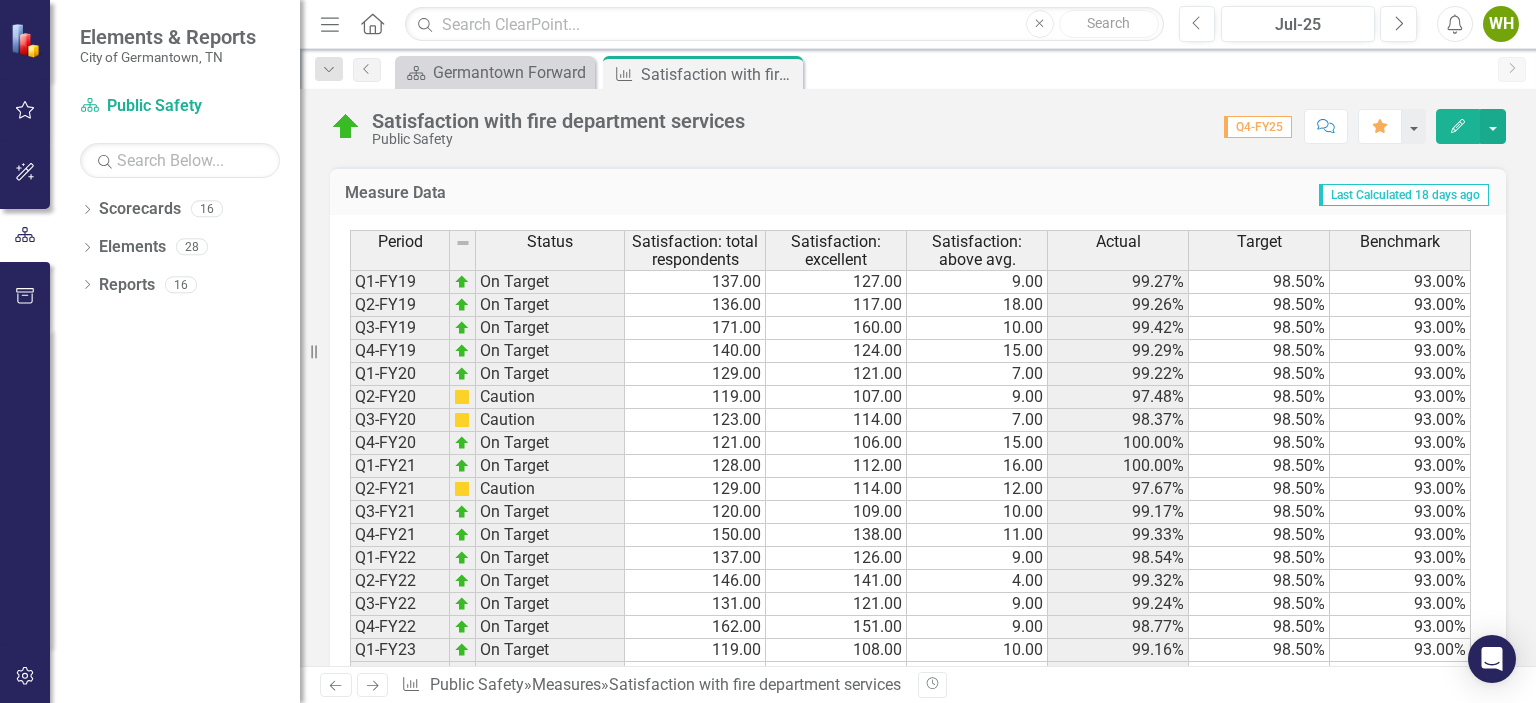 scroll, scrollTop: 1738, scrollLeft: 0, axis: vertical 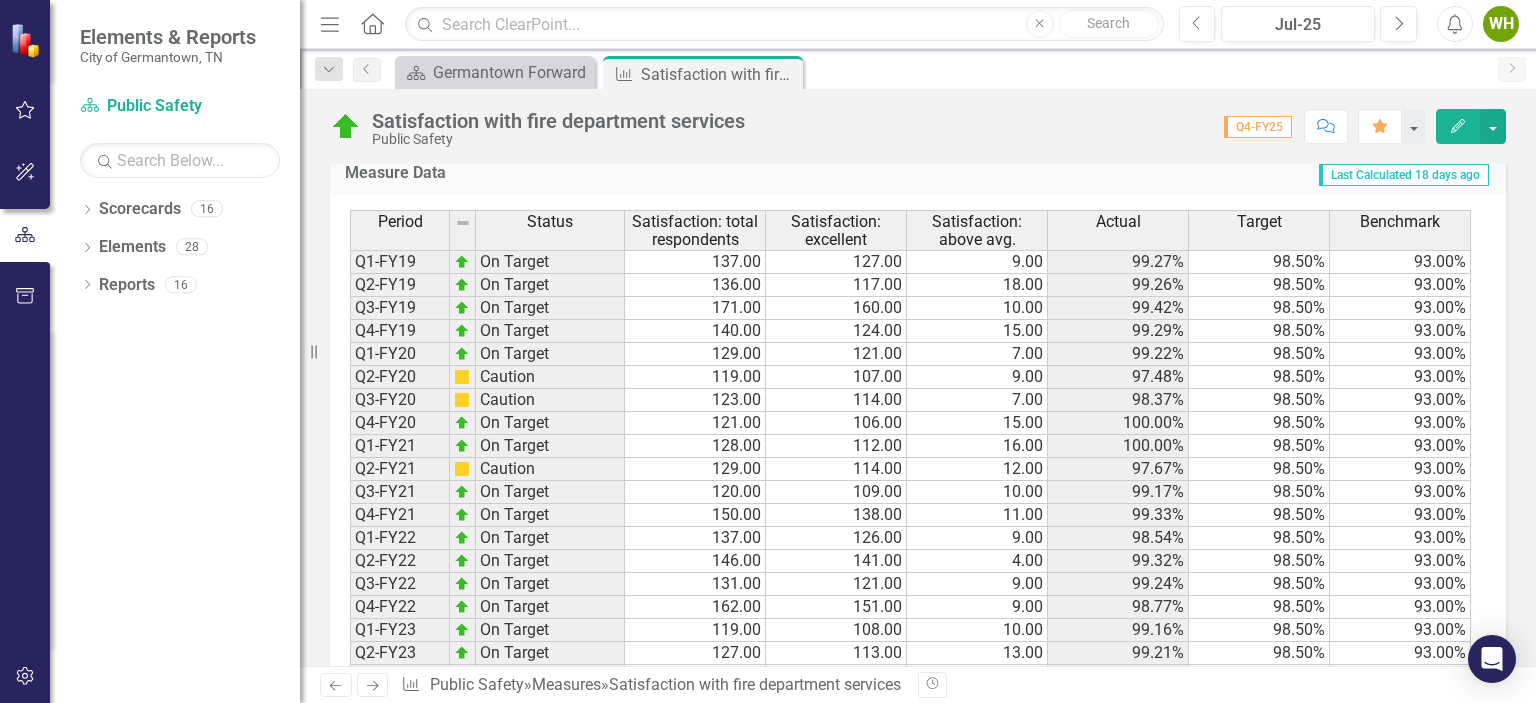 click on "Revision History" at bounding box center (932, 685) 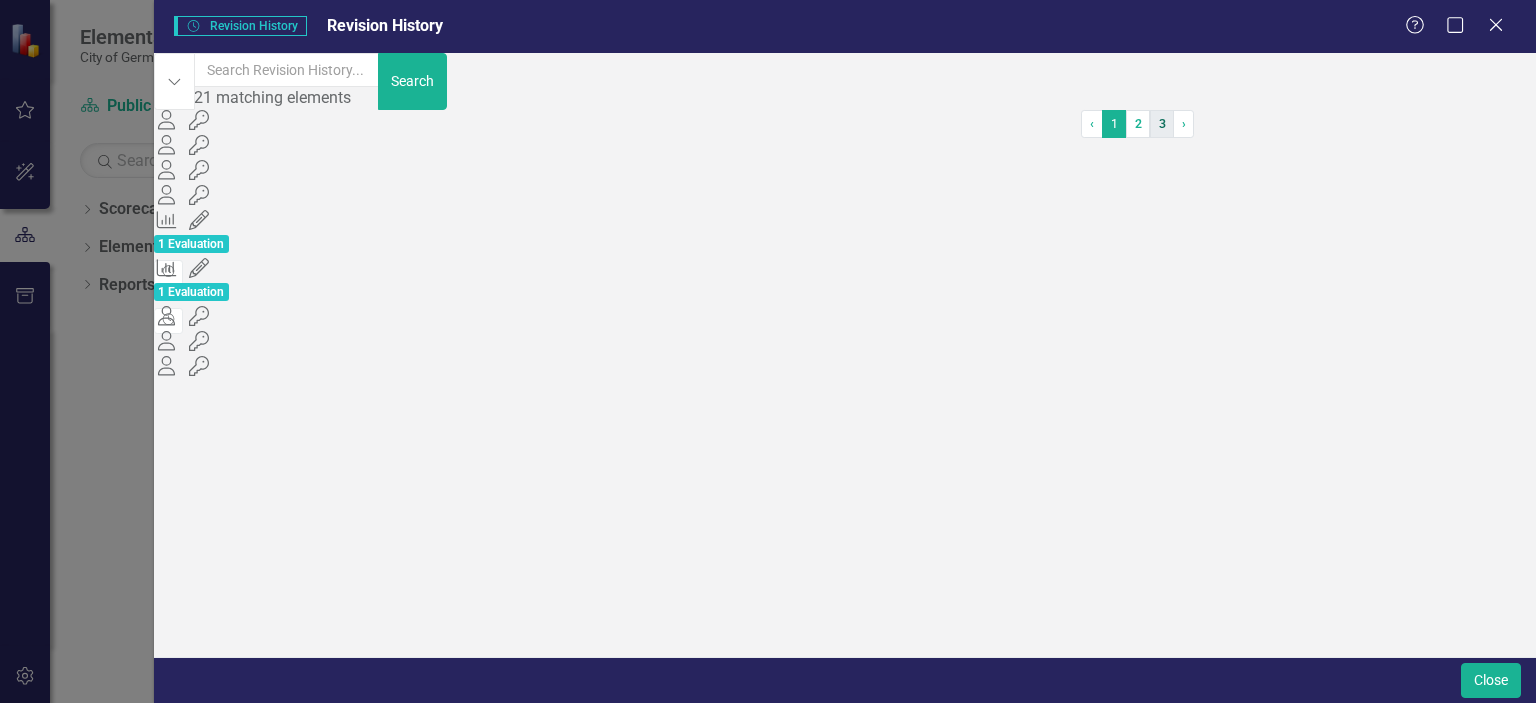 click on "3" at bounding box center [1162, 124] 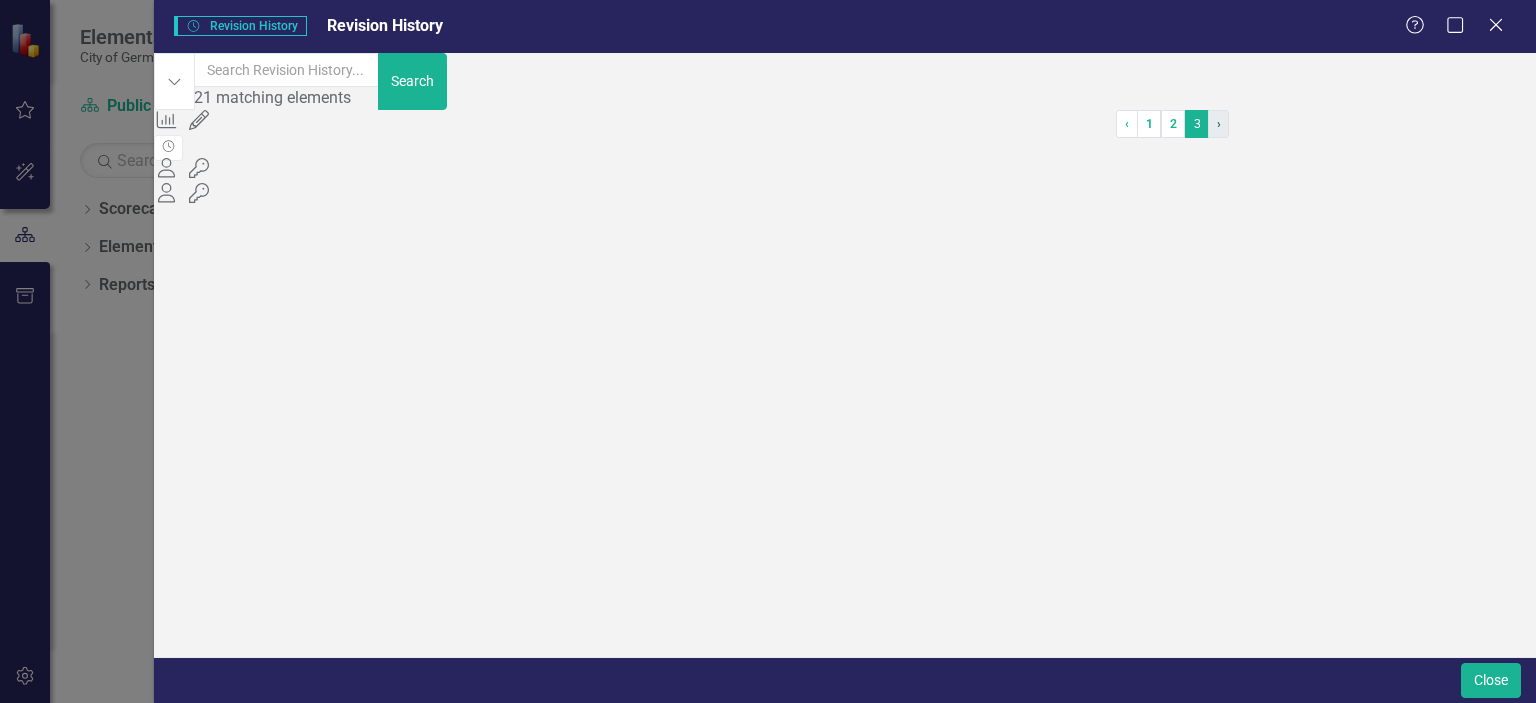 click on "›" at bounding box center [1219, 124] 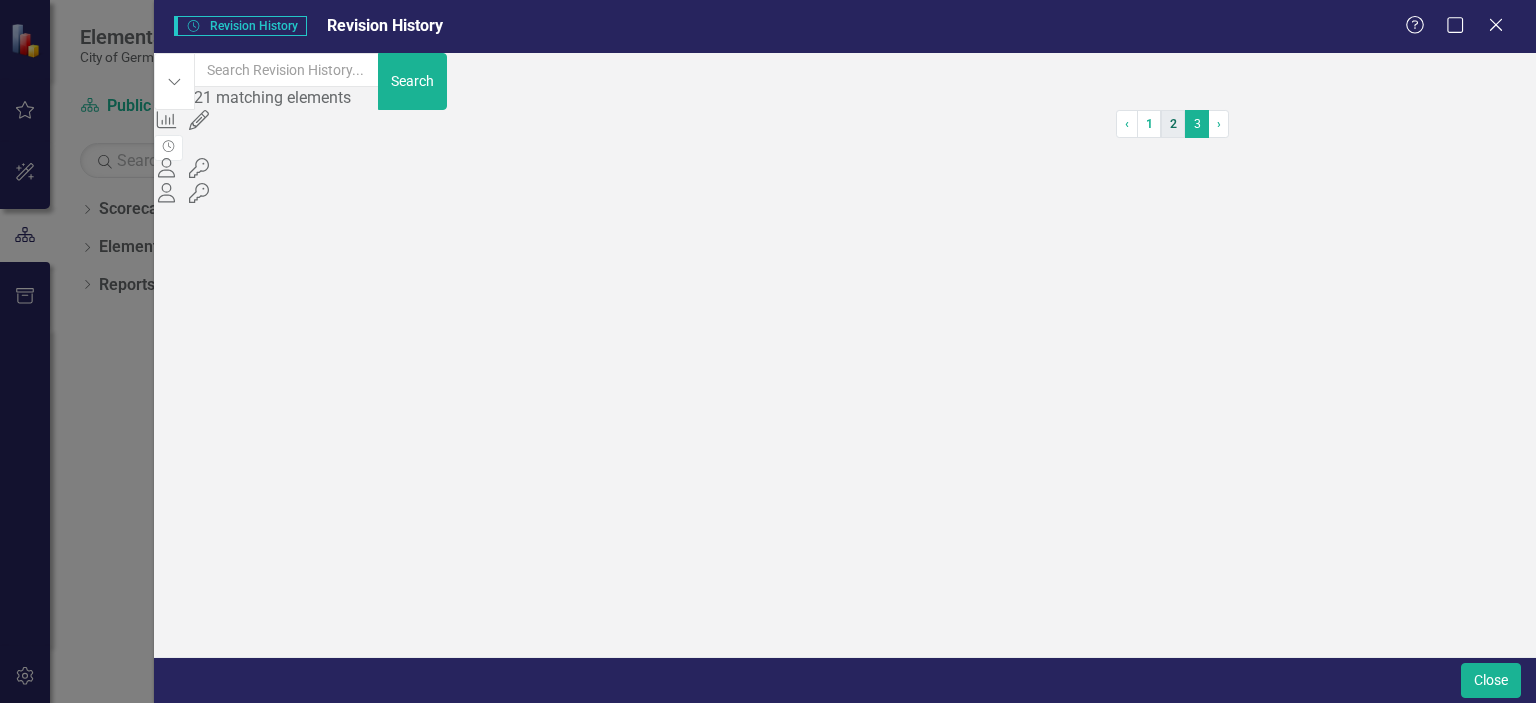 click on "2" at bounding box center (1173, 124) 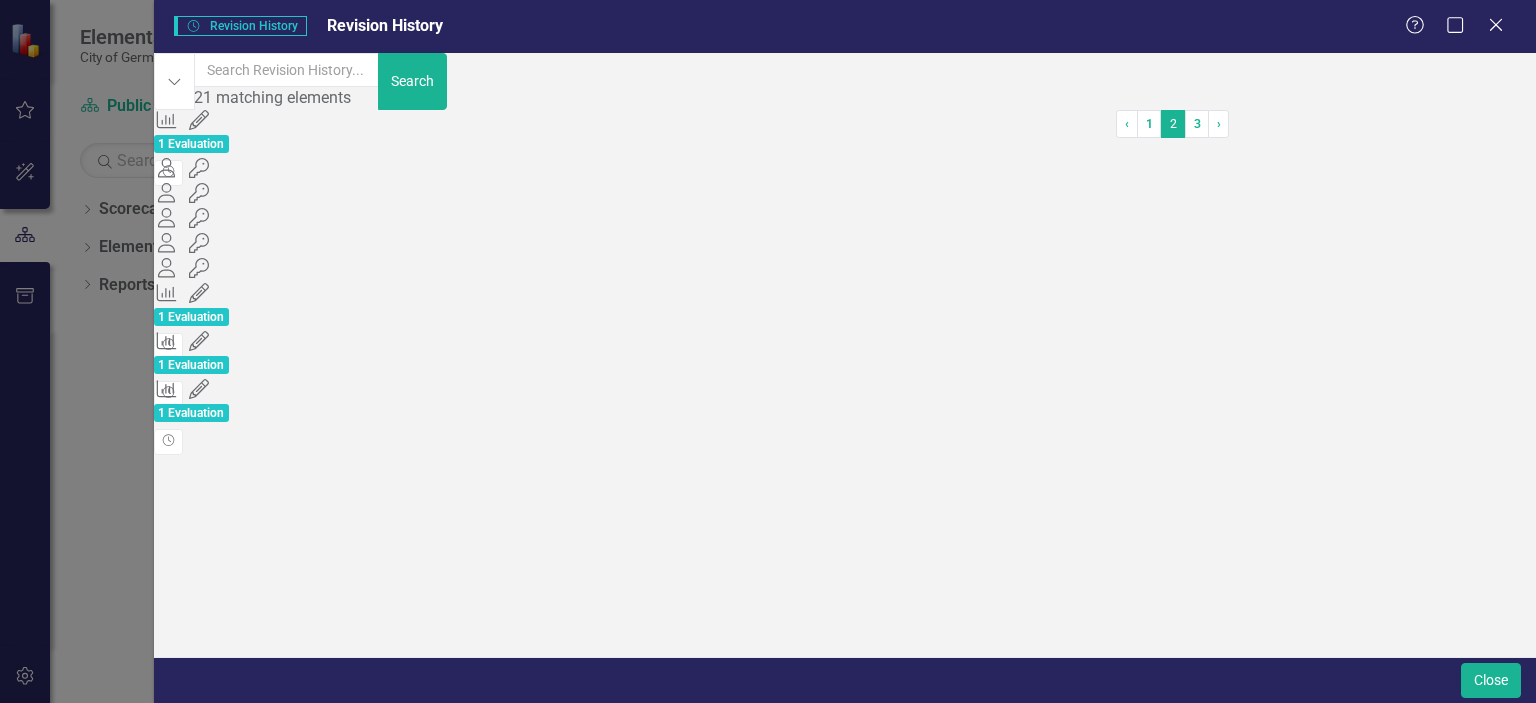 click on "Measure 444040 (Satisfaction with fire department services) Period Data Updated  by William Hogue (Fire) on 04/16/25 at 11:44 am" at bounding box center (635, 317) 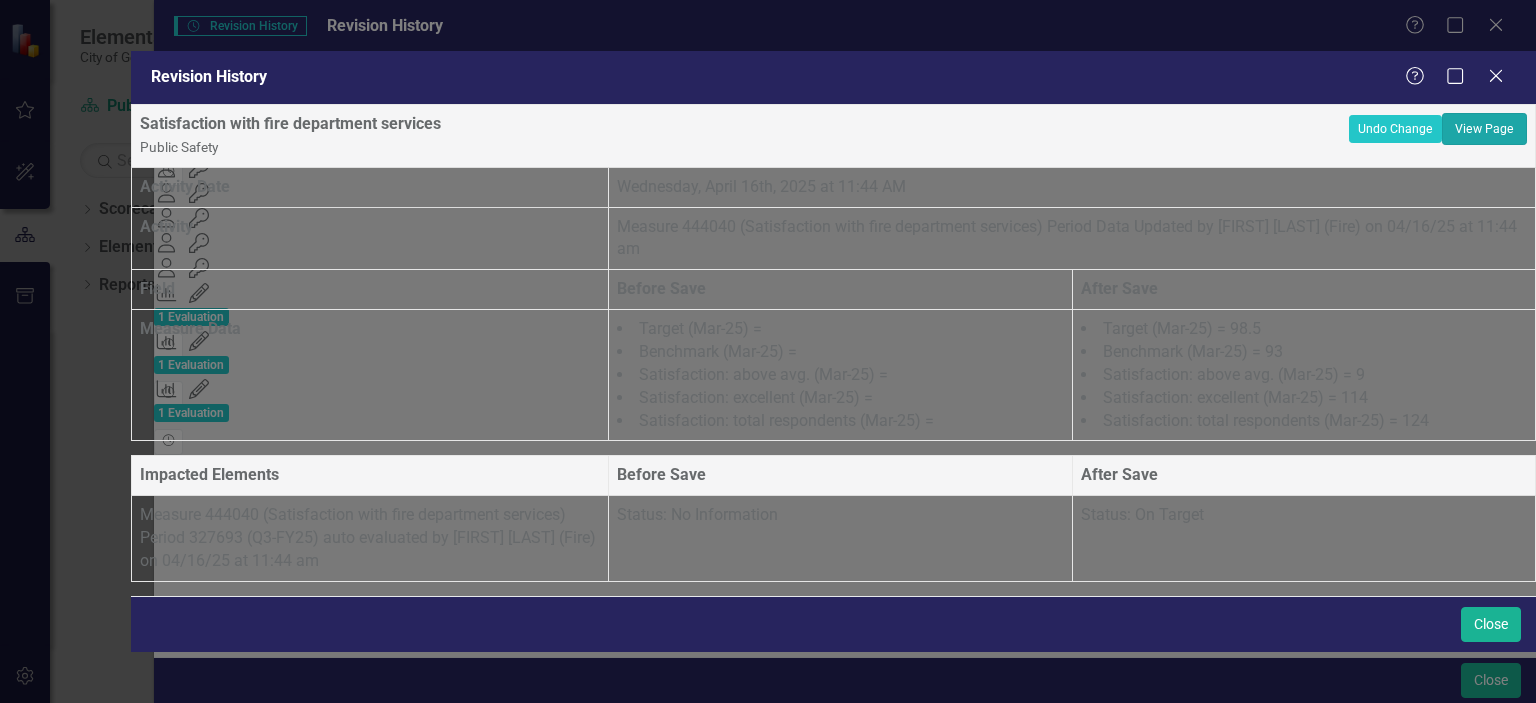click on "View Page" at bounding box center [1484, 129] 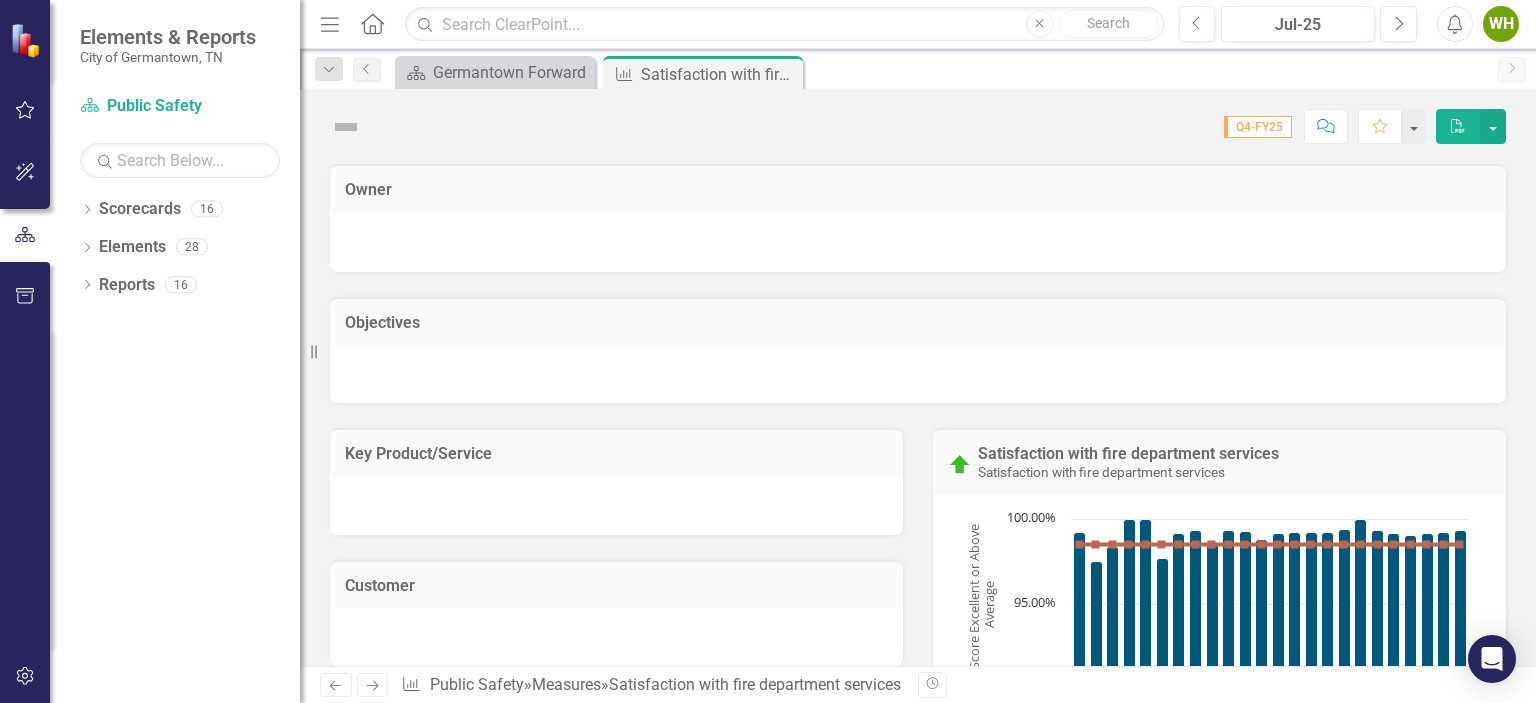scroll, scrollTop: 0, scrollLeft: 0, axis: both 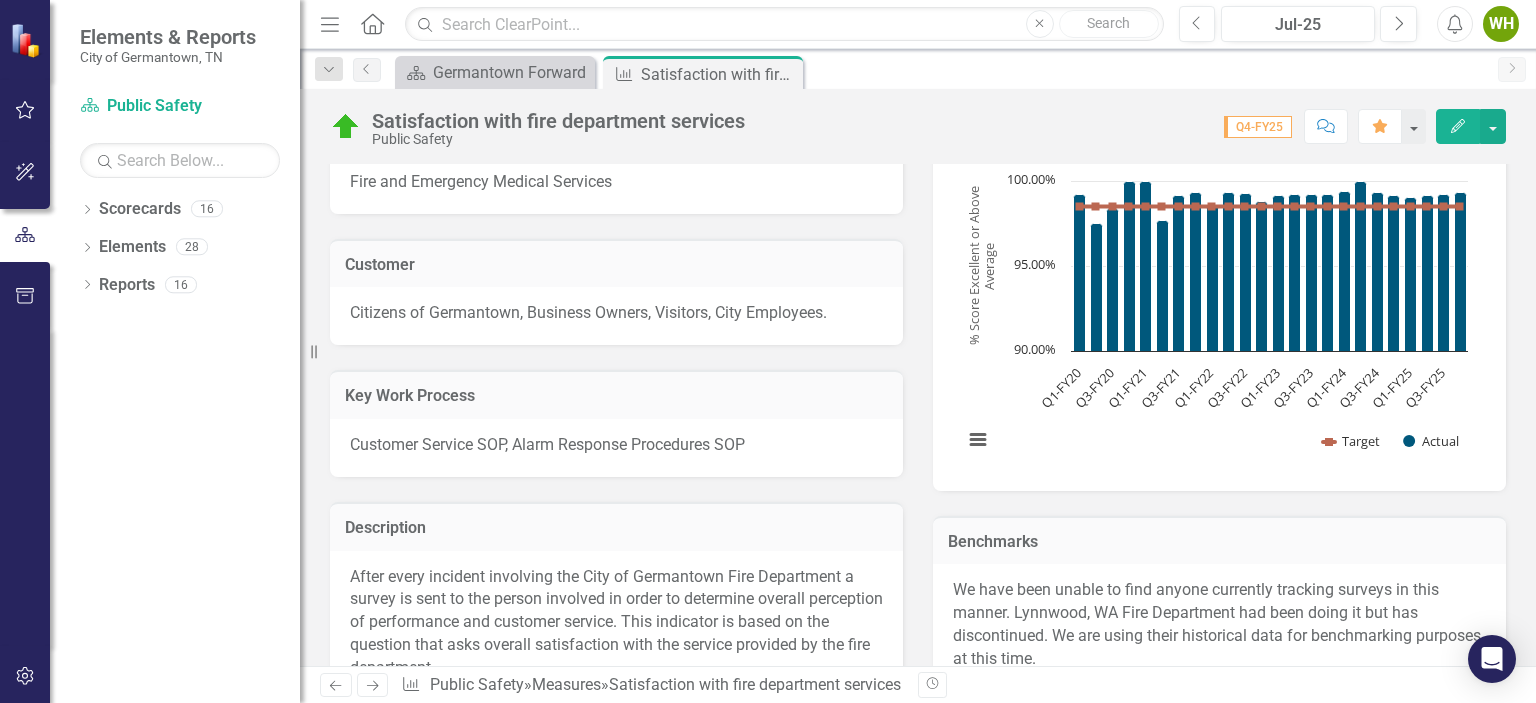 click on "Q4-FY25" at bounding box center (1258, 127) 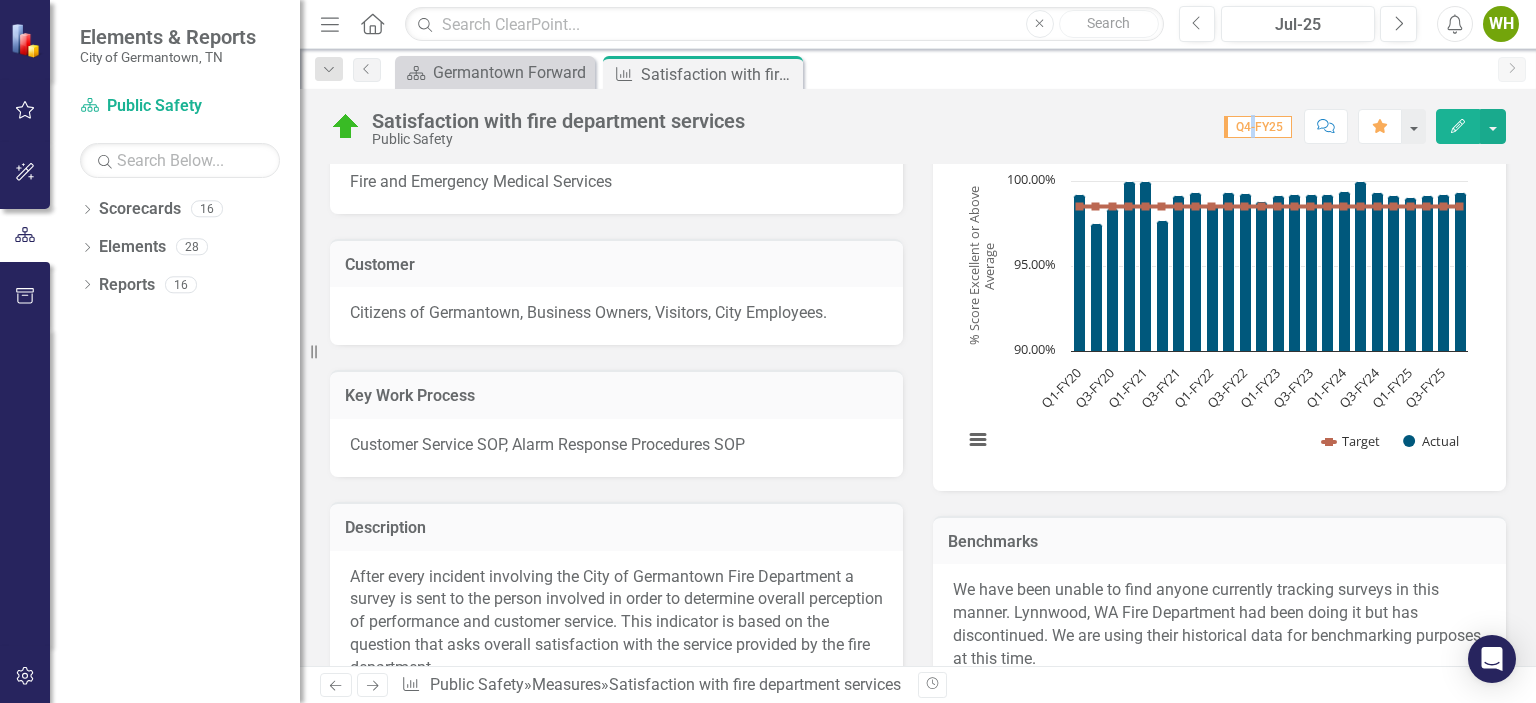 click on "Q4-FY25" at bounding box center (1258, 127) 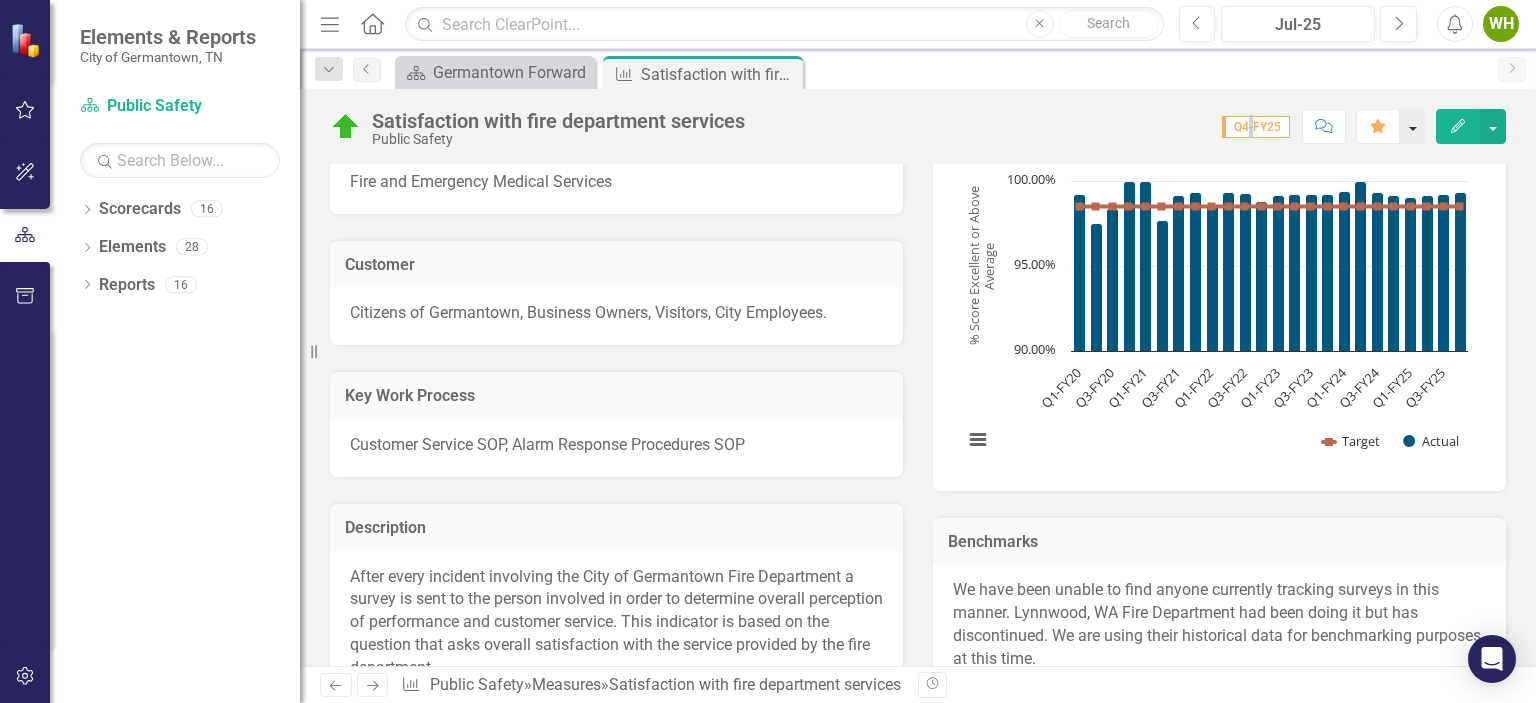 click at bounding box center (1413, 126) 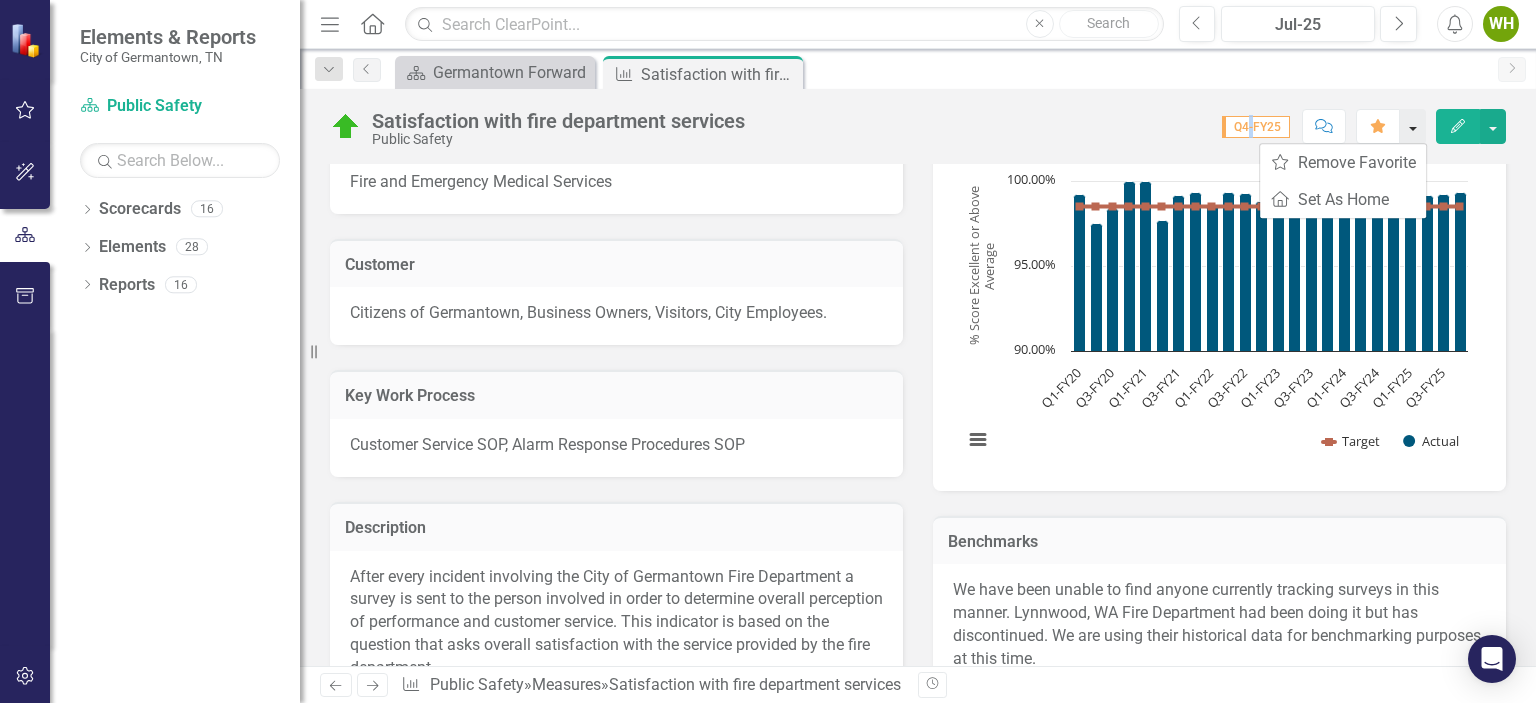 click at bounding box center (1413, 126) 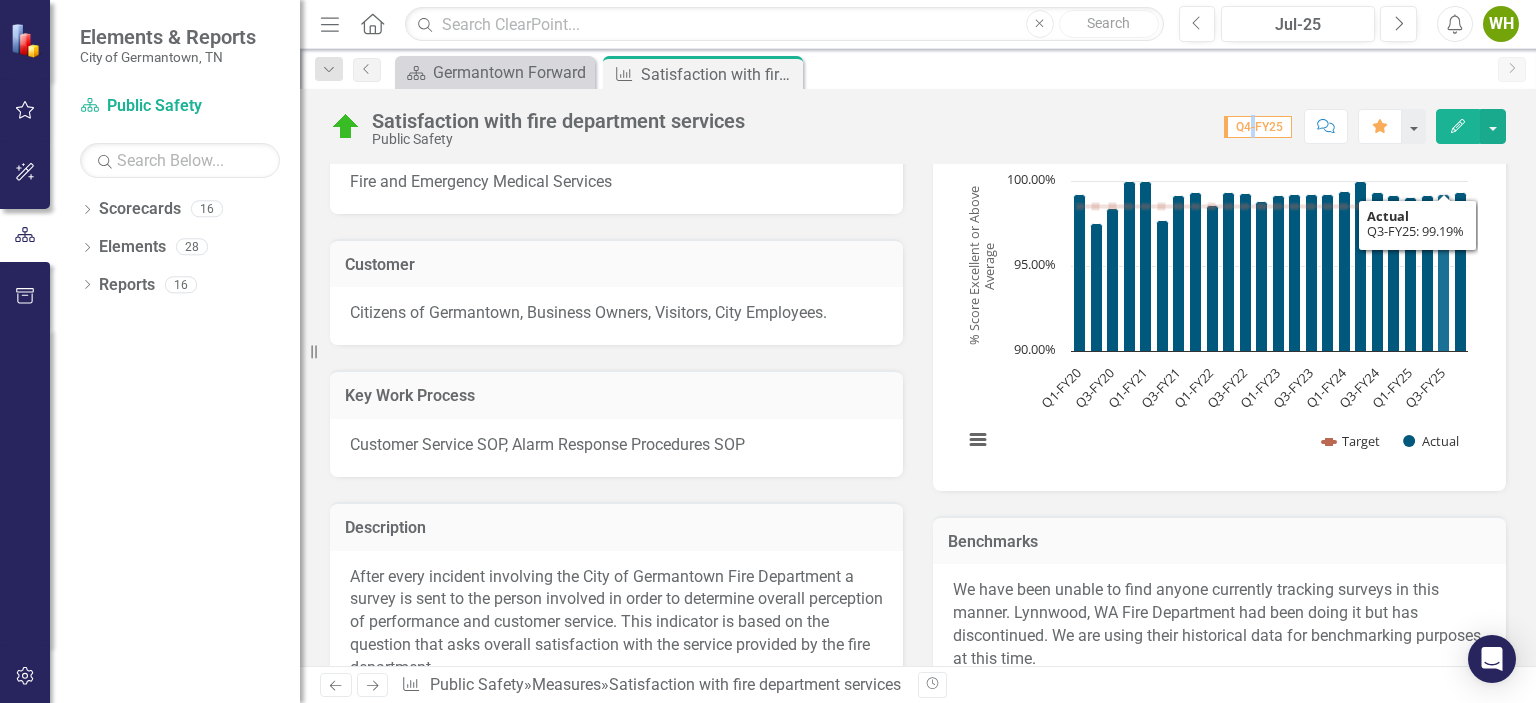 click 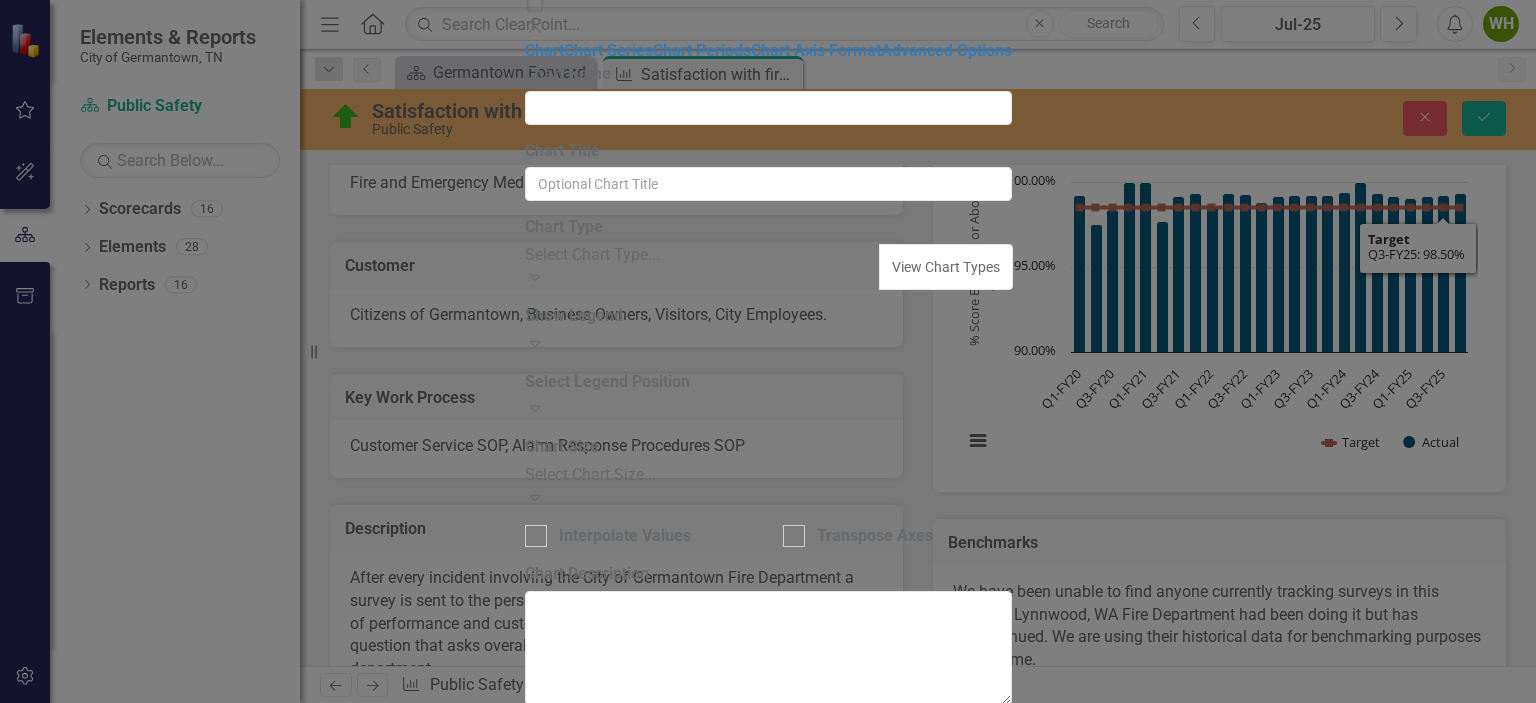 type on "Satisfaction with fire department services" 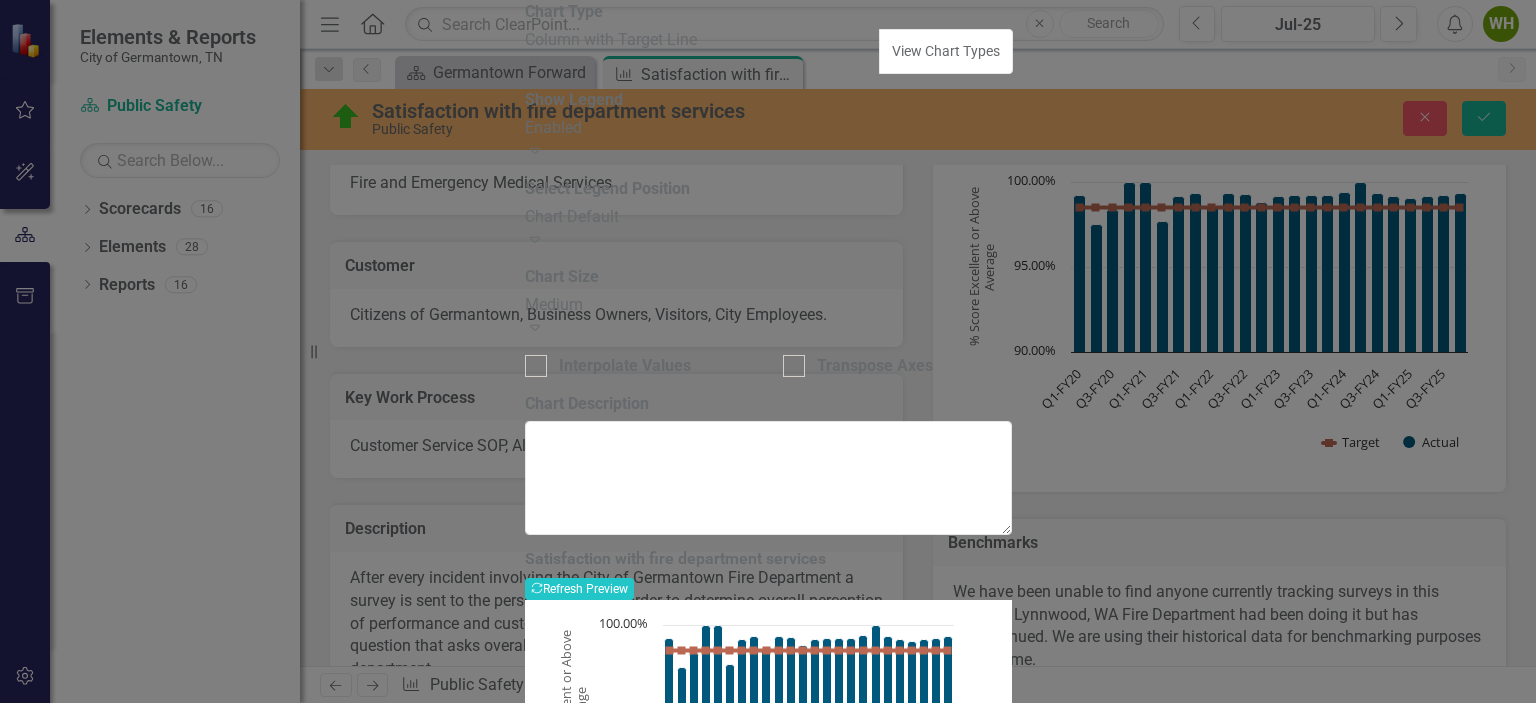 click on "Close" 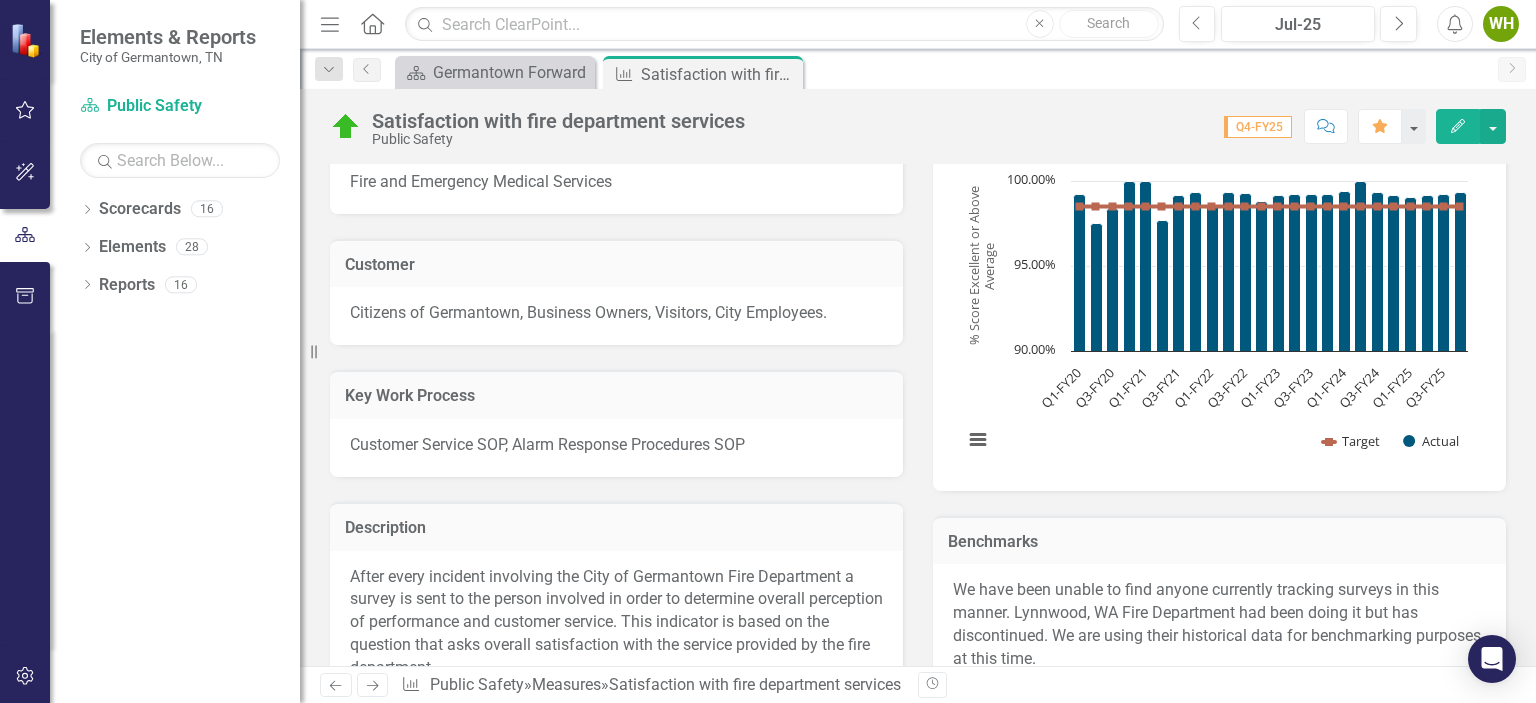 scroll, scrollTop: 0, scrollLeft: 0, axis: both 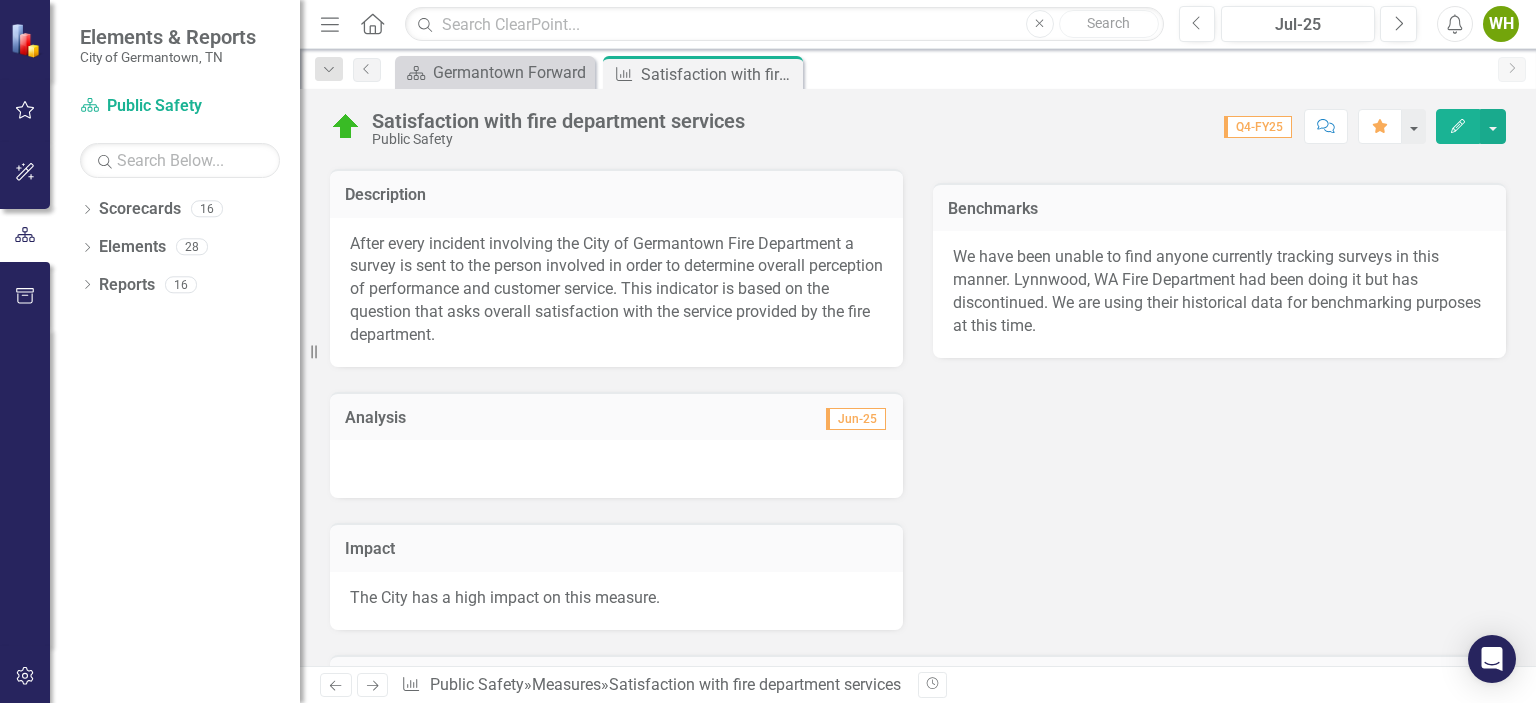 drag, startPoint x: 428, startPoint y: 463, endPoint x: 334, endPoint y: 471, distance: 94.33981 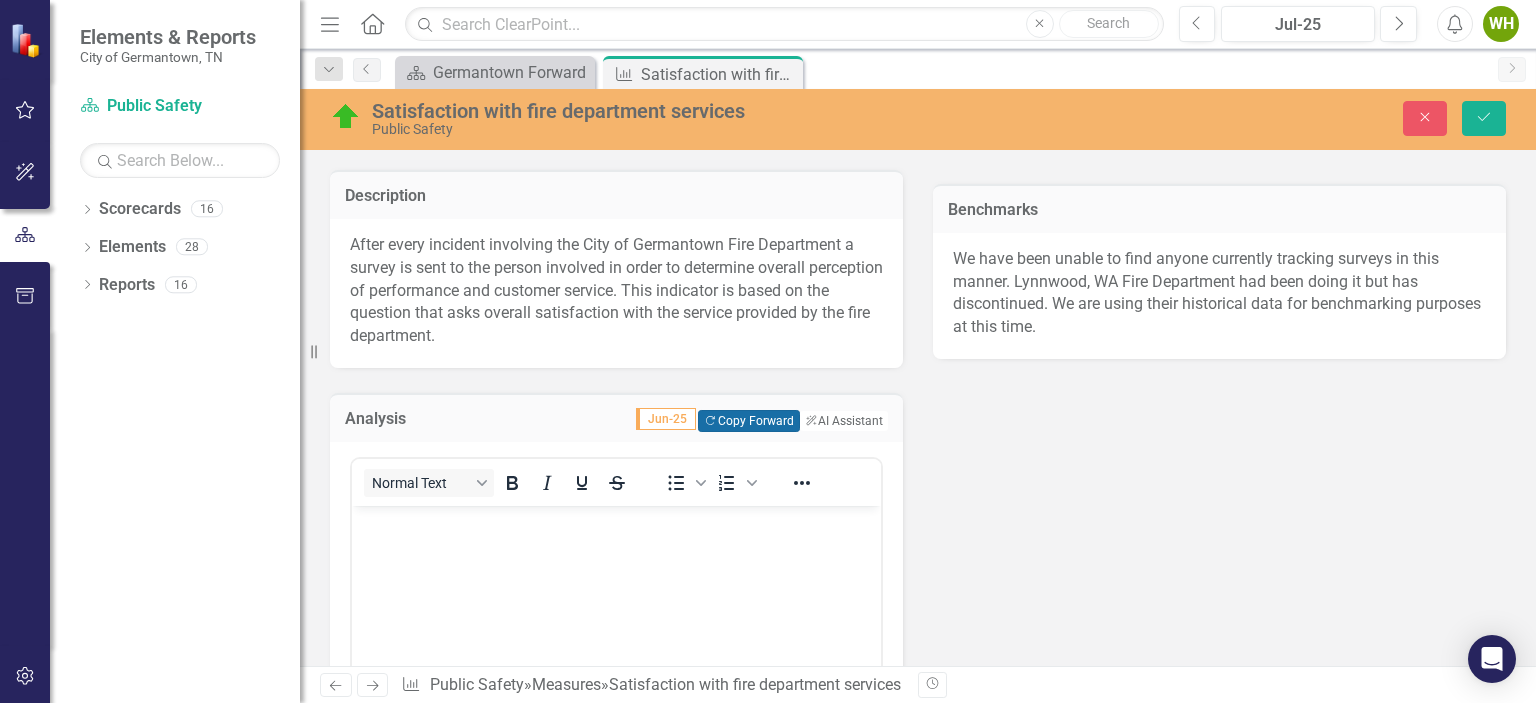 scroll, scrollTop: 0, scrollLeft: 0, axis: both 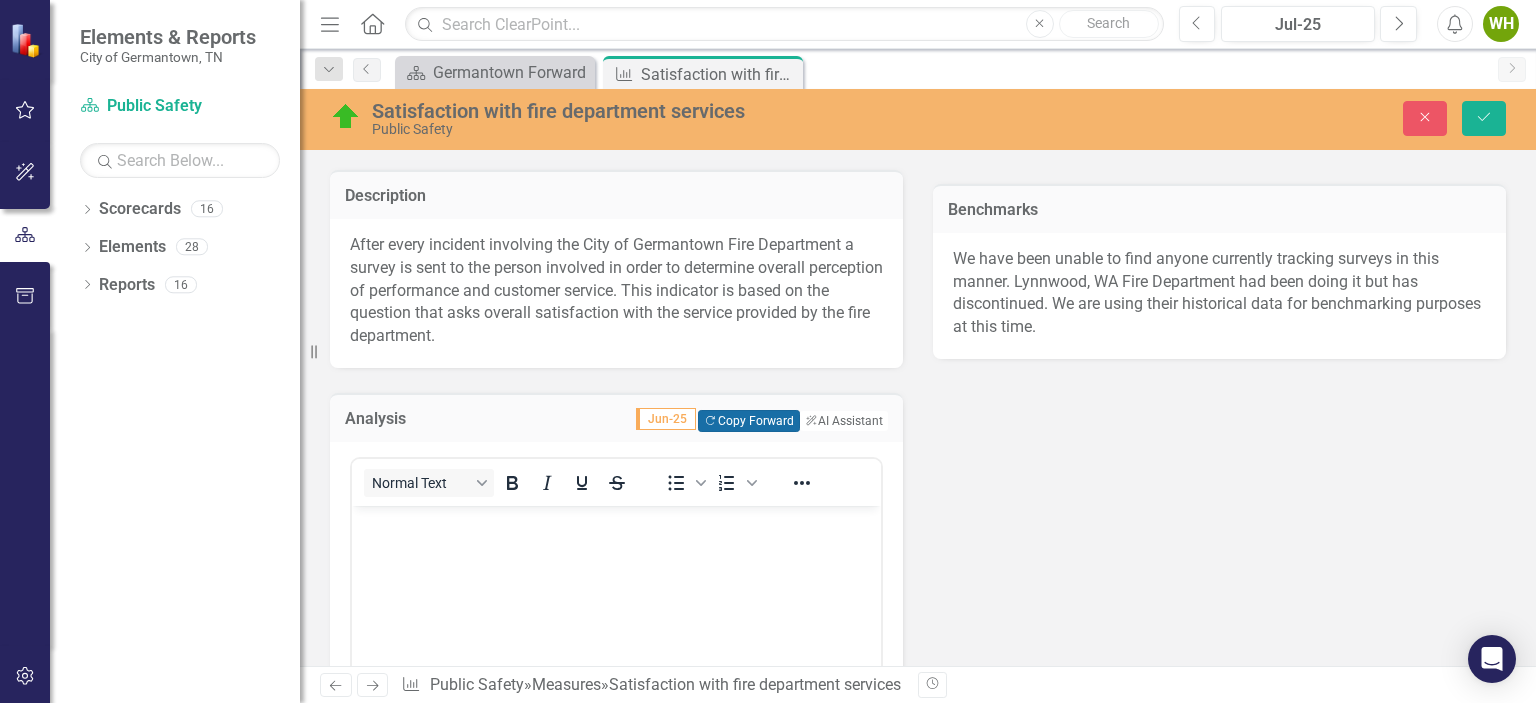 click on "Copy Forward  Copy Forward" at bounding box center [748, 421] 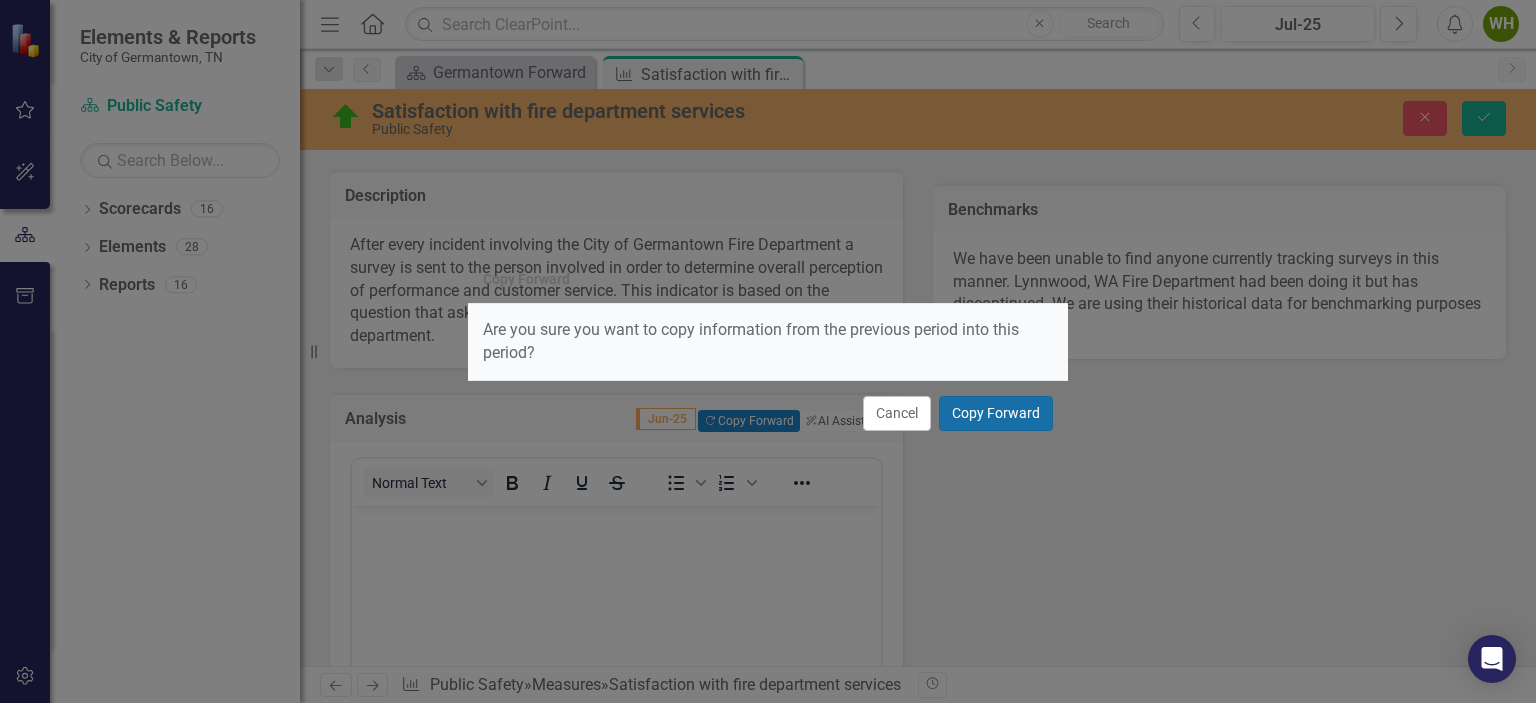 click on "Copy Forward" at bounding box center (996, 413) 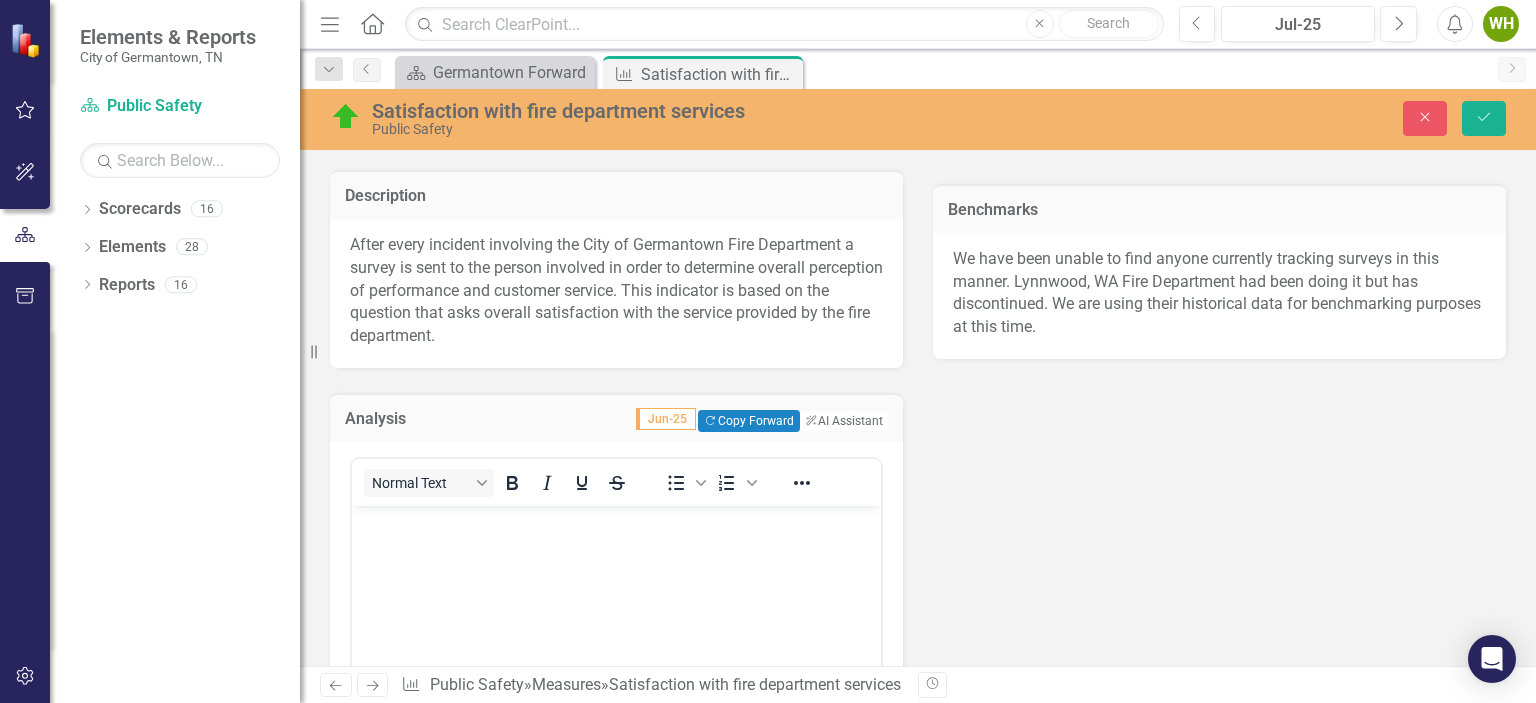 drag, startPoint x: 1528, startPoint y: 316, endPoint x: 1207, endPoint y: 367, distance: 325.02615 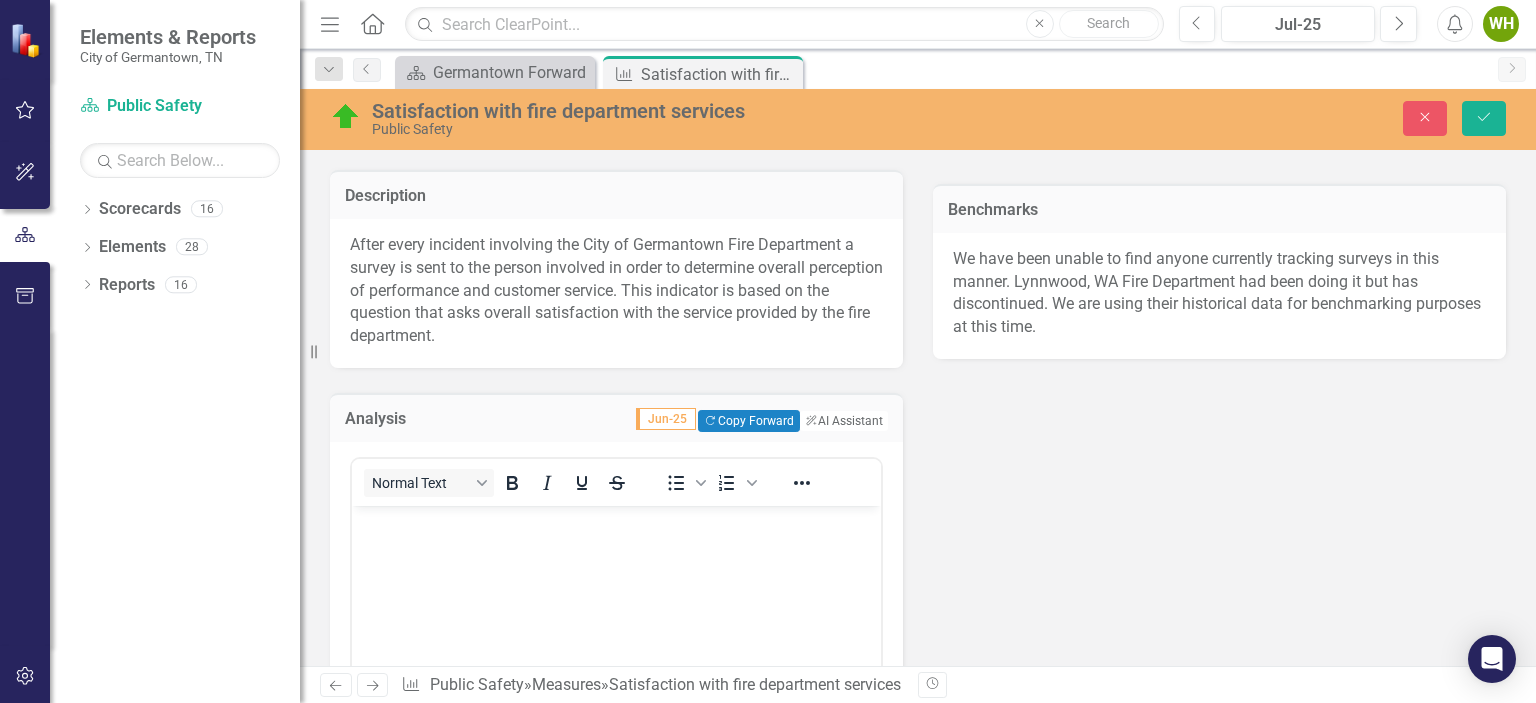click on "Key Product/Service Fire and Emergency Medical Services Customer Citizens of Germantown, Business Owners, Visitors, City Employees. Key Work Process Customer Service SOP, Alarm Response Procedures SOP Description After every incident involving the City of Germantown Fire Department a survey is sent to the person involved in order to determine overall perception of performance and customer service. This indicator is based on the question that asks overall satisfaction with the service provided by the fire department.  Analysis Jun-25 Copy Forward  Copy Forward  ClearPoint AI  AI Assistant Normal Text To open the popup, press Shift+Enter To open the popup, press Shift+Enter Switch to old editor Impact The City has a high impact on this measure. Satisfaction with fire department services Chart Combination chart with 2 data series. The chart has 1 X axis displaying categories.  The chart has 1 Y axis displaying % Score Excellent or Above Average. Data ranges from 97.4789916 to 100. Created with Highcharts 11.4.8" at bounding box center (918, 405) 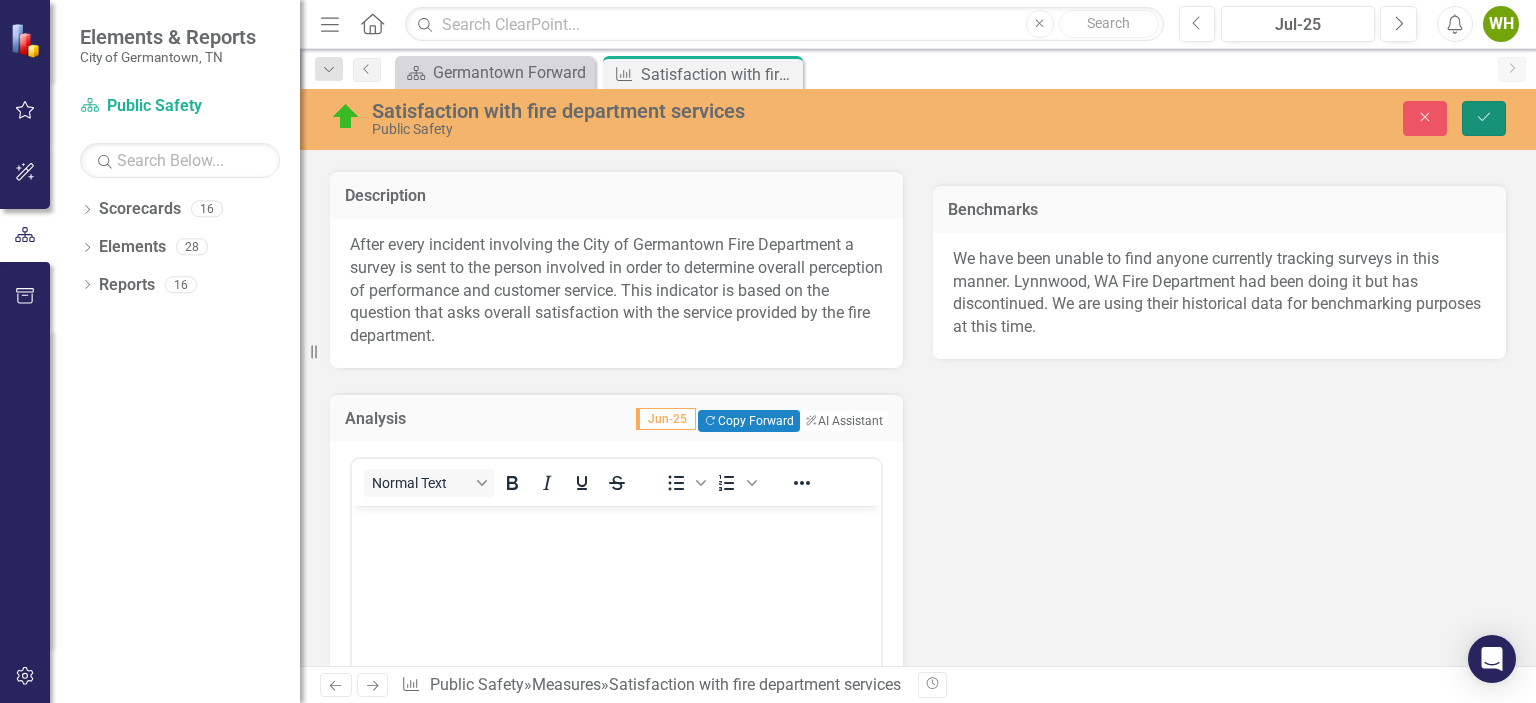 click on "Save" at bounding box center (1484, 118) 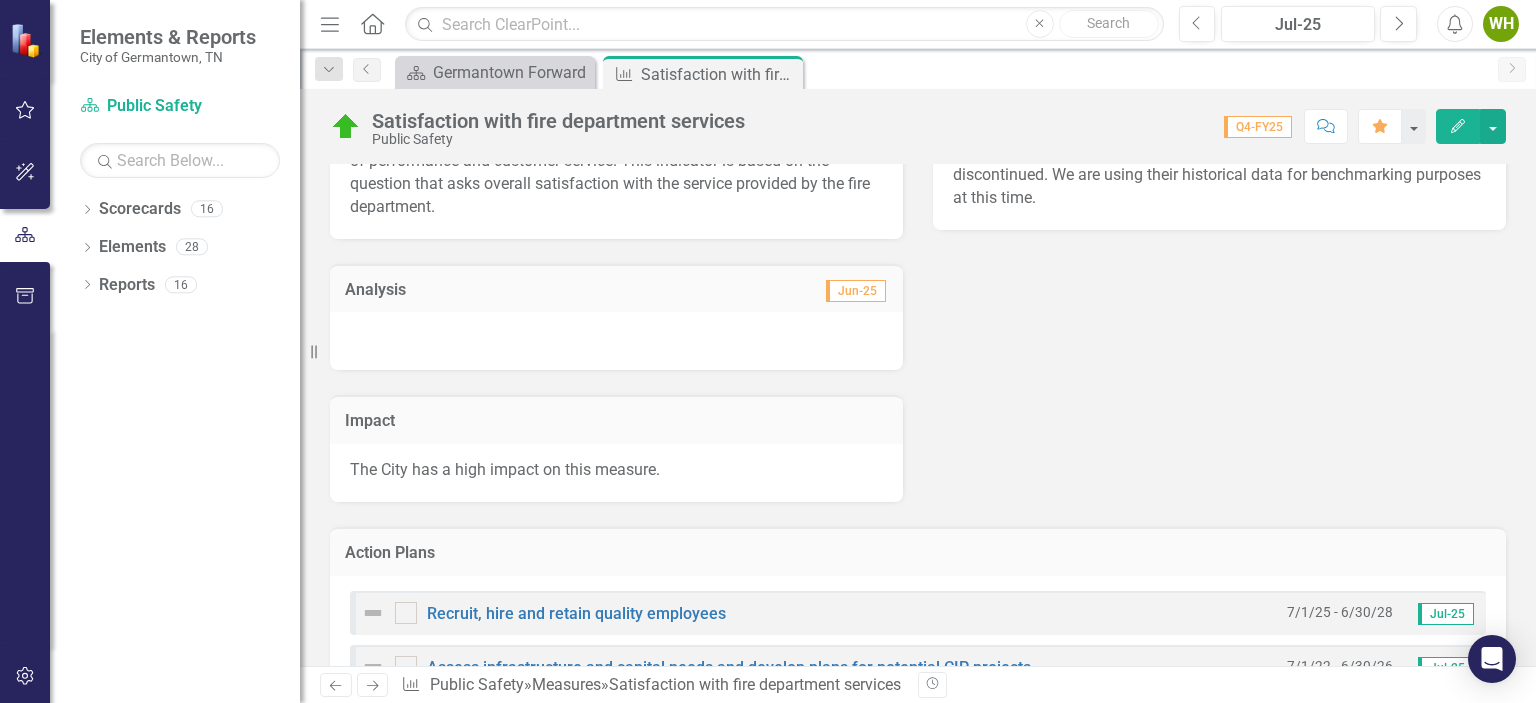 scroll, scrollTop: 792, scrollLeft: 0, axis: vertical 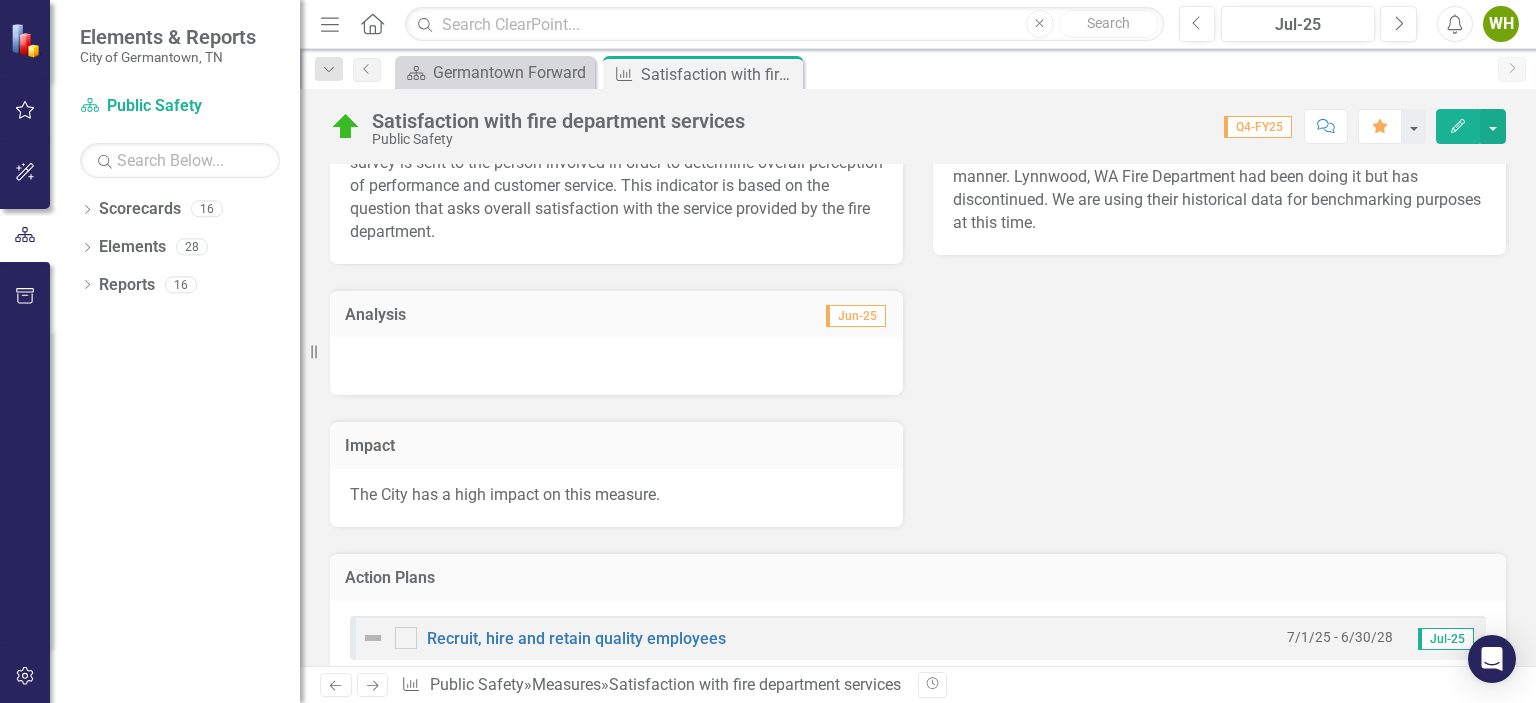 click on "Analysis" at bounding box center (479, 315) 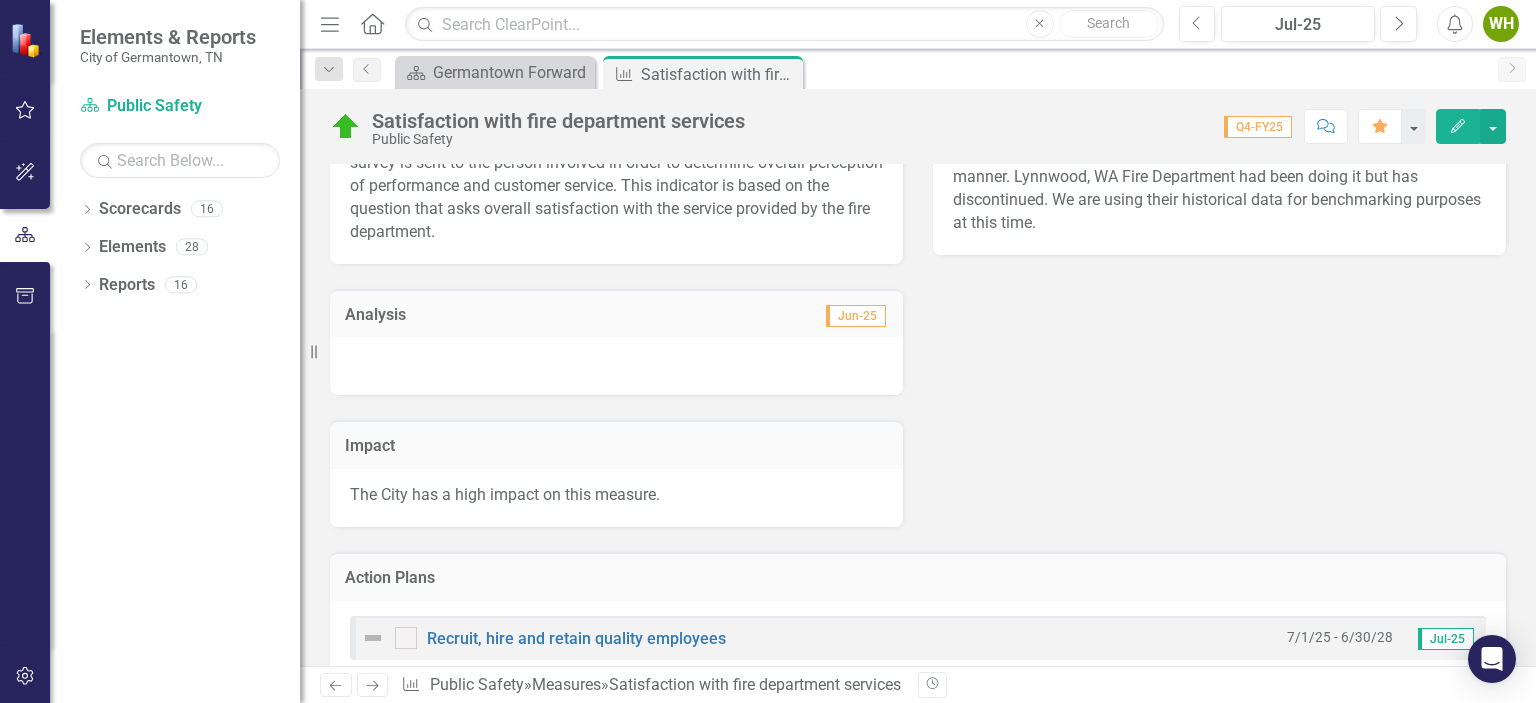 click on "Analysis" at bounding box center (479, 315) 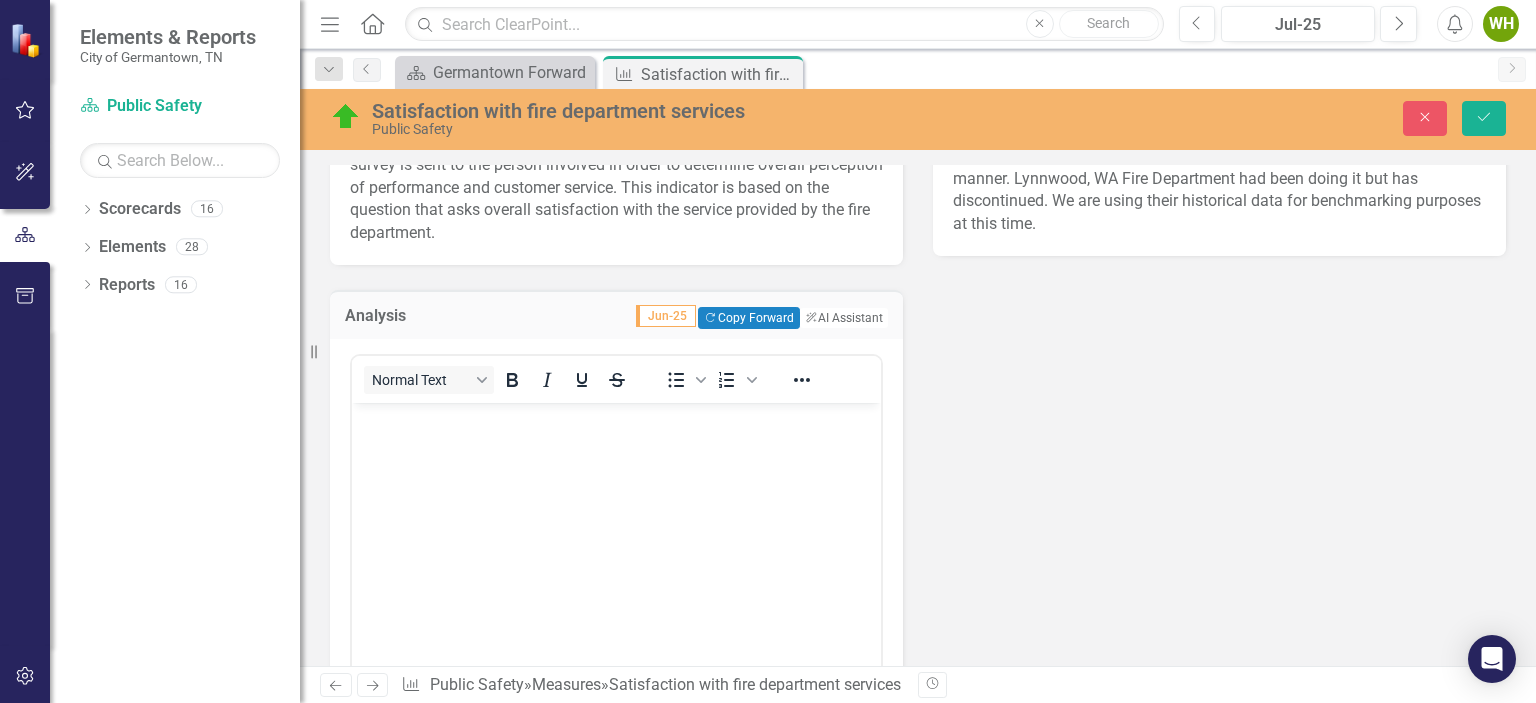 scroll, scrollTop: 0, scrollLeft: 0, axis: both 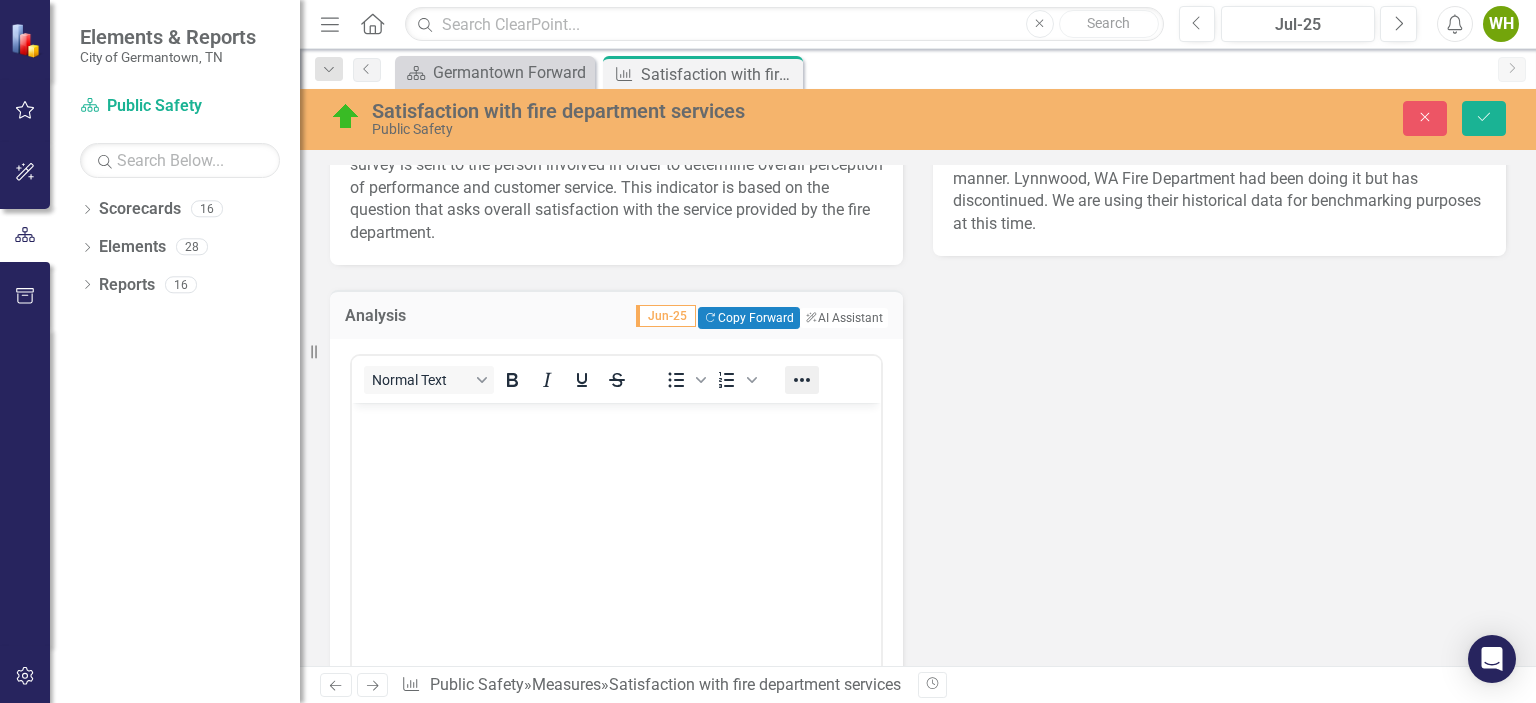 click 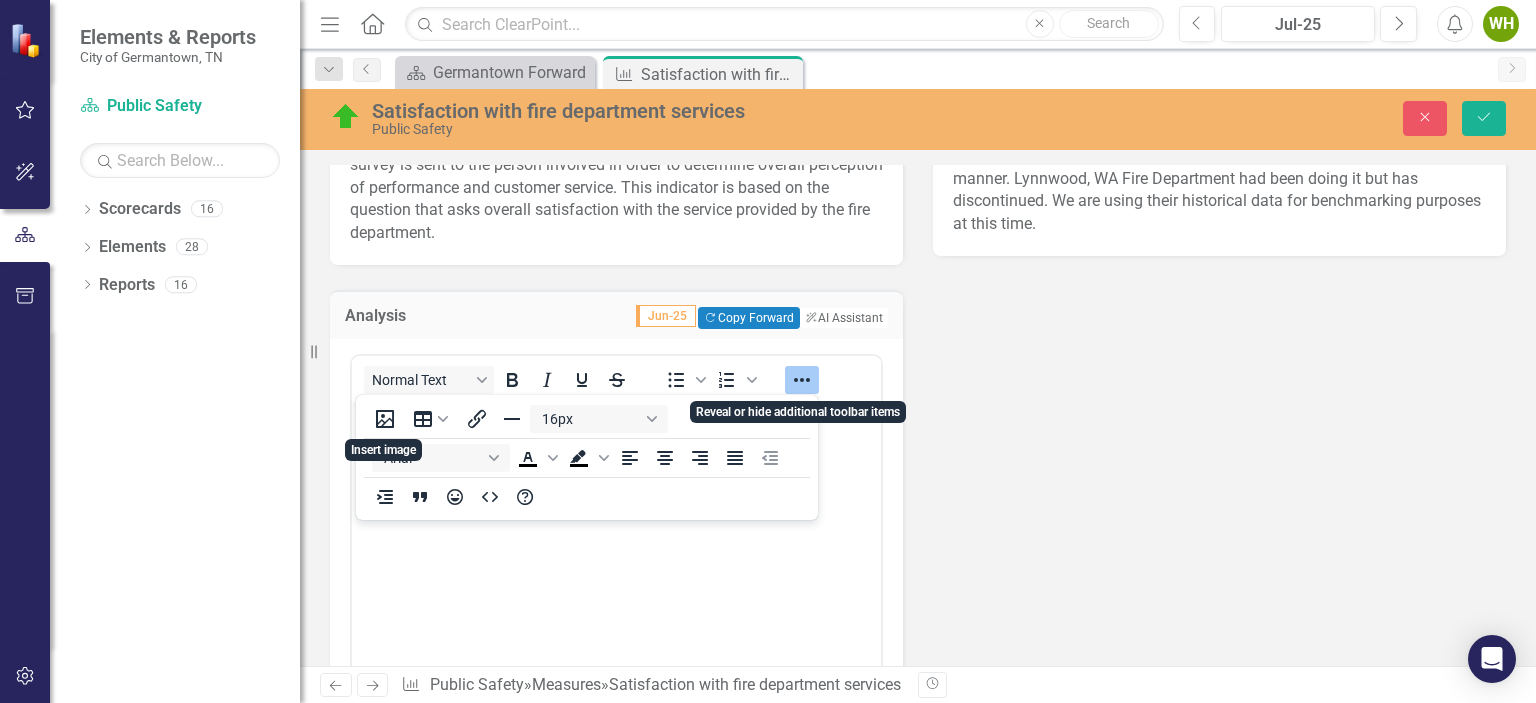 click 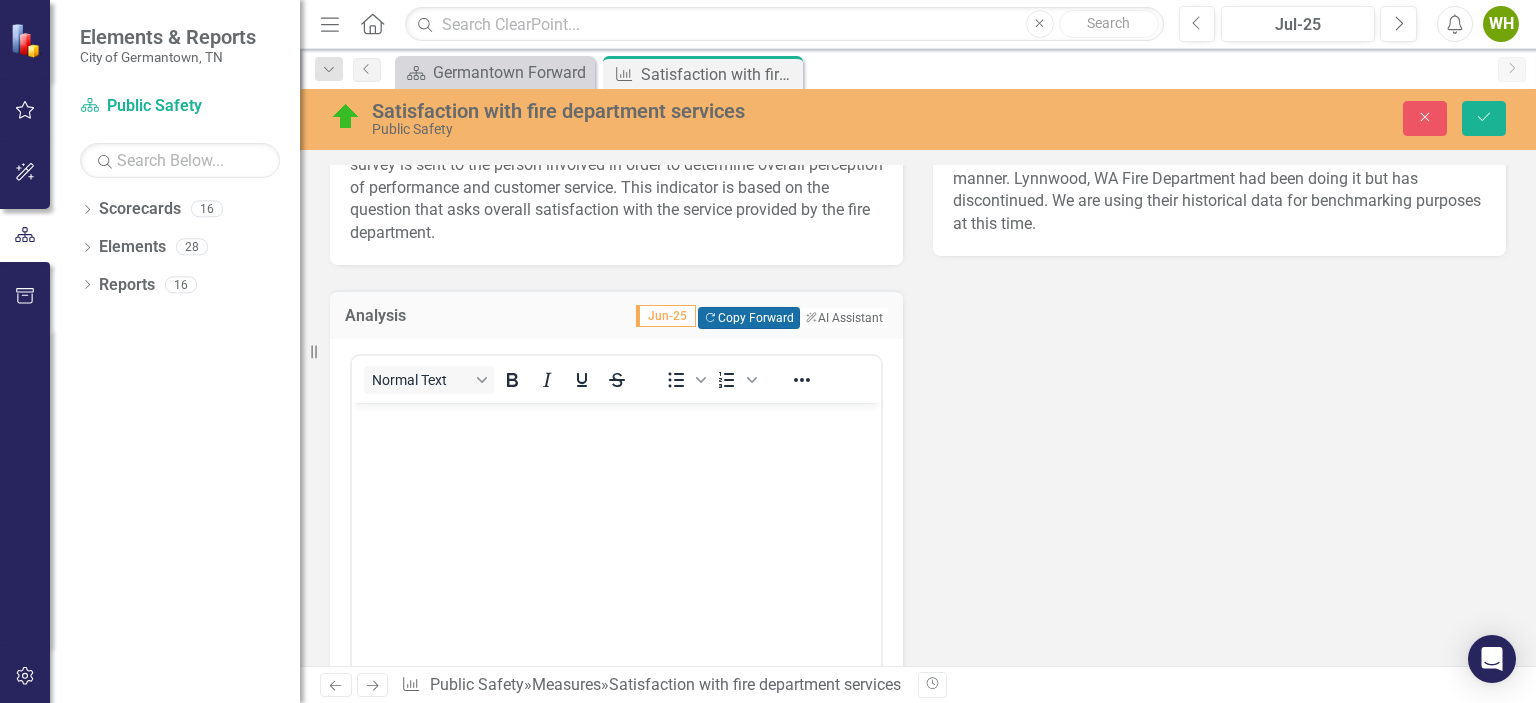 click on "Copy Forward  Copy Forward" at bounding box center (748, 318) 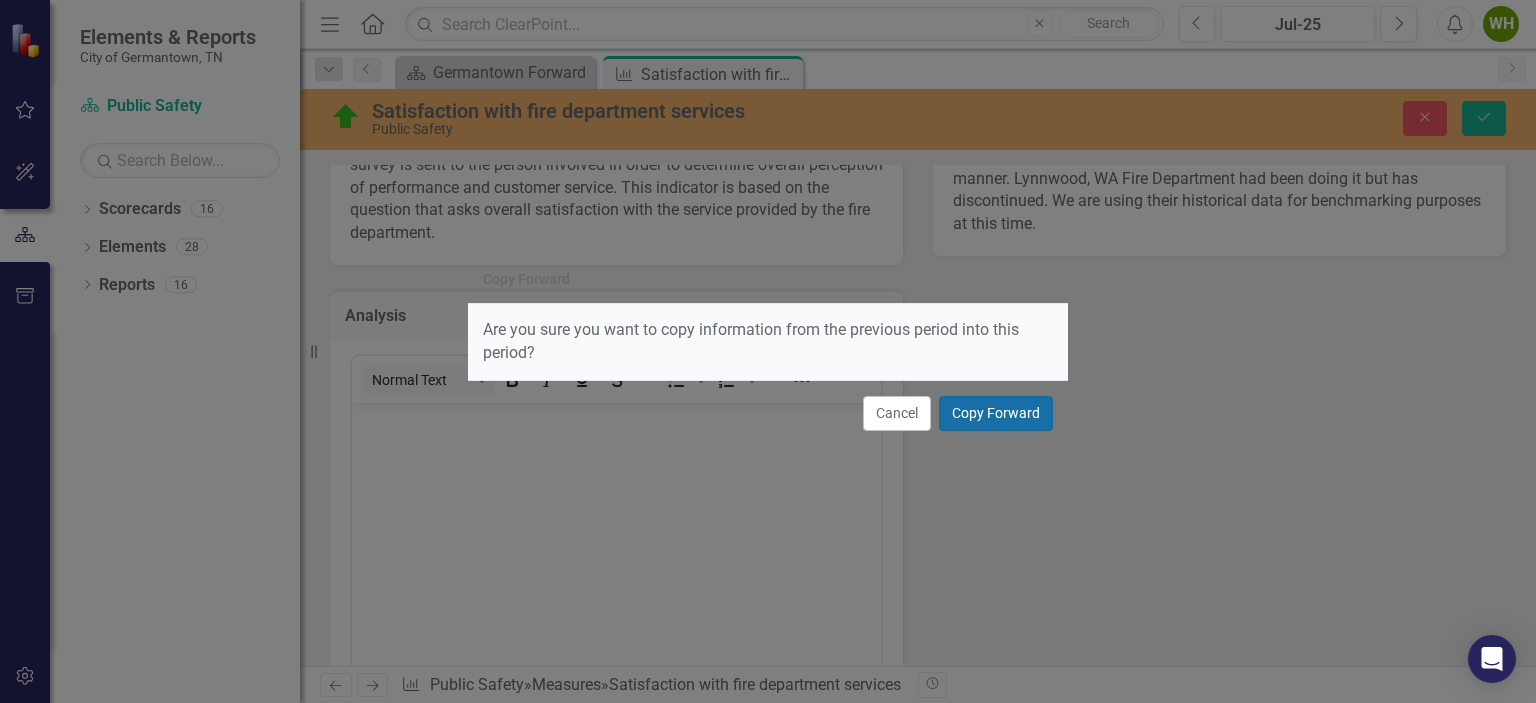 click on "Copy Forward" at bounding box center (996, 413) 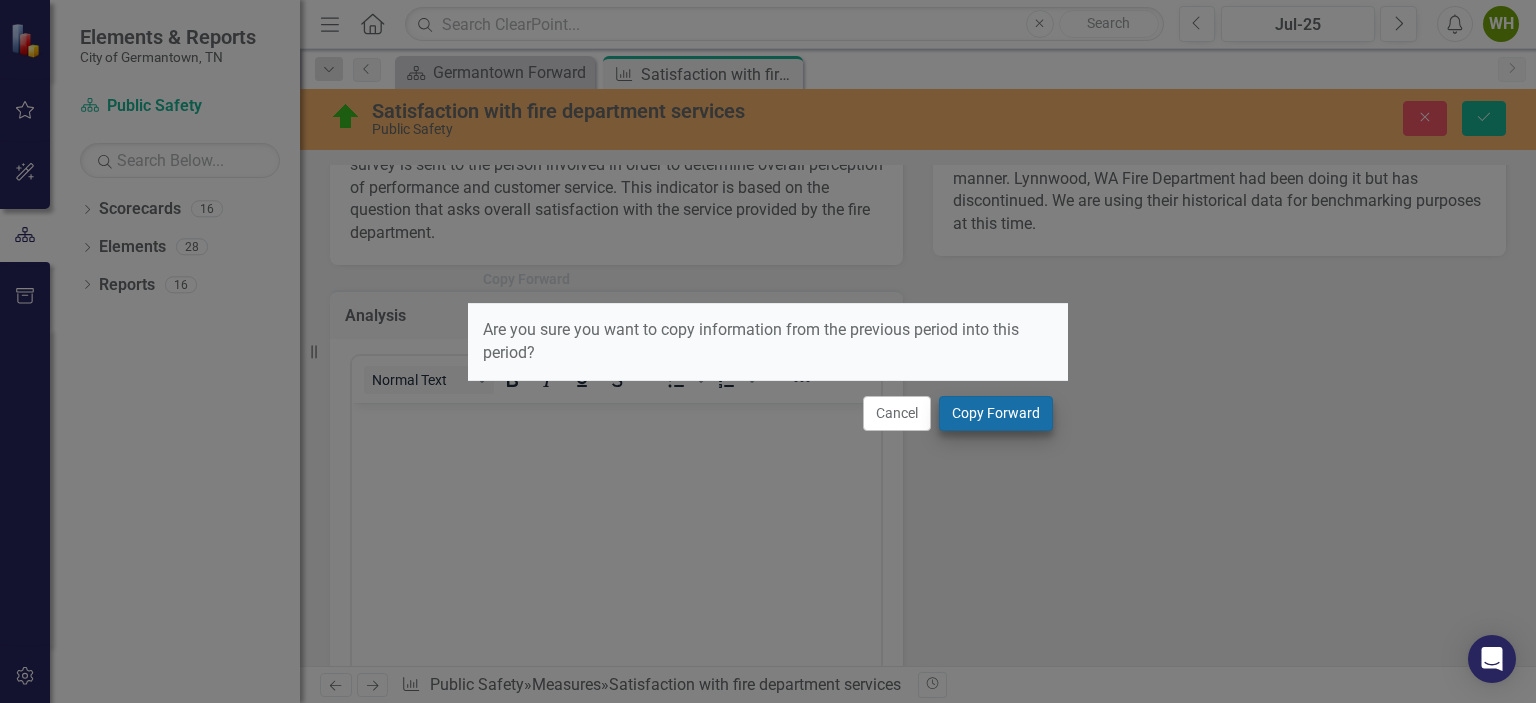 click on "Key Product/Service Fire and Emergency Medical Services Customer Citizens of Germantown, Business Owners, Visitors, City Employees. Key Work Process Customer Service SOP, Alarm Response Procedures SOP Description After every incident involving the City of Germantown Fire Department a survey is sent to the person involved in order to determine overall perception of performance and customer service. This indicator is based on the question that asks overall satisfaction with the service provided by the fire department.  Analysis Jun-25 Copy Forward  Copy Forward  ClearPoint AI  AI Assistant Normal Text To open the popup, press Shift+Enter To open the popup, press Shift+Enter Switch to old editor Impact The City has a high impact on this measure. Satisfaction with fire department services Chart Combination chart with 2 data series. The chart has 1 X axis displaying categories.  The chart has 1 Y axis displaying % Score Excellent or Above Average. Data ranges from 97.4789916 to 100. Created with Highcharts 11.4.8" at bounding box center [918, 302] 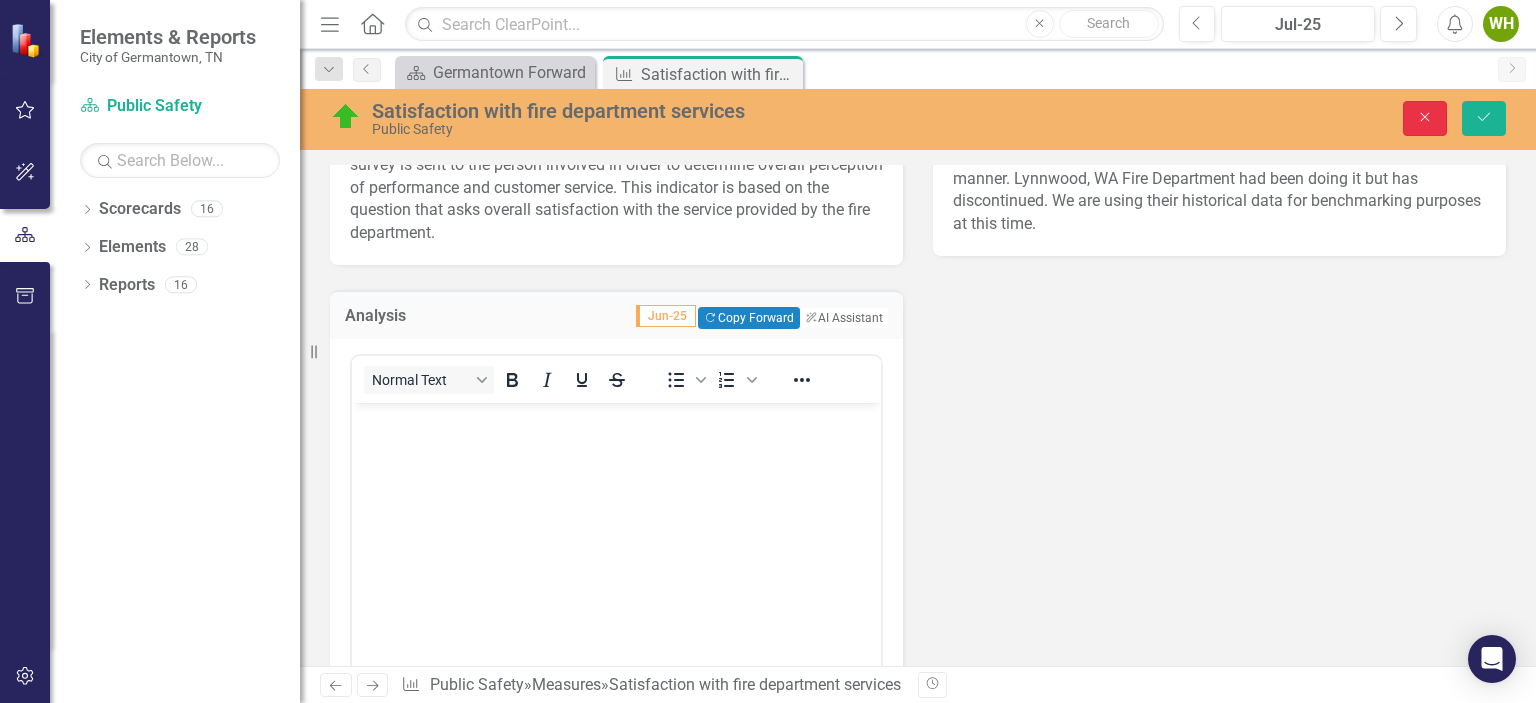click on "Close" at bounding box center (1425, 118) 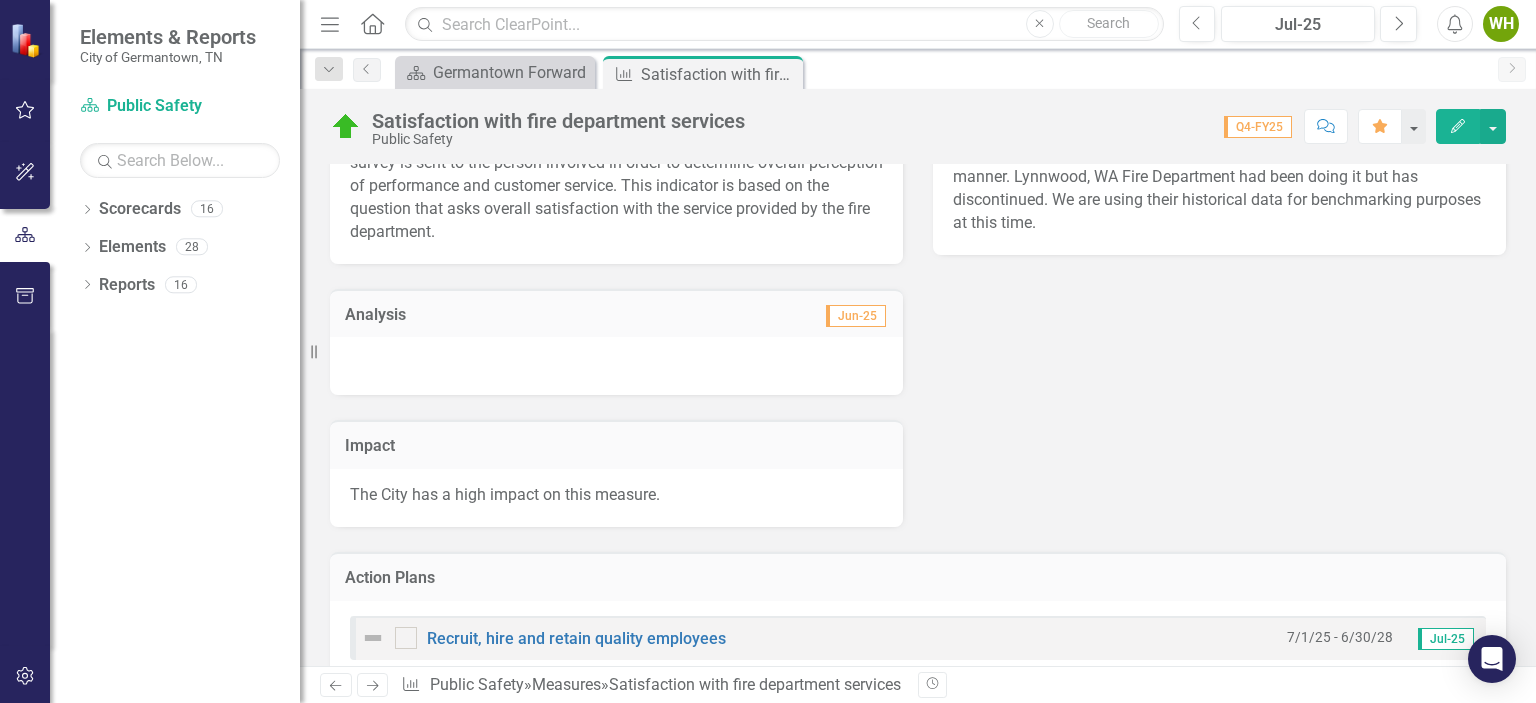 drag, startPoint x: 1523, startPoint y: 359, endPoint x: 1514, endPoint y: 437, distance: 78.51752 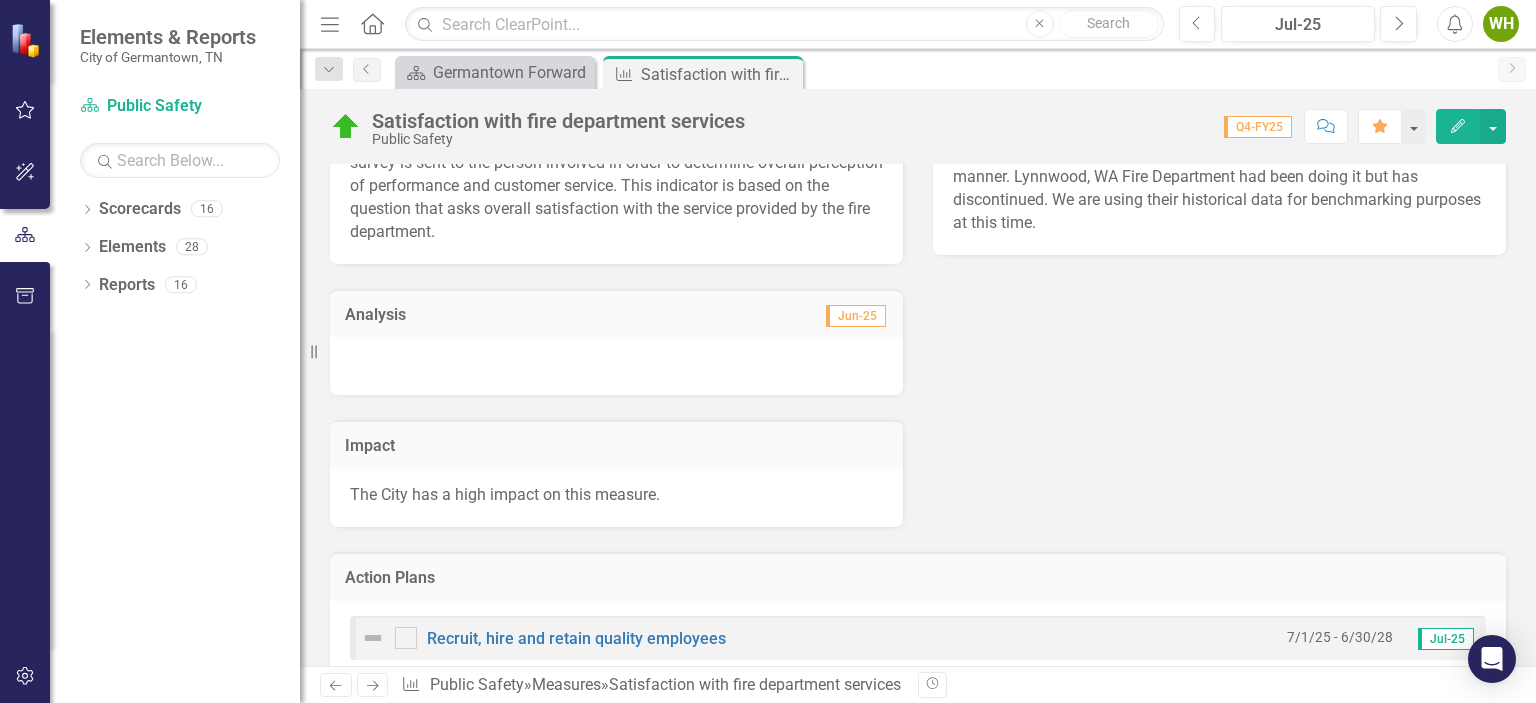 click on "Owner WH William Hogue (Fire) Objectives Germantown is the safest city in Tennessee. Q4-FY25 Key Product/Service Fire and Emergency Medical Services Customer Citizens of Germantown, Business Owners, Visitors, City Employees. Key Work Process Customer Service SOP, Alarm Response Procedures SOP Description After every incident involving the City of Germantown Fire Department a survey is sent to the person involved in order to determine overall perception of performance and customer service. This indicator is based on the question that asks overall satisfaction with the service provided by the fire department.  Analysis Jun-25 Impact The City has a high impact on this measure. Satisfaction with fire department services Chart Combination chart with 2 data series. The chart has 1 X axis displaying categories.  The chart has 1 Y axis displaying % Score Excellent or Above Average. Data ranges from 97.4789916 to 100. Created with Highcharts 11.4.8 % Score Excellent or Above ​ Average Chart context menu Target 9.00" at bounding box center (918, 618) 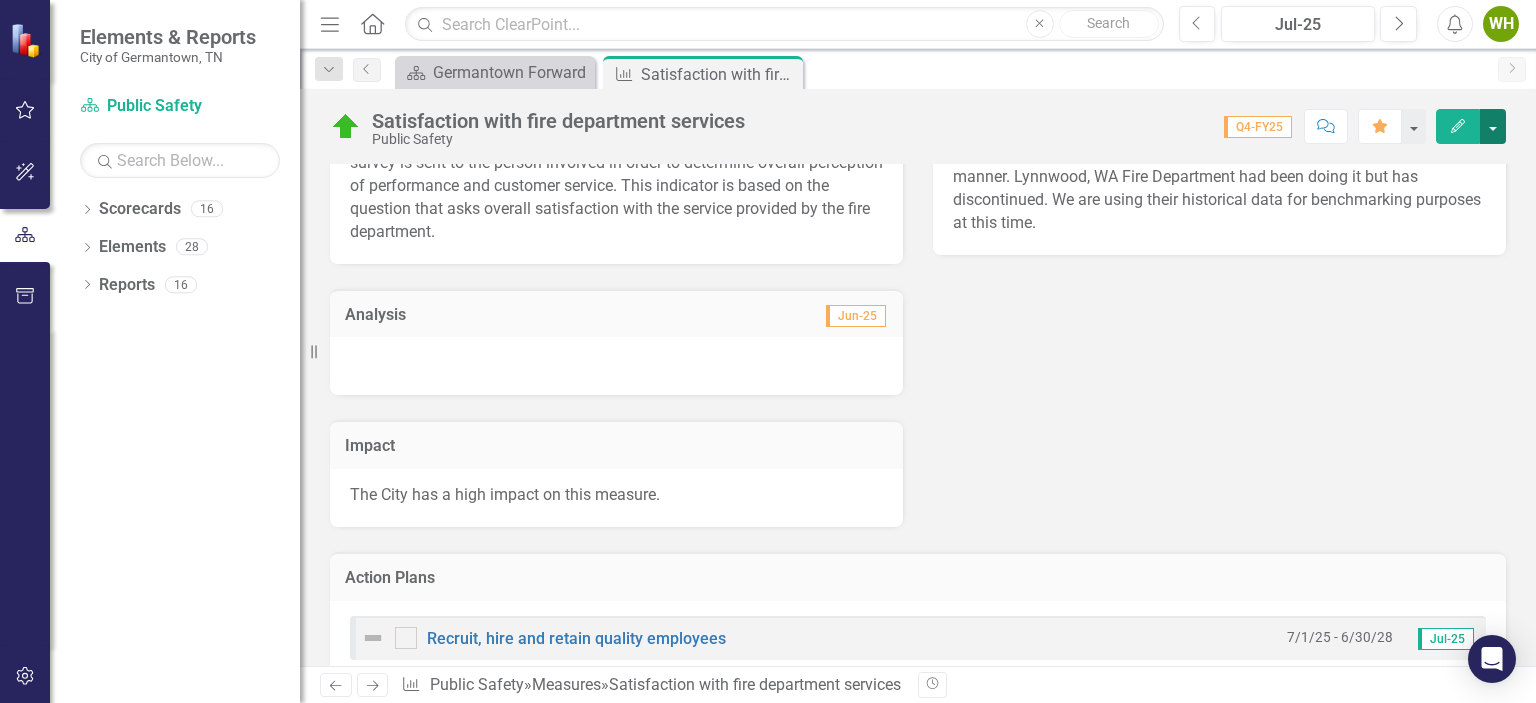 click at bounding box center (1493, 126) 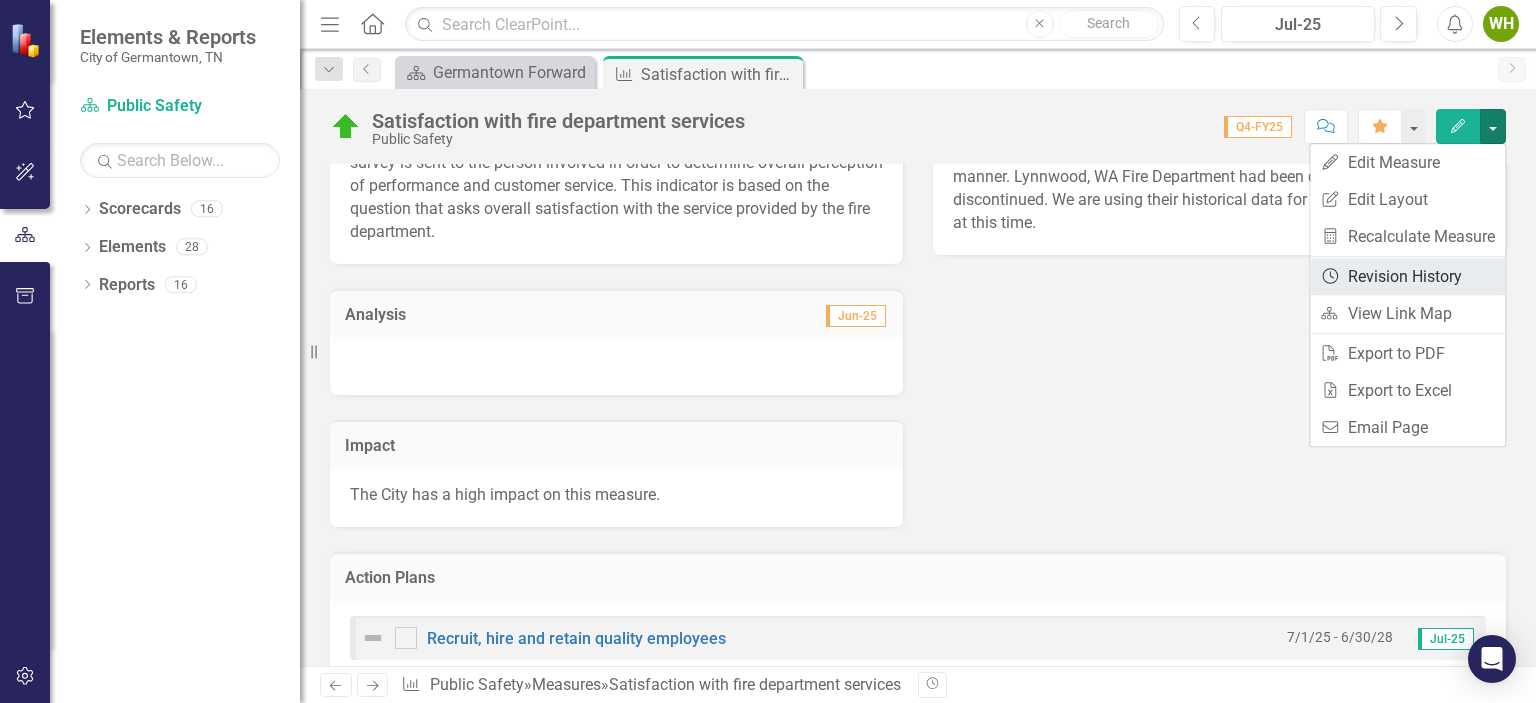 click on "Revision History Revision History" at bounding box center (1407, 276) 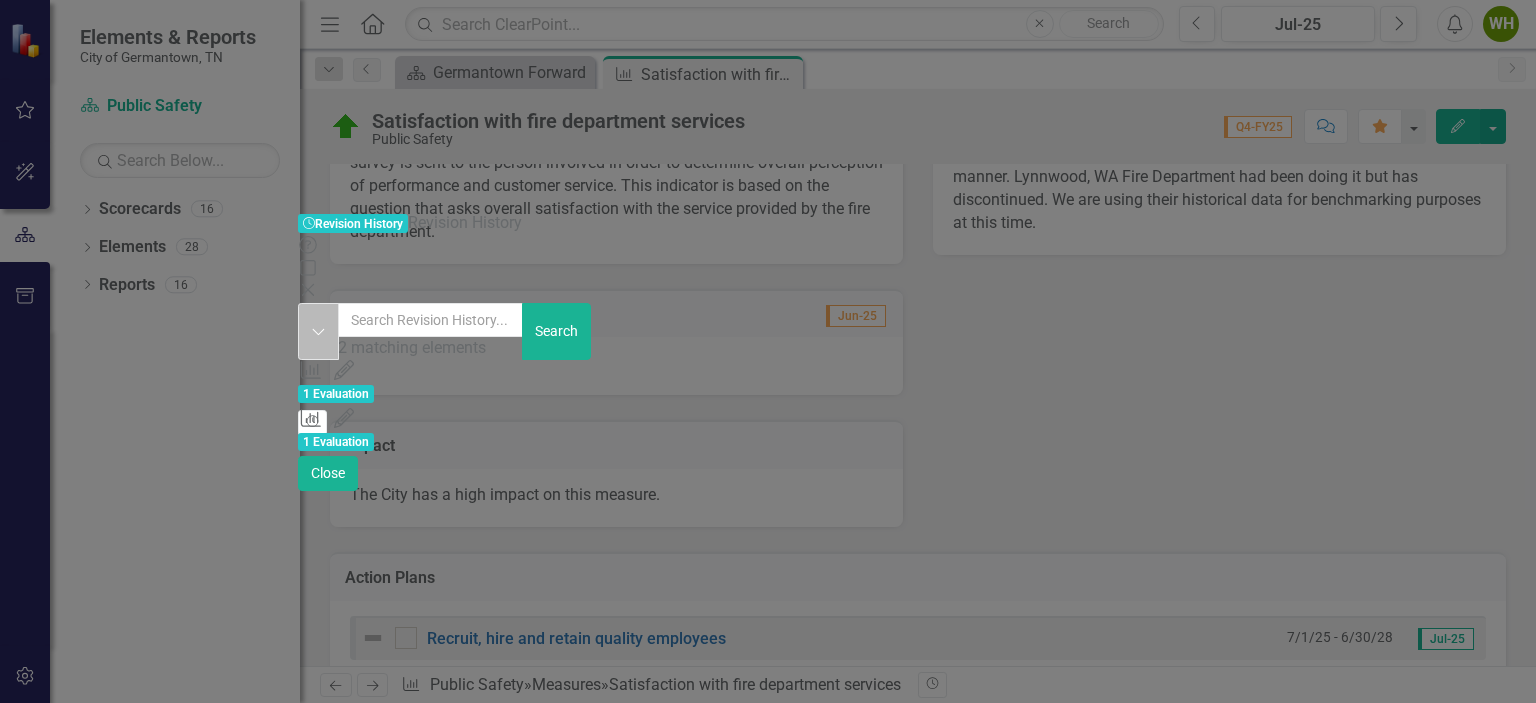 click on "Dropdown" at bounding box center (318, 331) 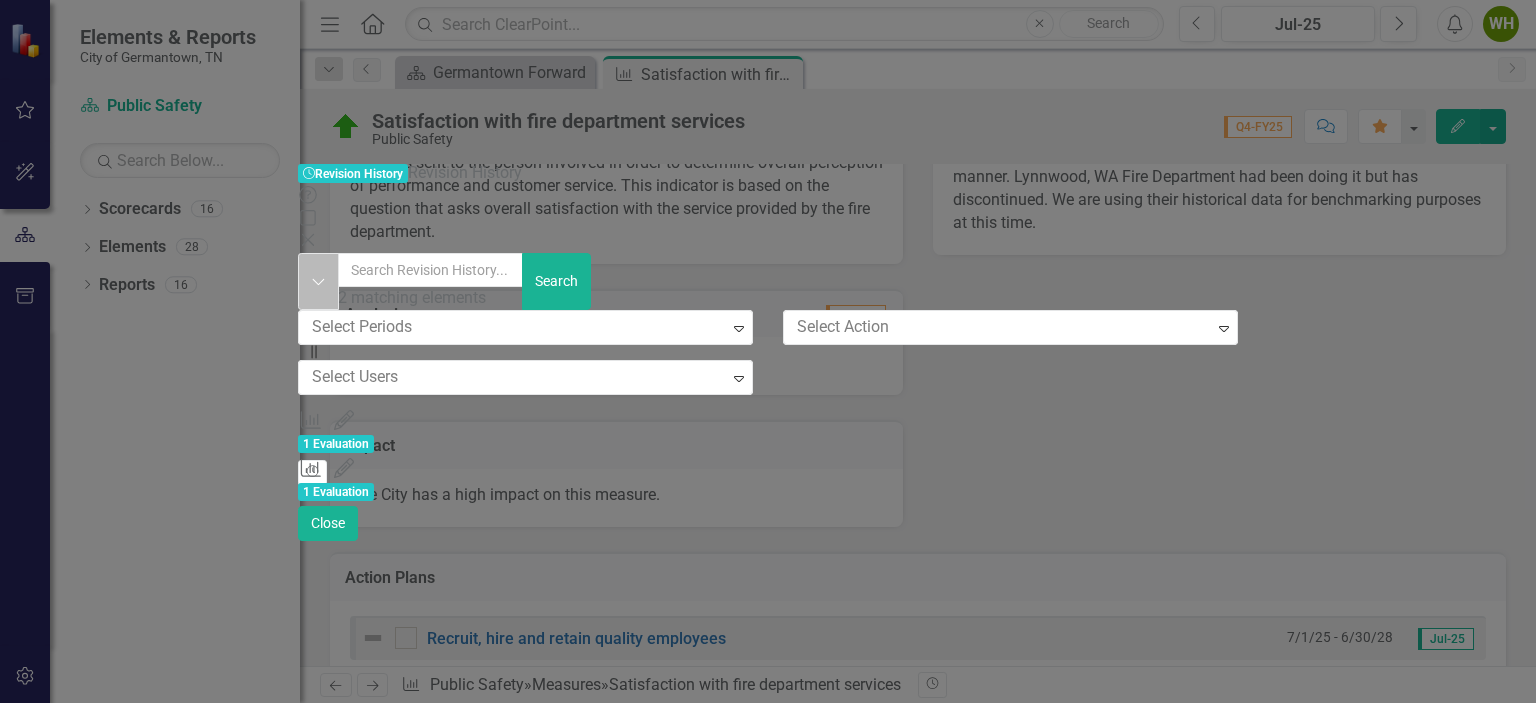 click on "Dropdown" at bounding box center [318, 281] 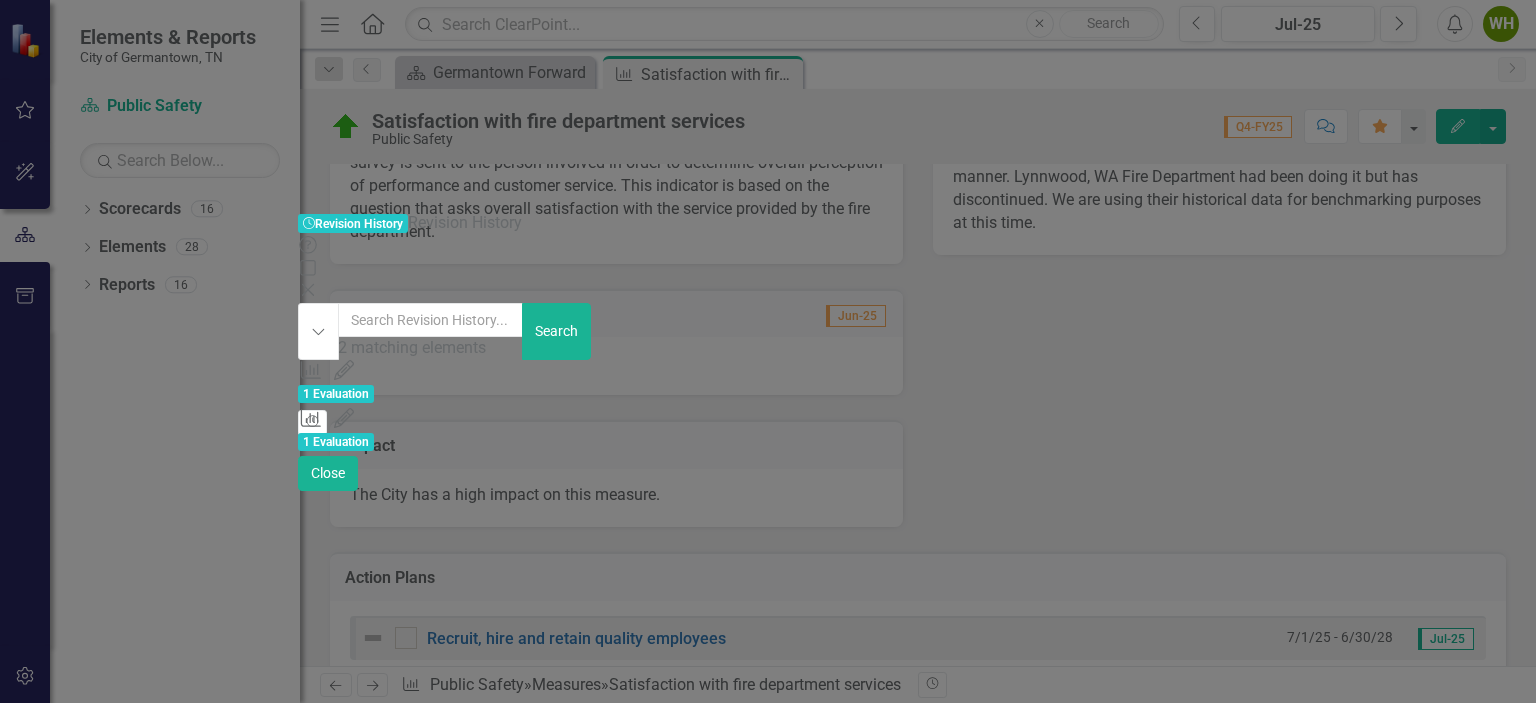 click on "Close" 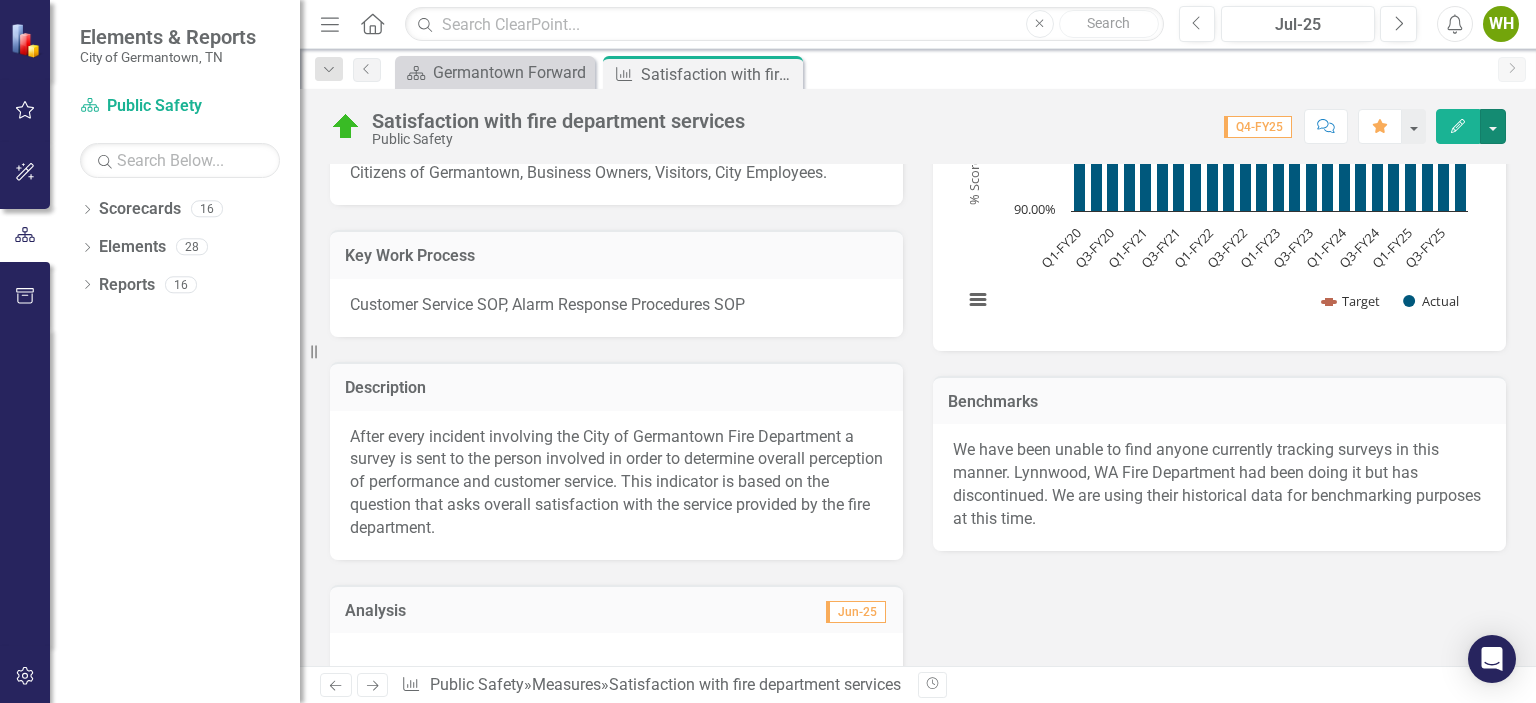 scroll, scrollTop: 624, scrollLeft: 0, axis: vertical 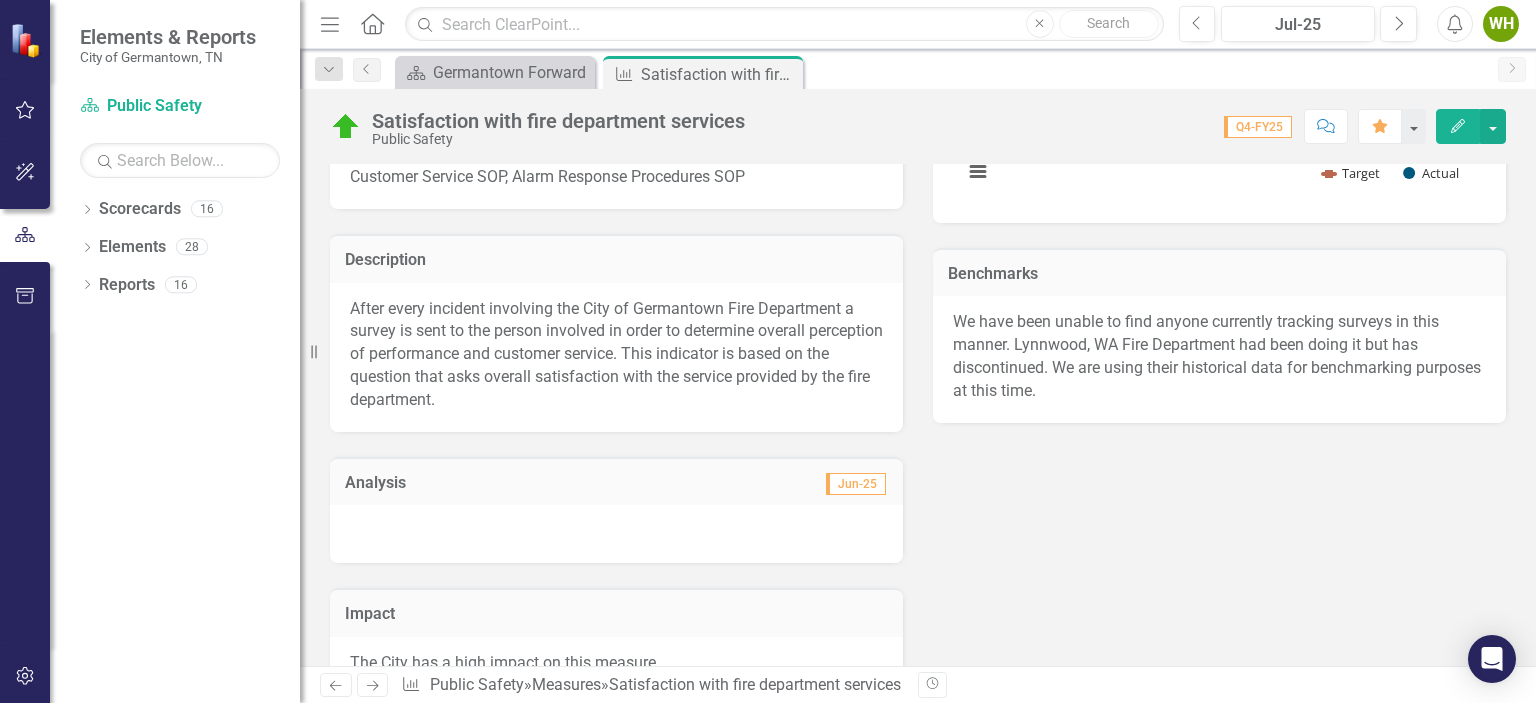 click on "Analysis Jun-25" at bounding box center (616, 481) 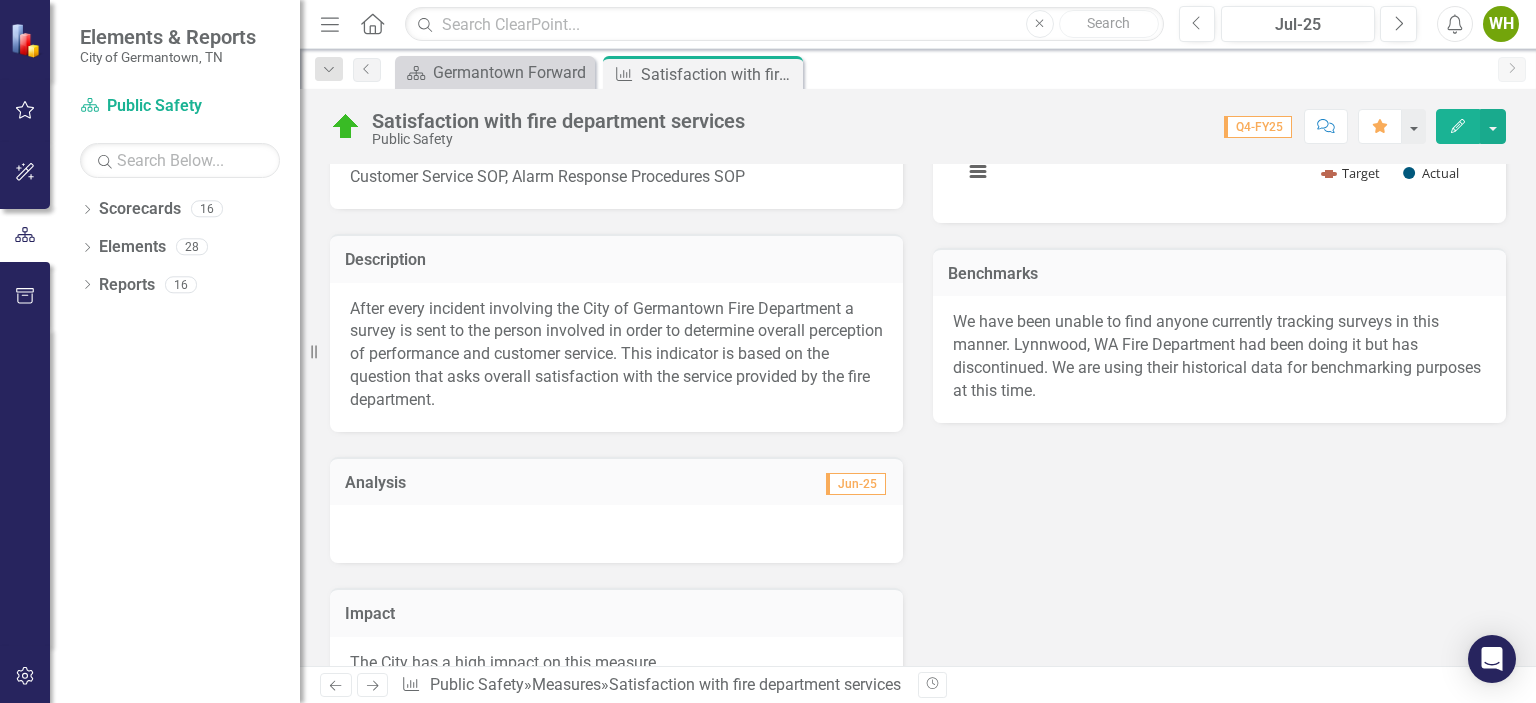 click on "Analysis Jun-25" at bounding box center [616, 481] 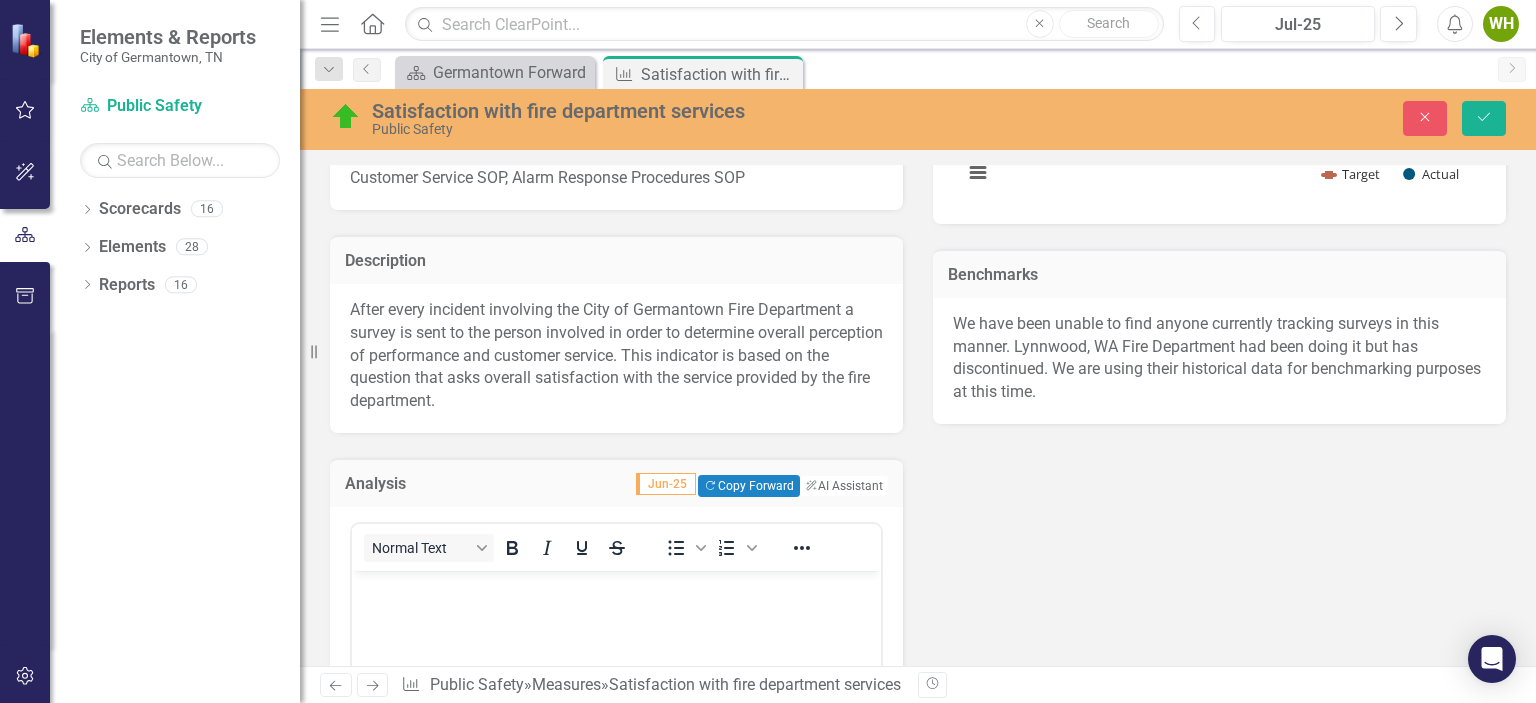 scroll, scrollTop: 0, scrollLeft: 0, axis: both 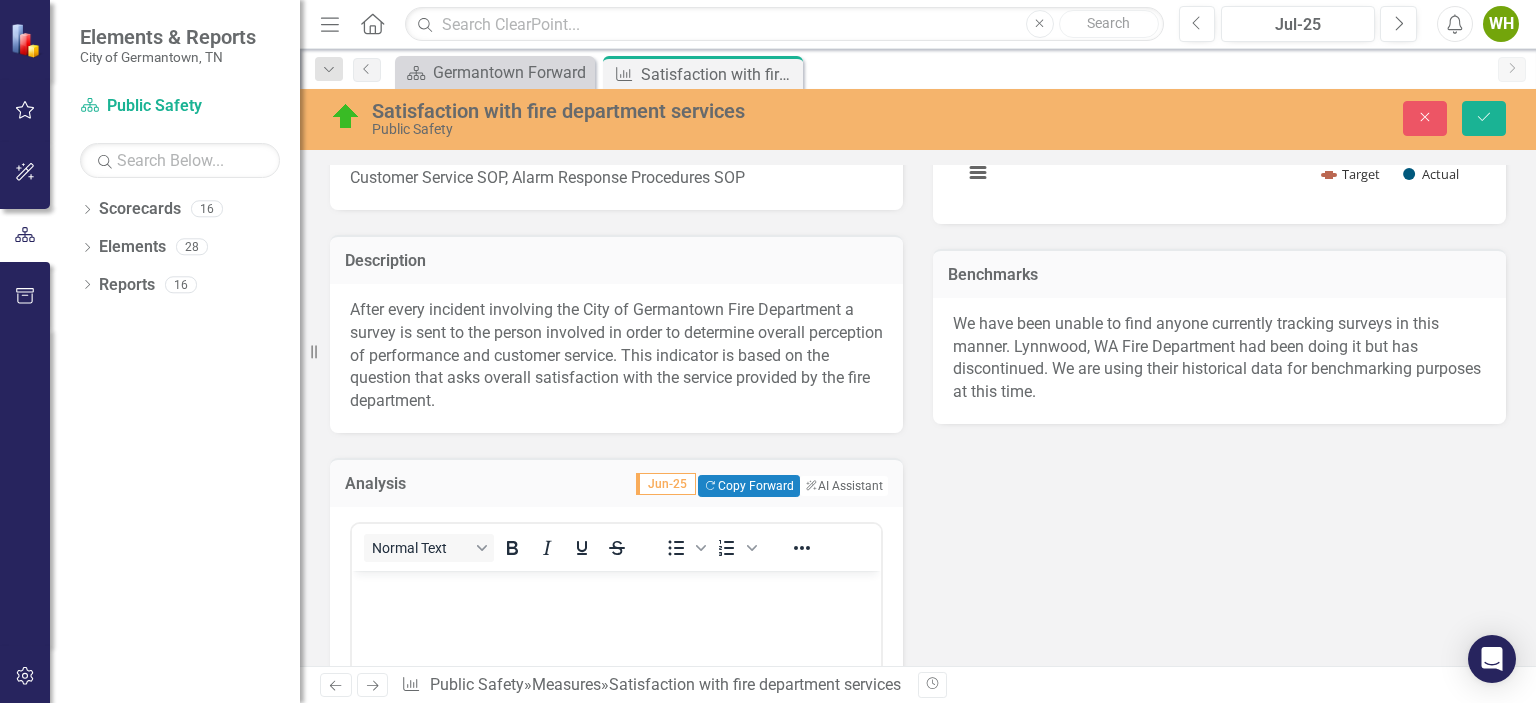 click at bounding box center [616, 720] 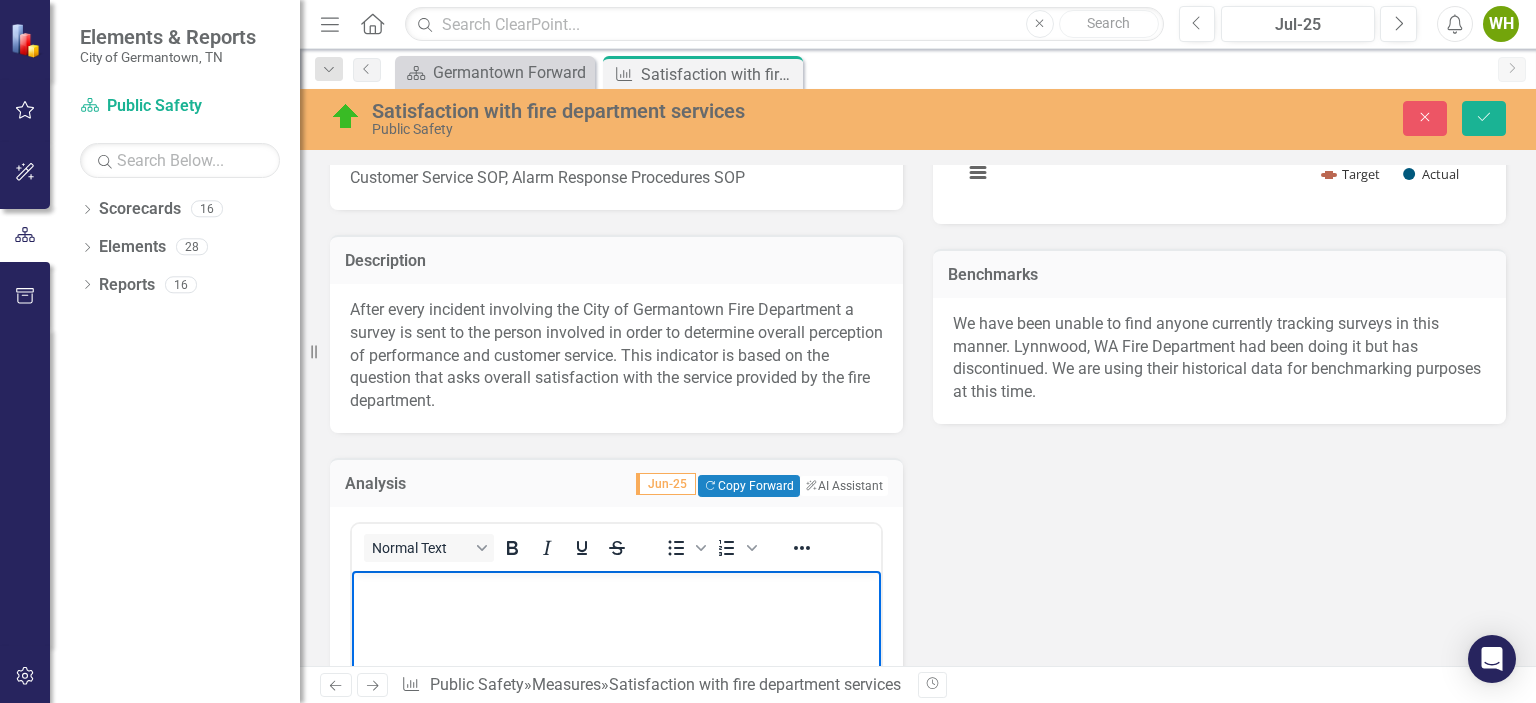type 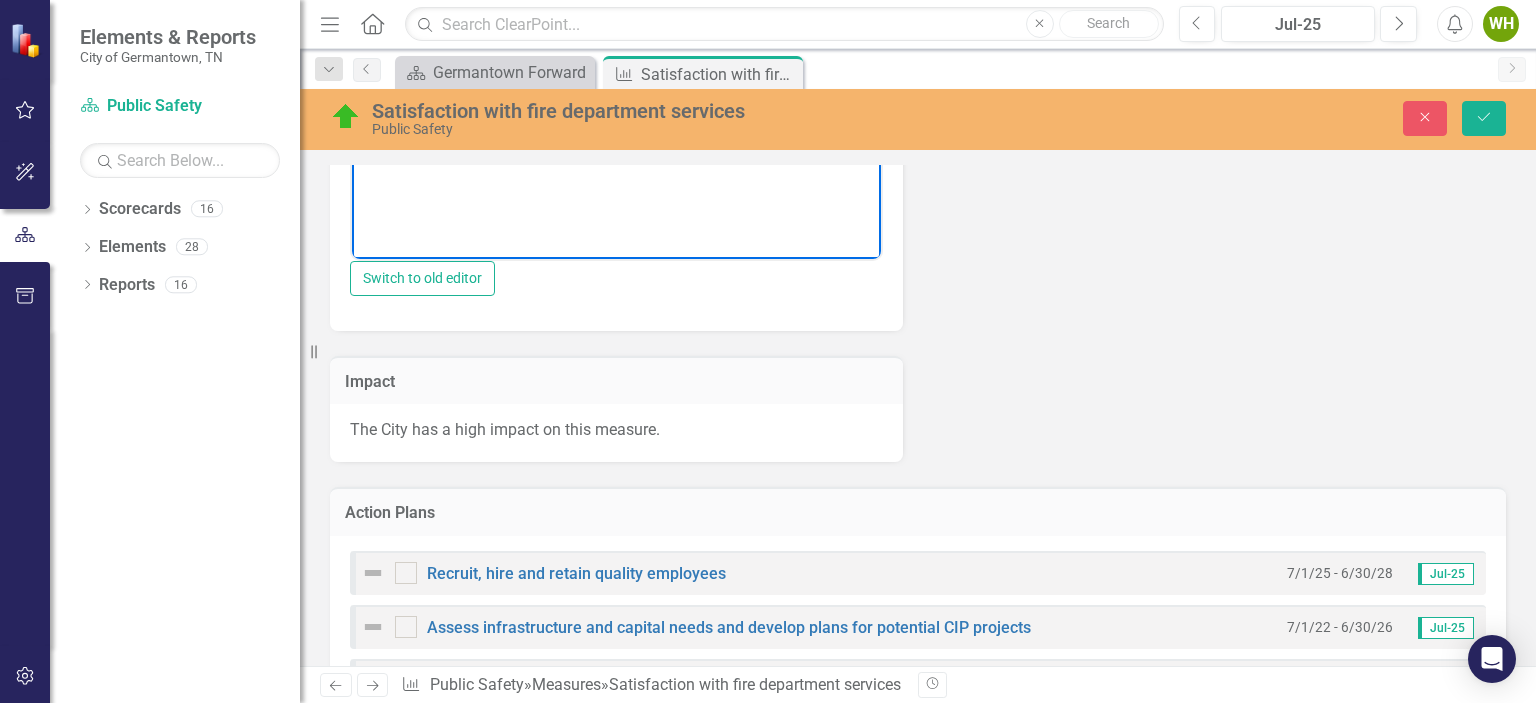 scroll, scrollTop: 1012, scrollLeft: 0, axis: vertical 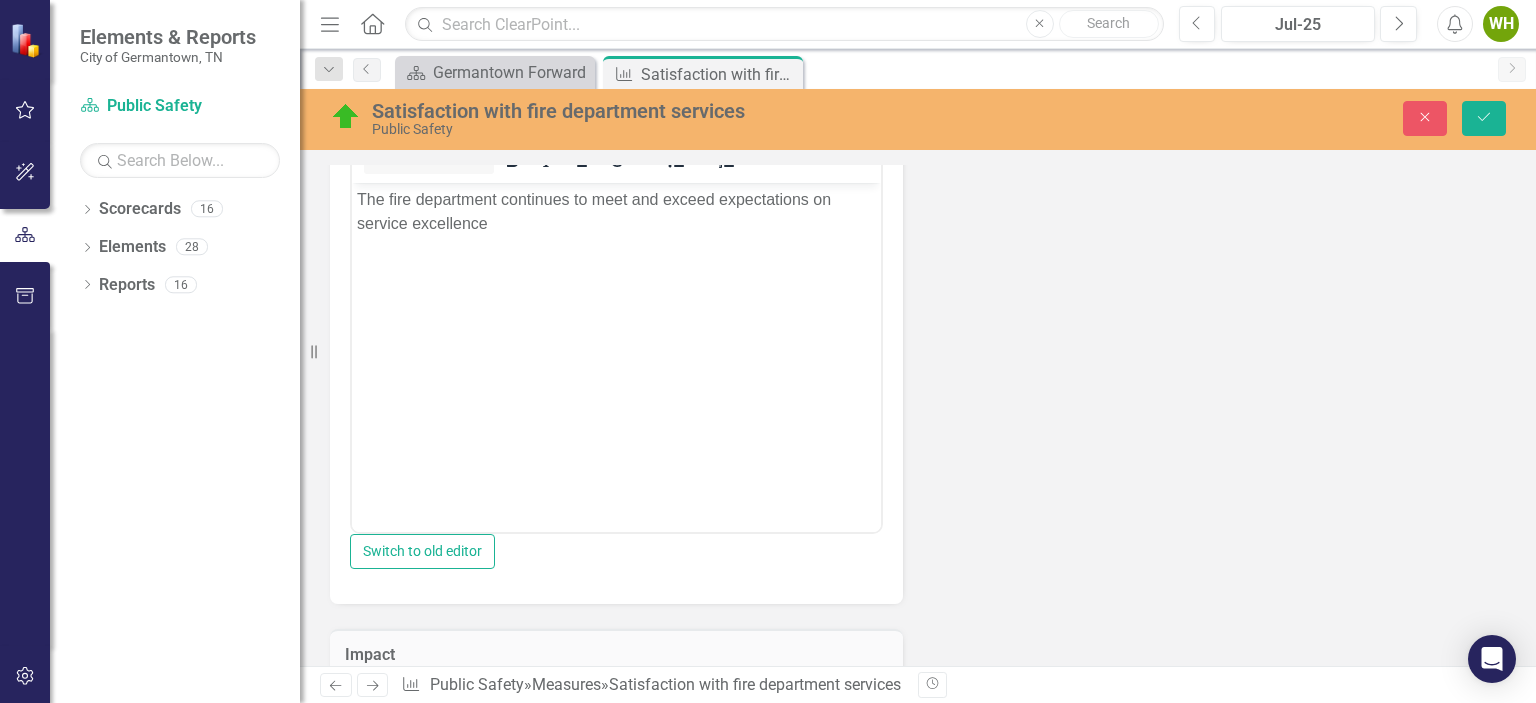 click on "Key Product/Service Fire and Emergency Medical Services Customer Citizens of Germantown, Business Owners, Visitors, City Employees. Key Work Process Customer Service SOP, Alarm Response Procedures SOP Description After every incident involving the City of Germantown Fire Department a survey is sent to the person involved in order to determine overall perception of performance and customer service. This indicator is based on the question that asks overall satisfaction with the service provided by the fire department.  Analysis Jun-25 Copy Forward  Copy Forward  ClearPoint AI  AI Assistant Normal Text To open the popup, press Shift+Enter To open the popup, press Shift+Enter Switch to old editor Impact The City has a high impact on this measure. Satisfaction with fire department services Chart Combination chart with 2 data series. The chart has 1 X axis displaying categories.  The chart has 1 Y axis displaying % Score Excellent or Above Average. Data ranges from 97.4789916 to 100. Created with Highcharts 11.4.8" at bounding box center [918, 82] 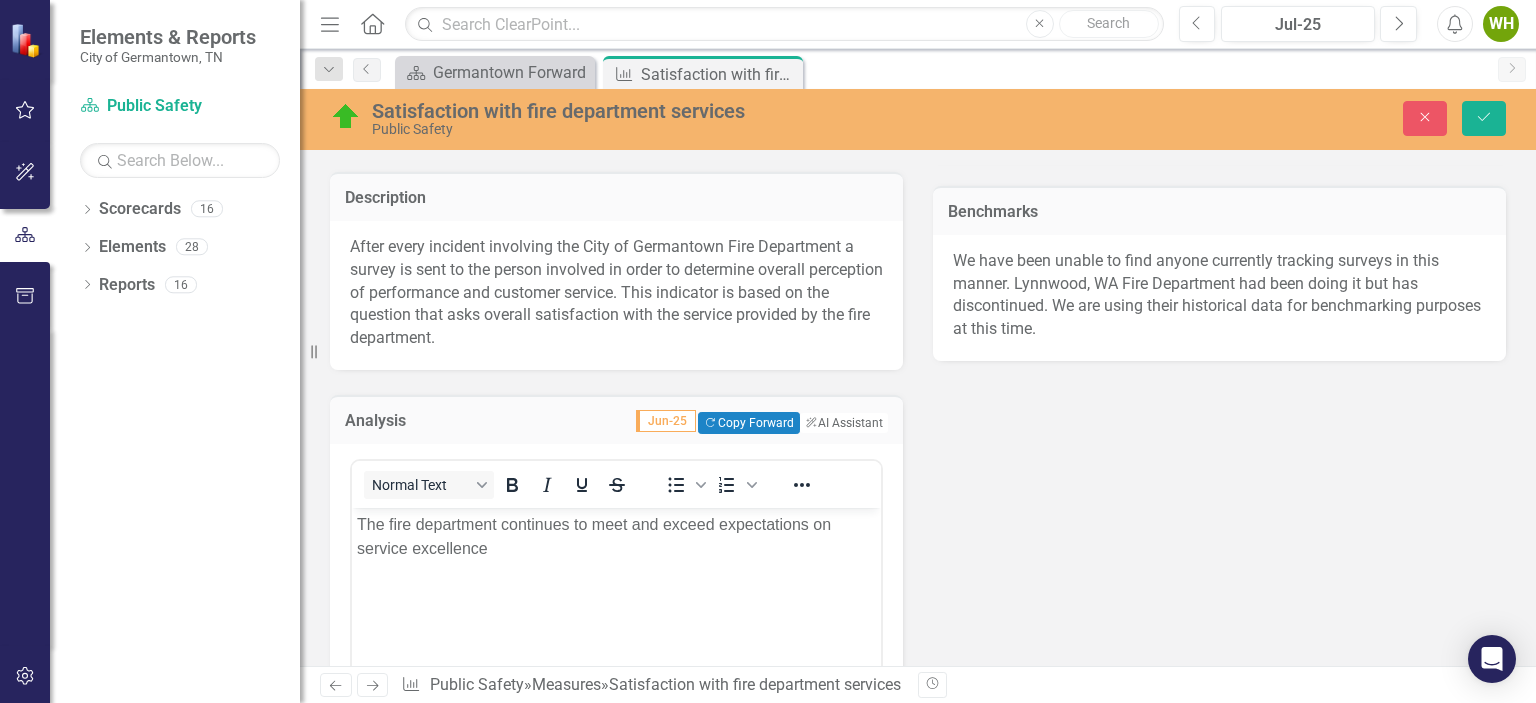 scroll, scrollTop: 597, scrollLeft: 0, axis: vertical 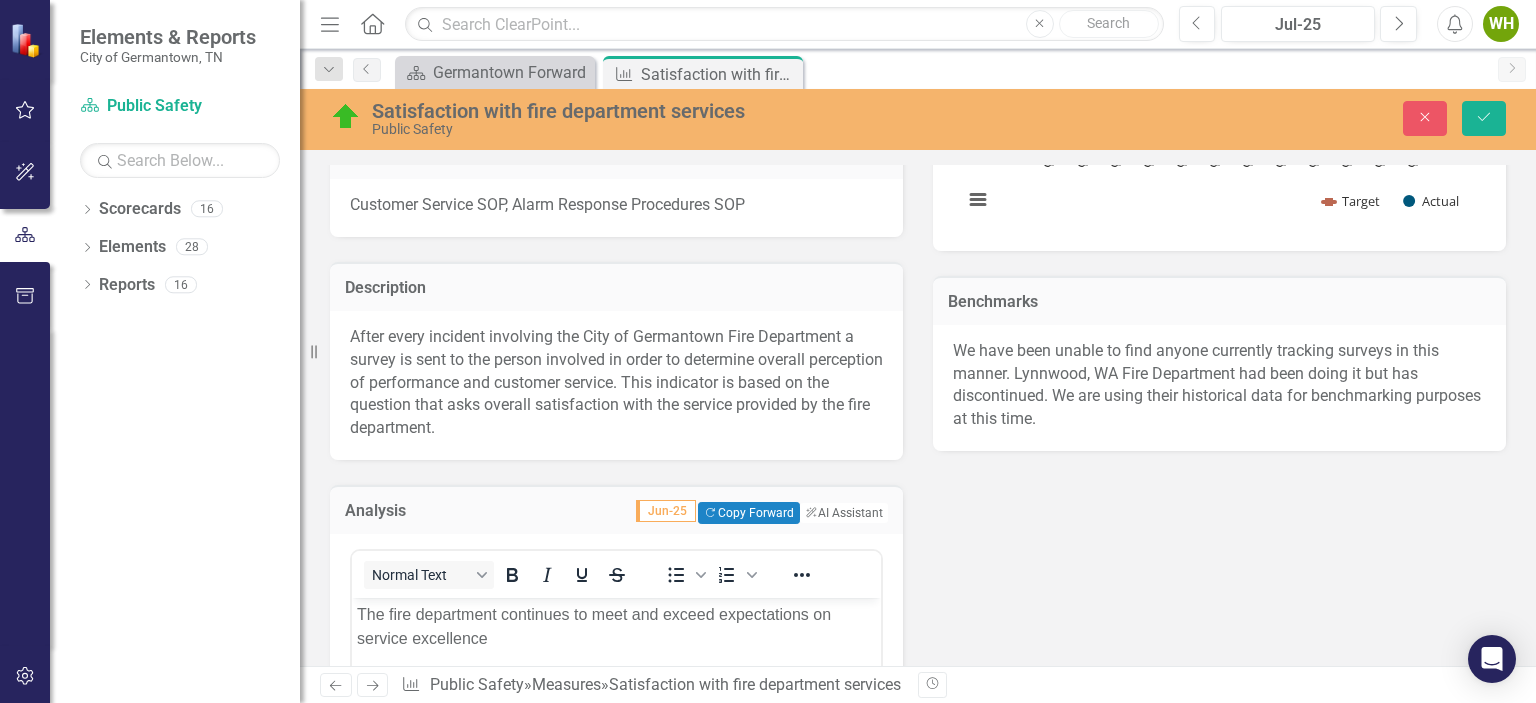 click on "The fire department continues to meet and exceed expectations on service excellence" at bounding box center (616, 626) 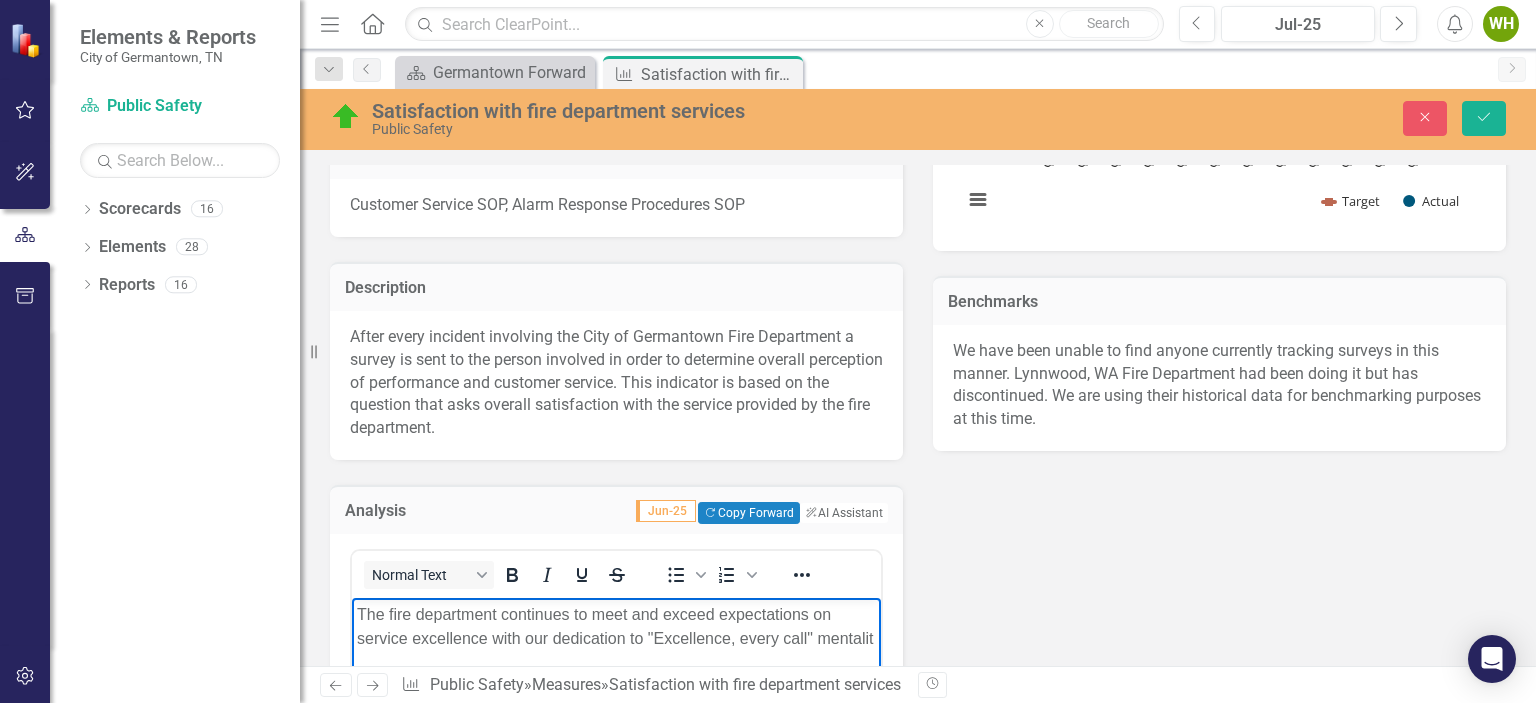 click on "The fire department continues to meet and exceed expectations on service excellence with ourx dedication to "E" at bounding box center (616, 626) 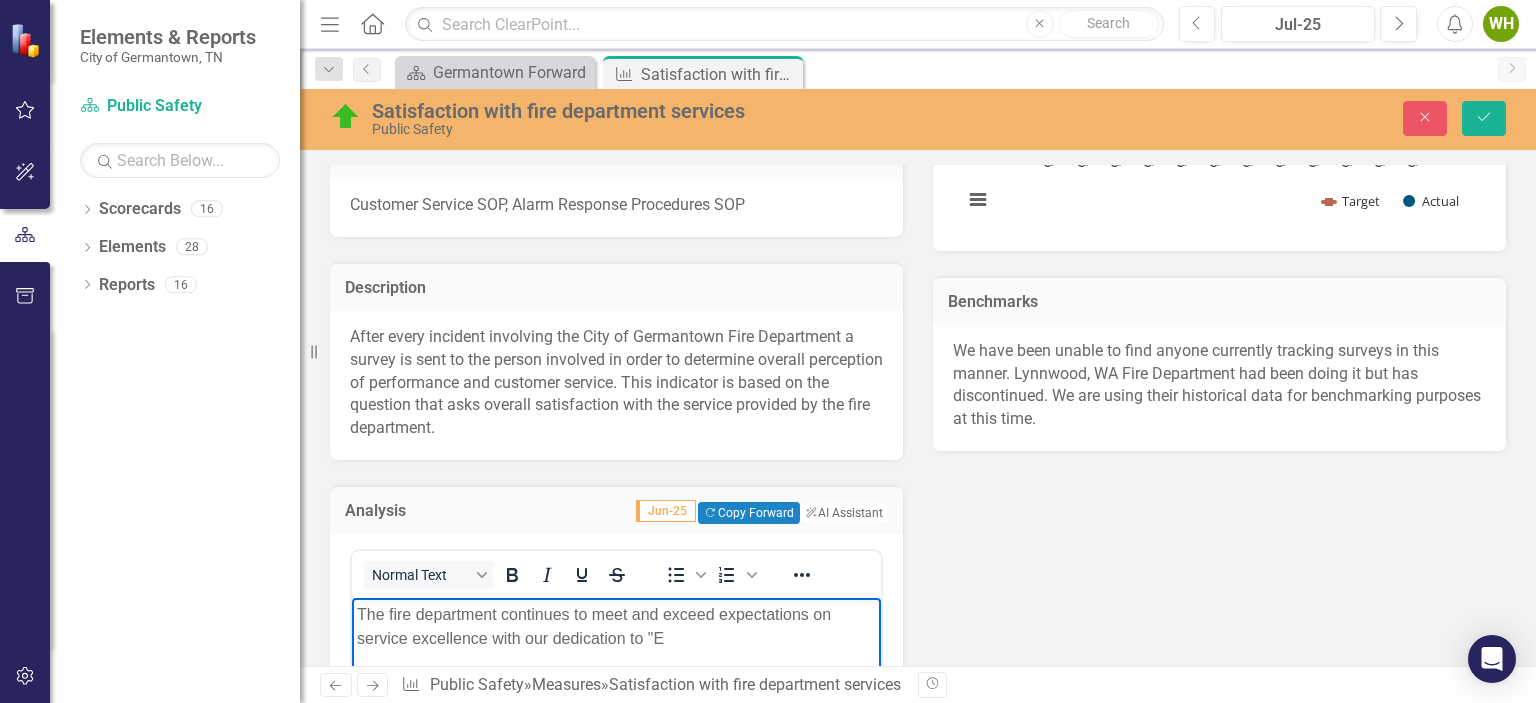 click on "The fire department continues to meet and exceed expectations on service excellence with our dedication to "E" at bounding box center [616, 626] 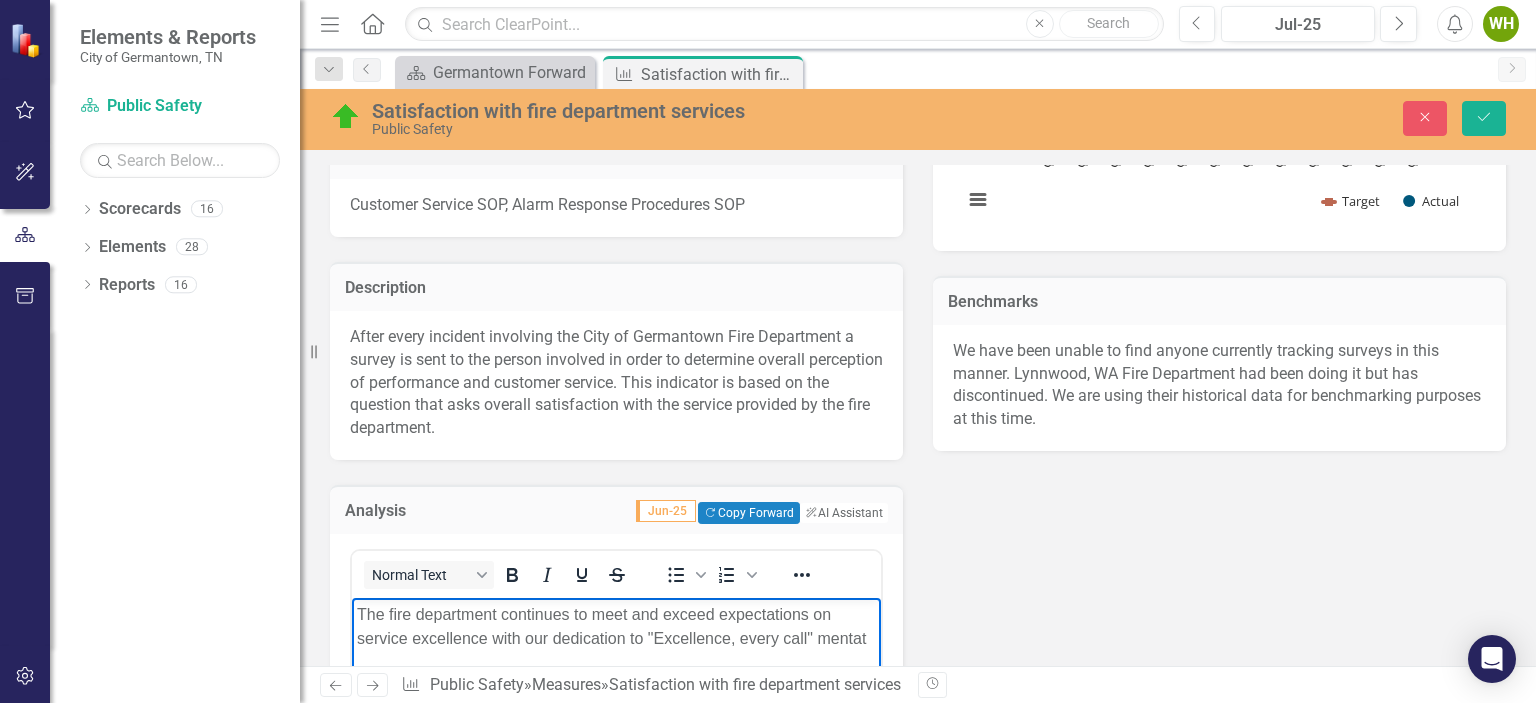 scroll, scrollTop: 604, scrollLeft: 0, axis: vertical 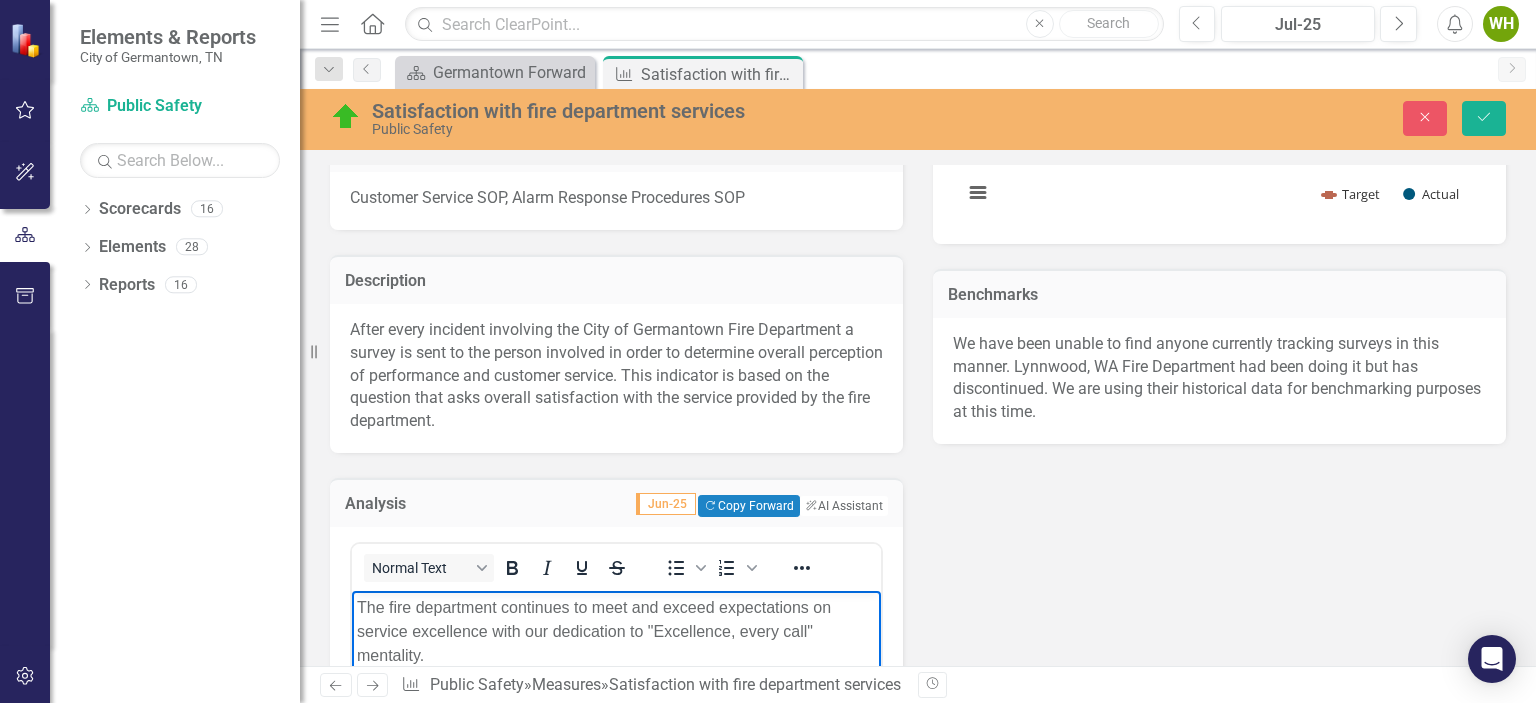 drag, startPoint x: 1532, startPoint y: 323, endPoint x: 1491, endPoint y: 445, distance: 128.7051 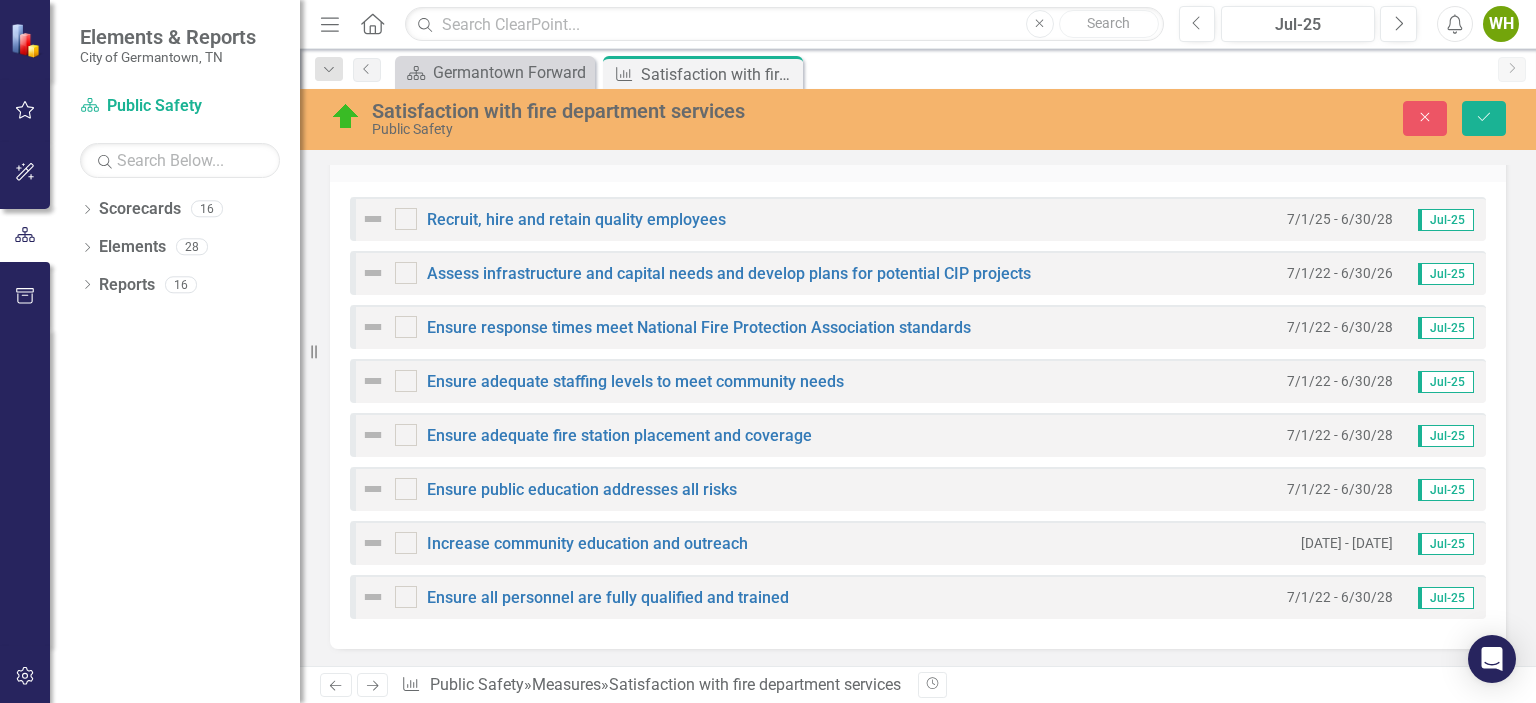 scroll, scrollTop: 1587, scrollLeft: 0, axis: vertical 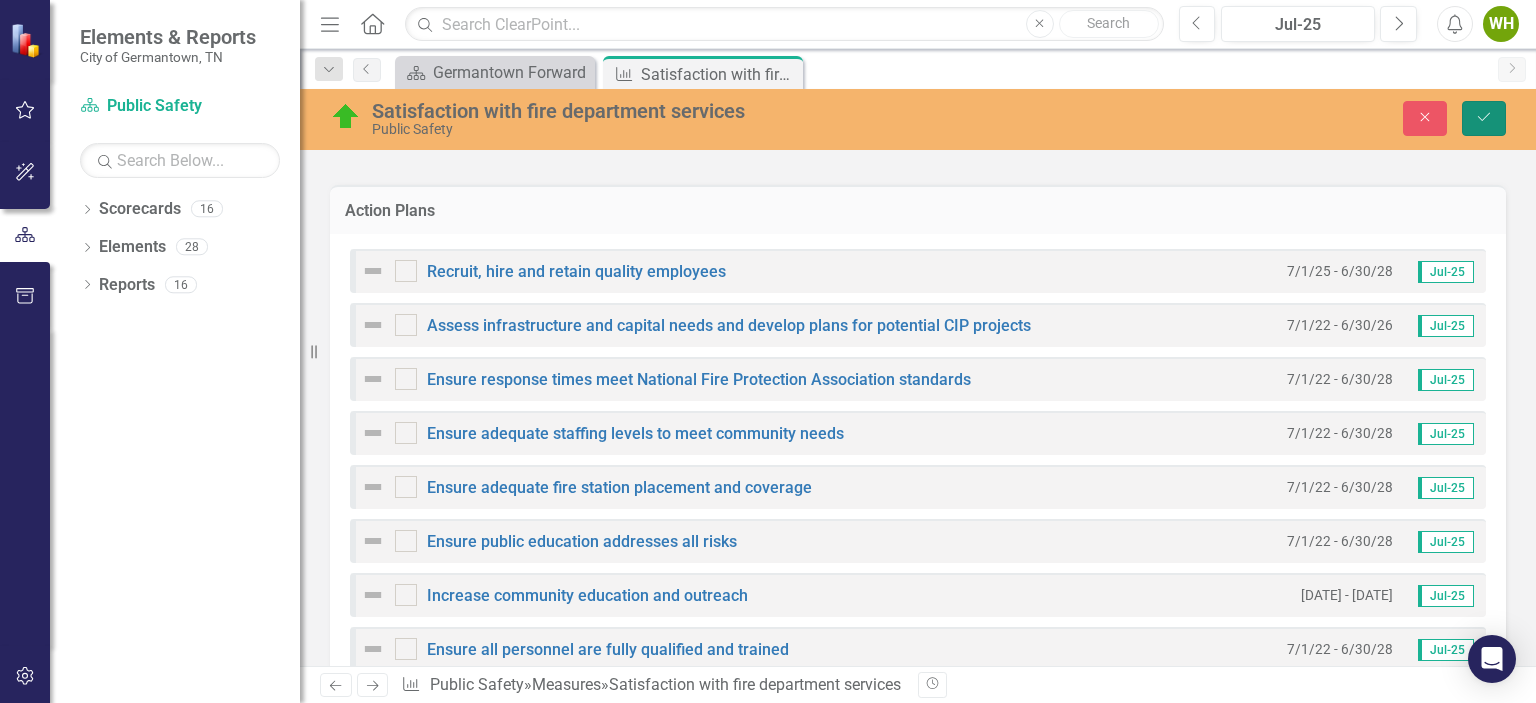 click on "Save" at bounding box center (1484, 118) 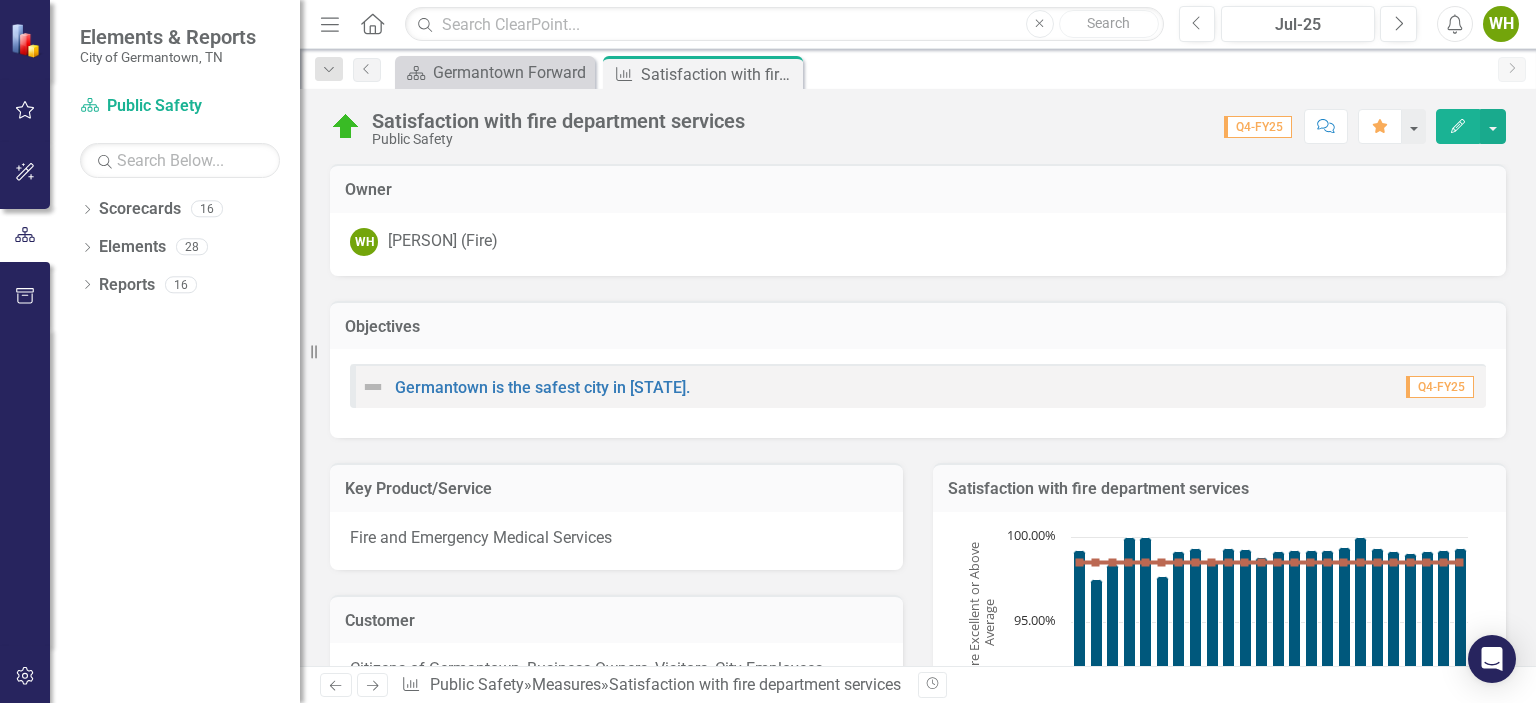 scroll, scrollTop: 2056, scrollLeft: 0, axis: vertical 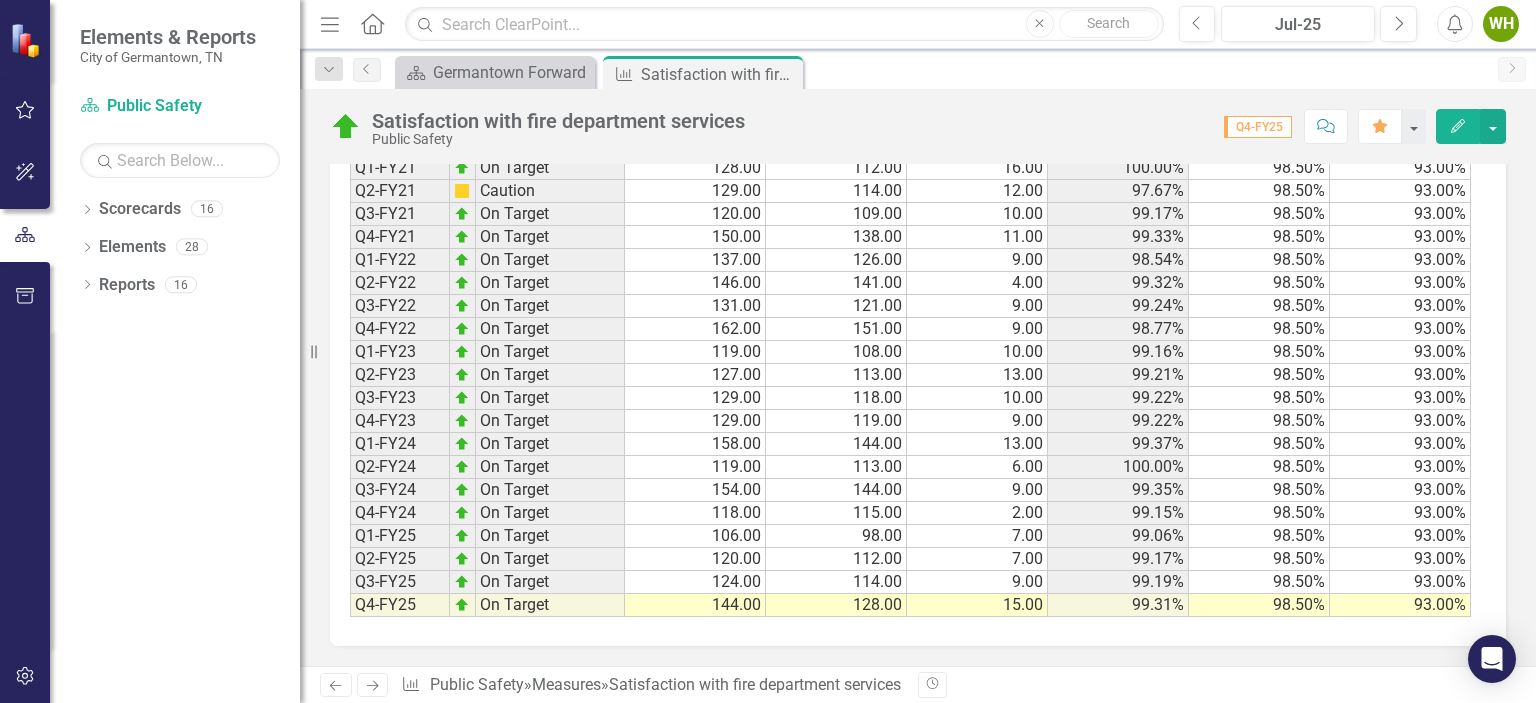 click on "Revision History" 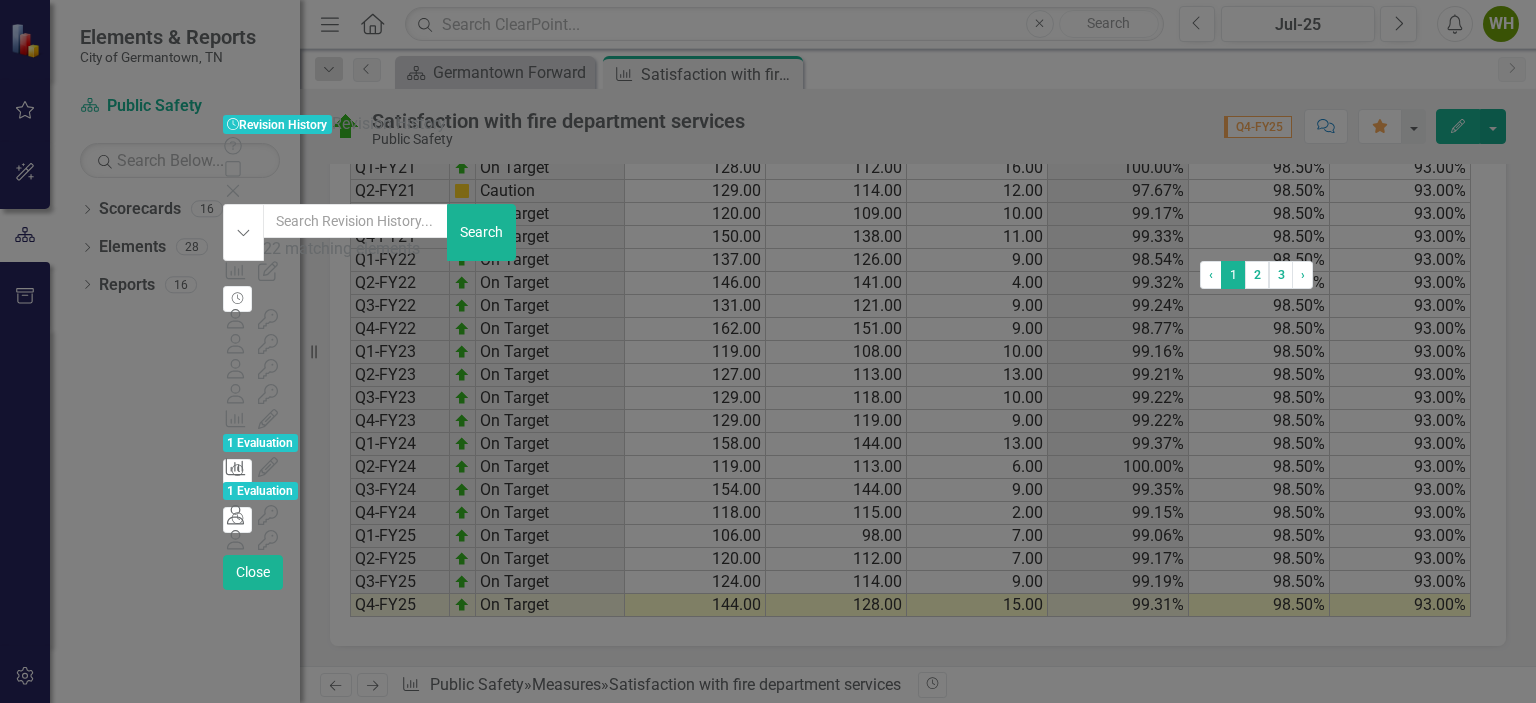 drag, startPoint x: 664, startPoint y: 441, endPoint x: 565, endPoint y: 456, distance: 100.12991 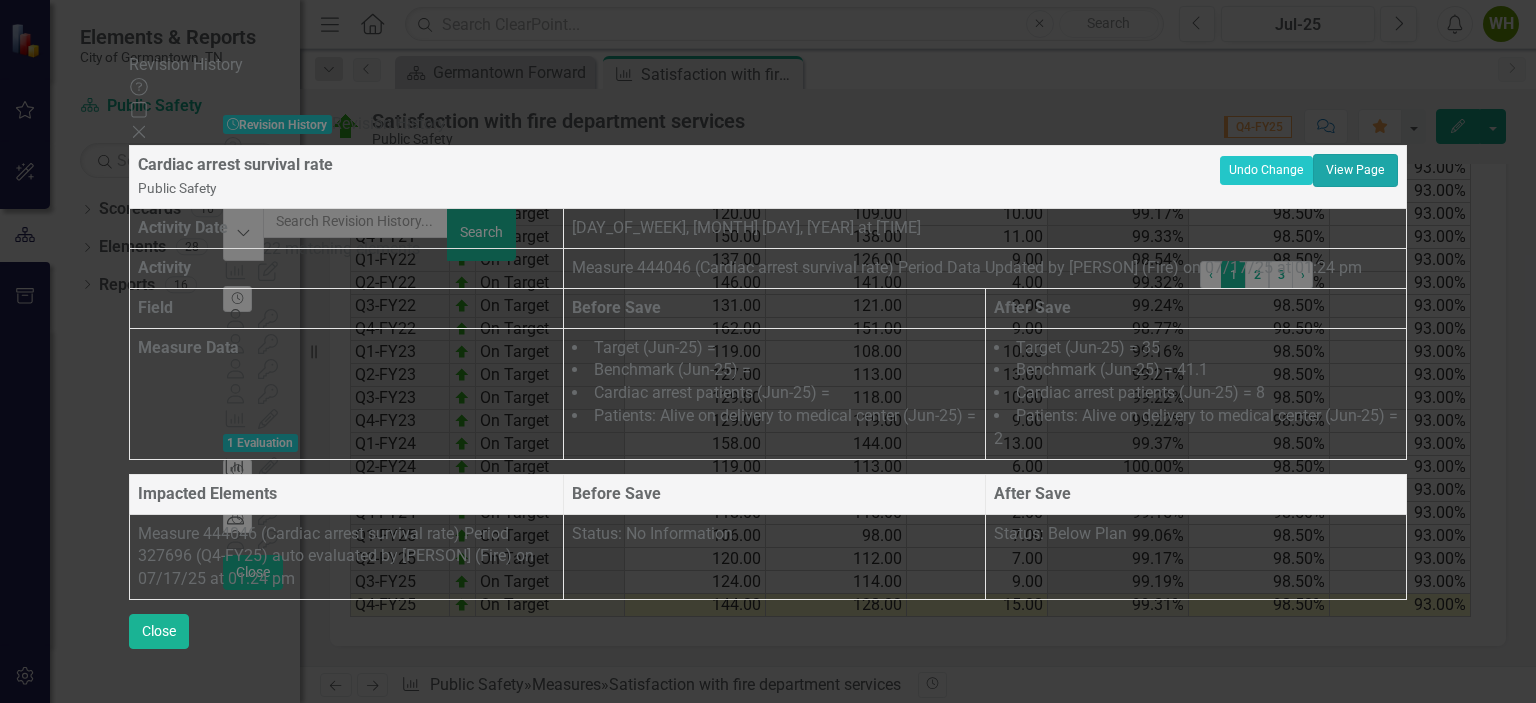 click on "View Page" at bounding box center (1355, 170) 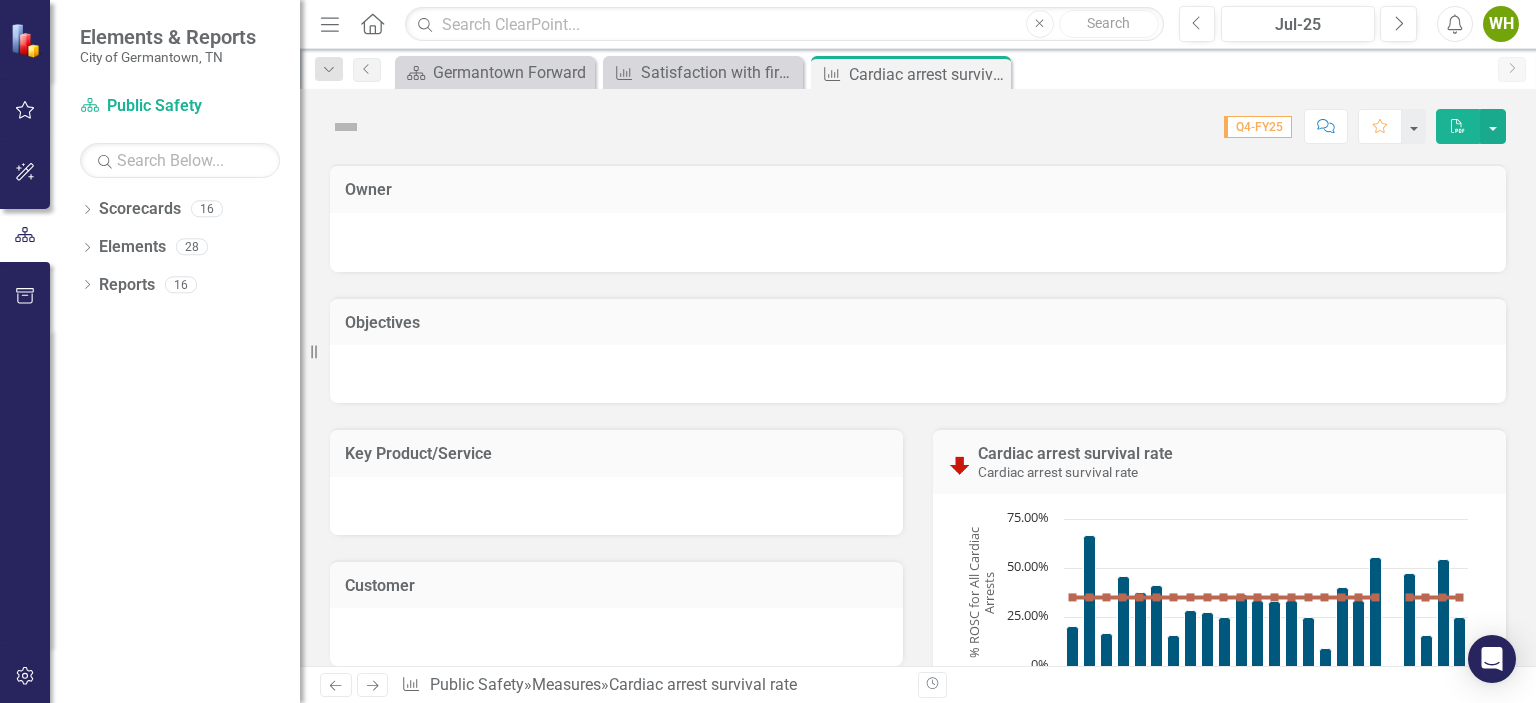 scroll, scrollTop: 0, scrollLeft: 0, axis: both 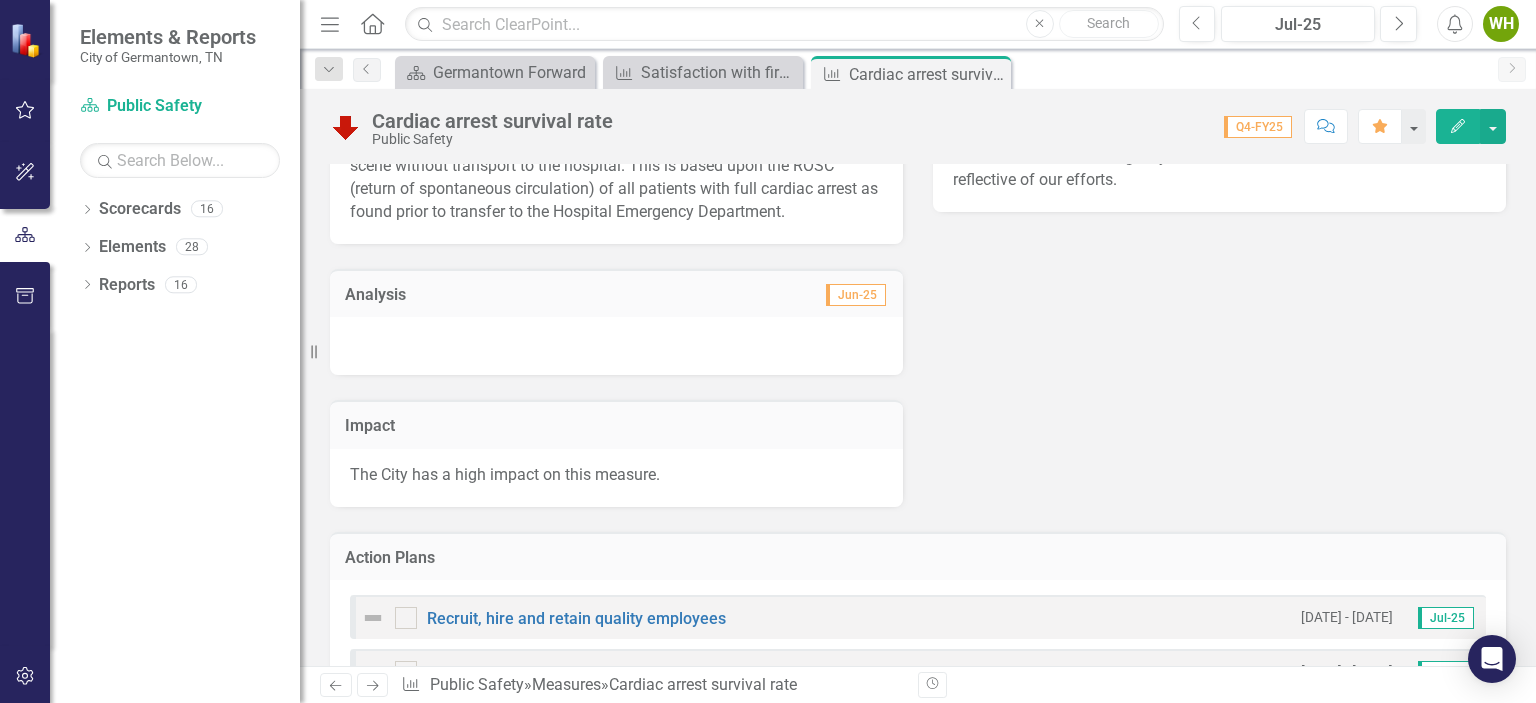 click at bounding box center (616, 346) 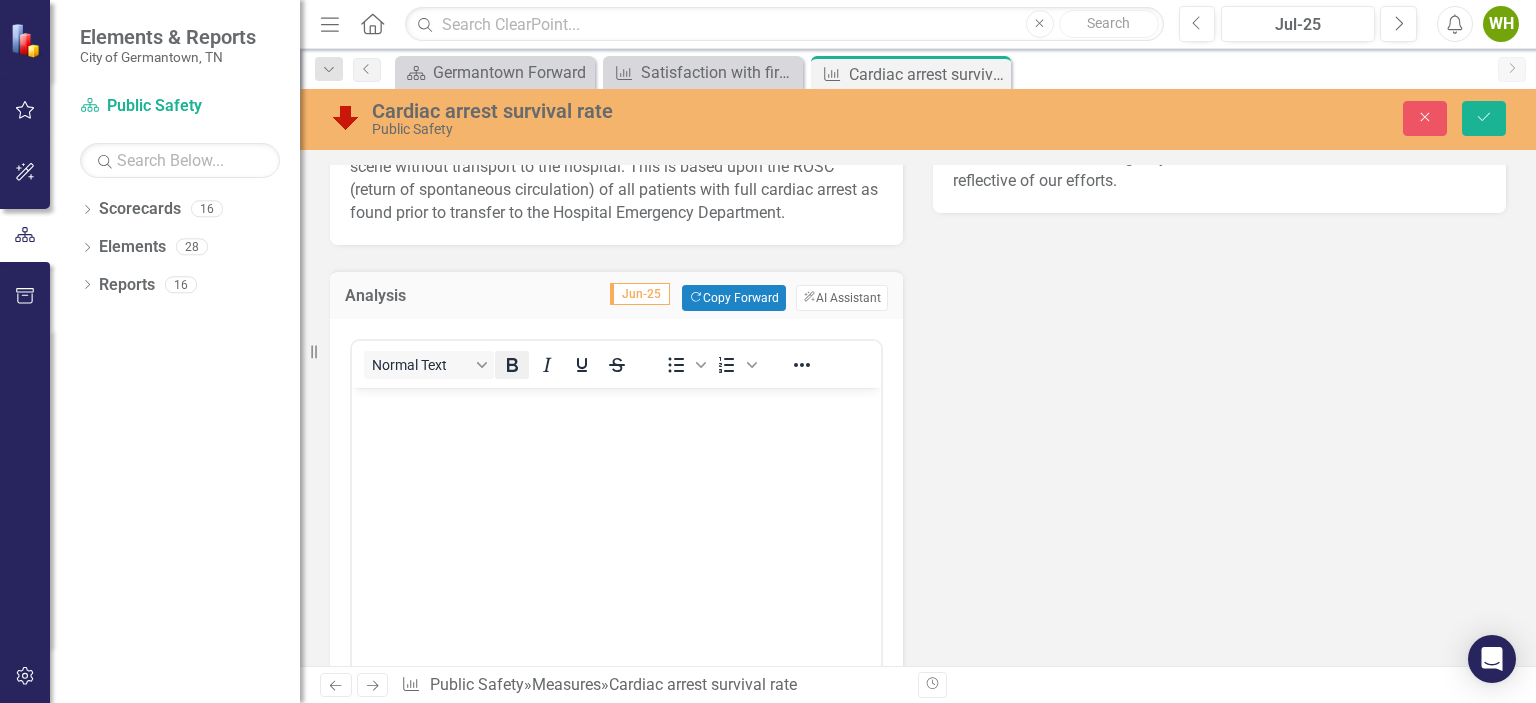 scroll, scrollTop: 0, scrollLeft: 0, axis: both 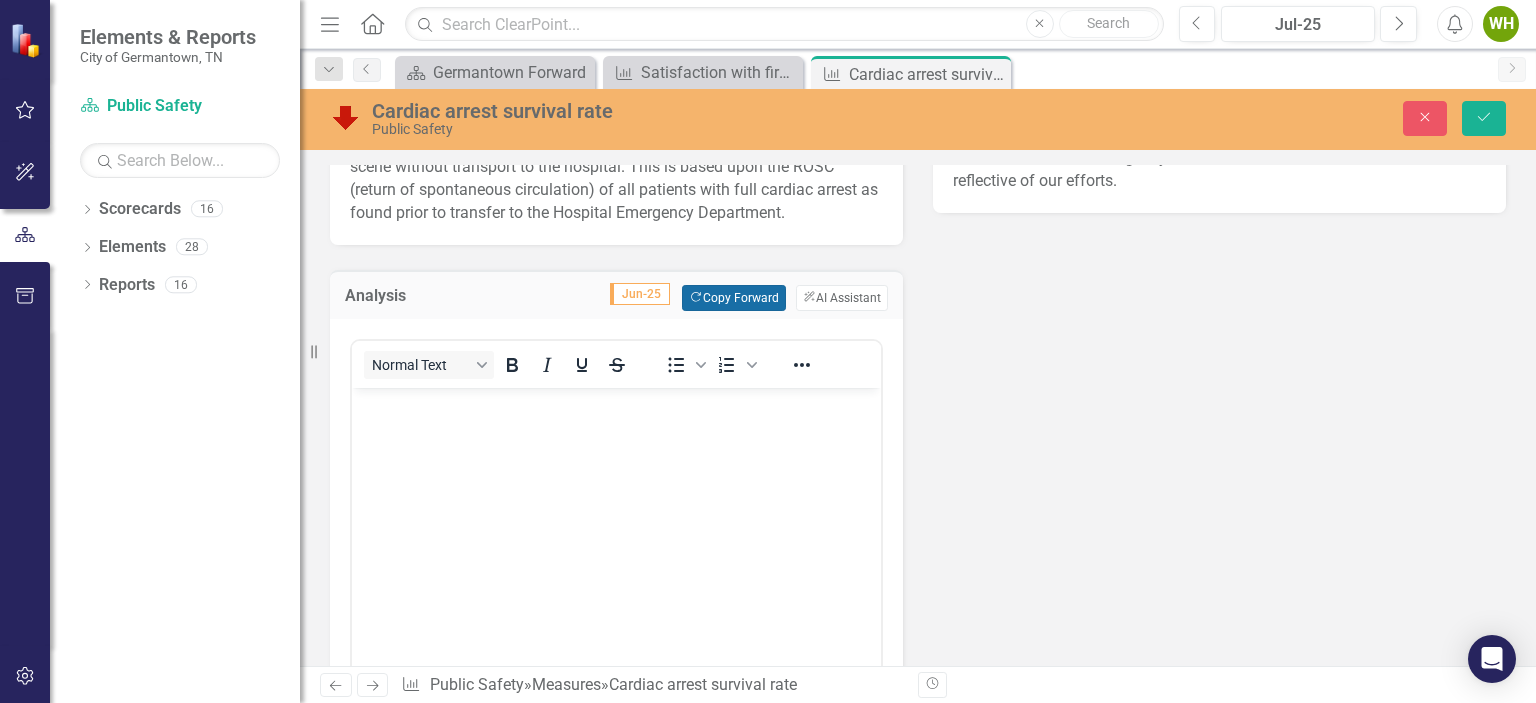 click on "Copy Forward  Copy Forward" at bounding box center [733, 298] 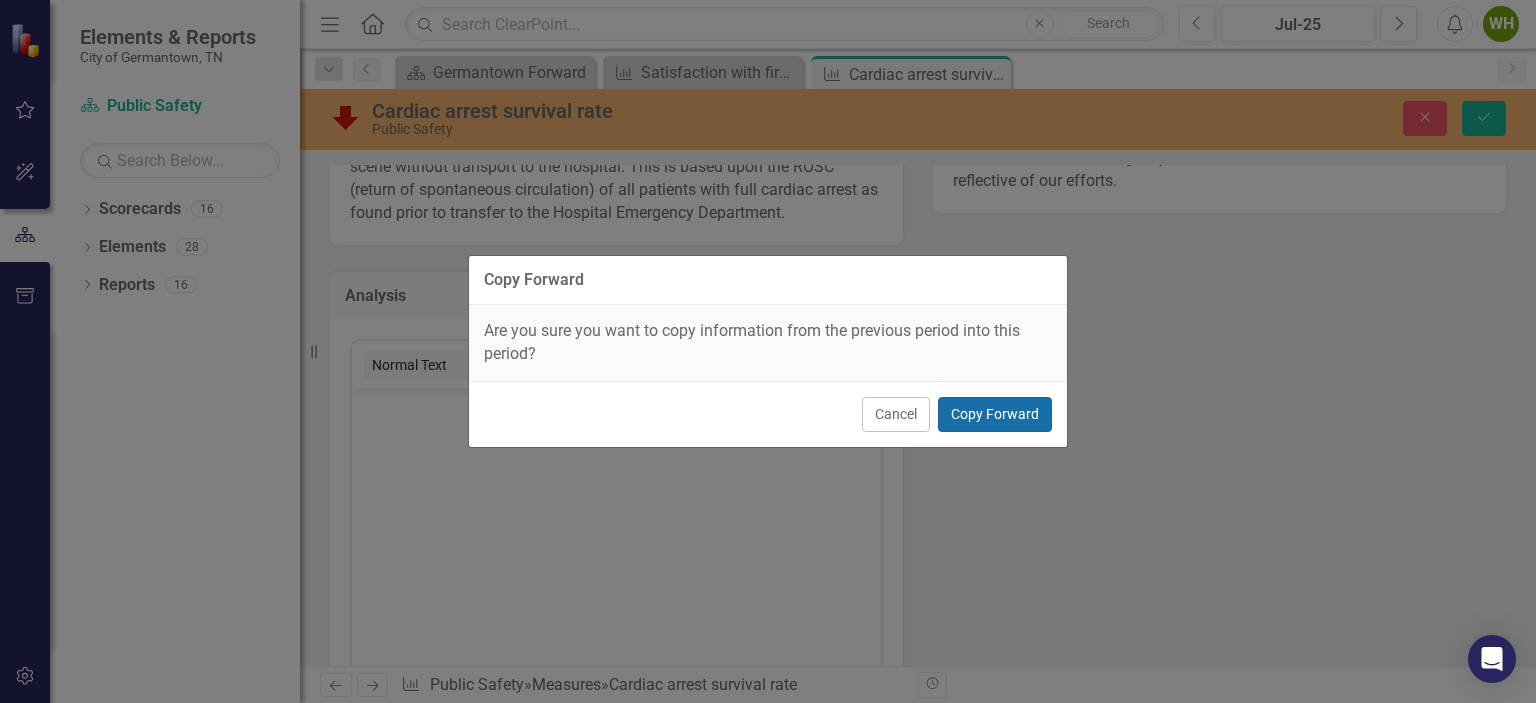 click on "Copy Forward" at bounding box center (995, 414) 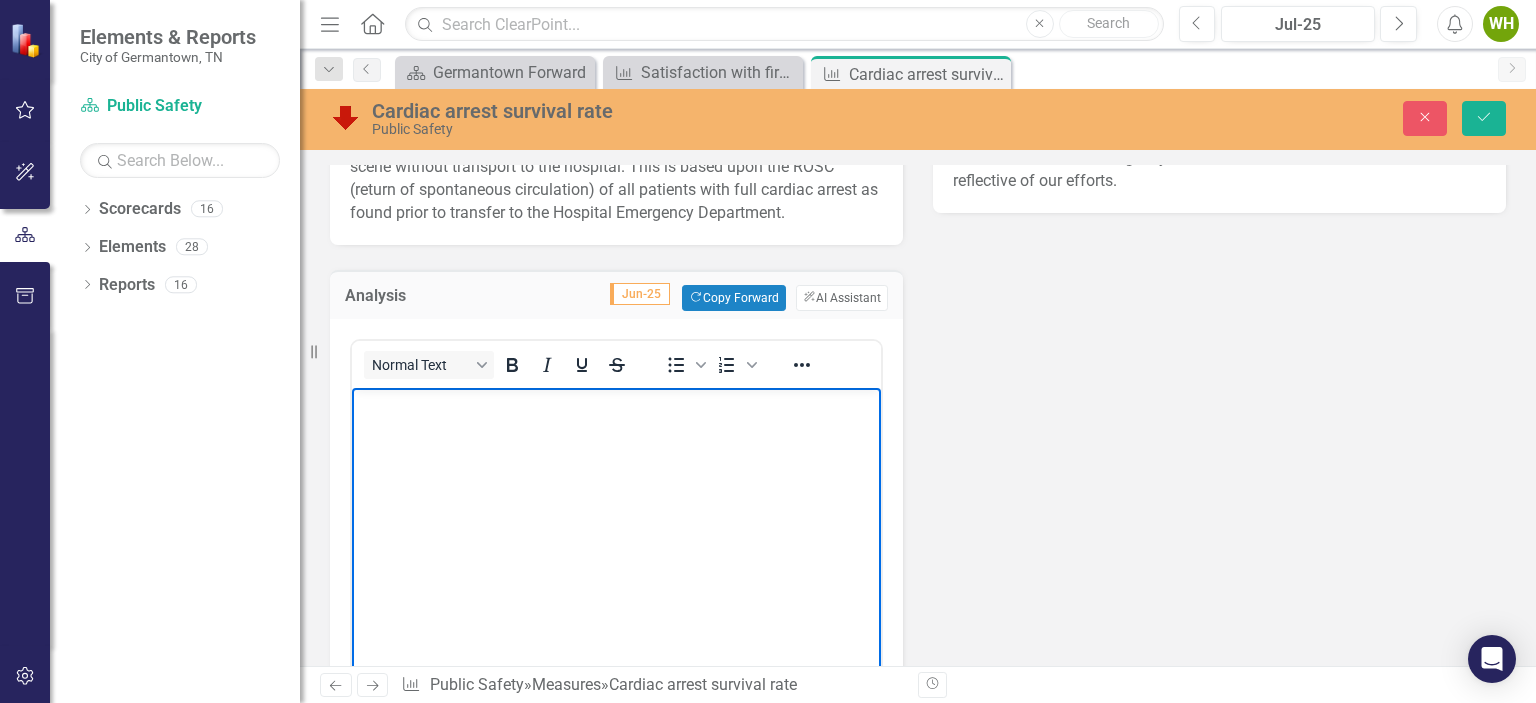 click at bounding box center (616, 538) 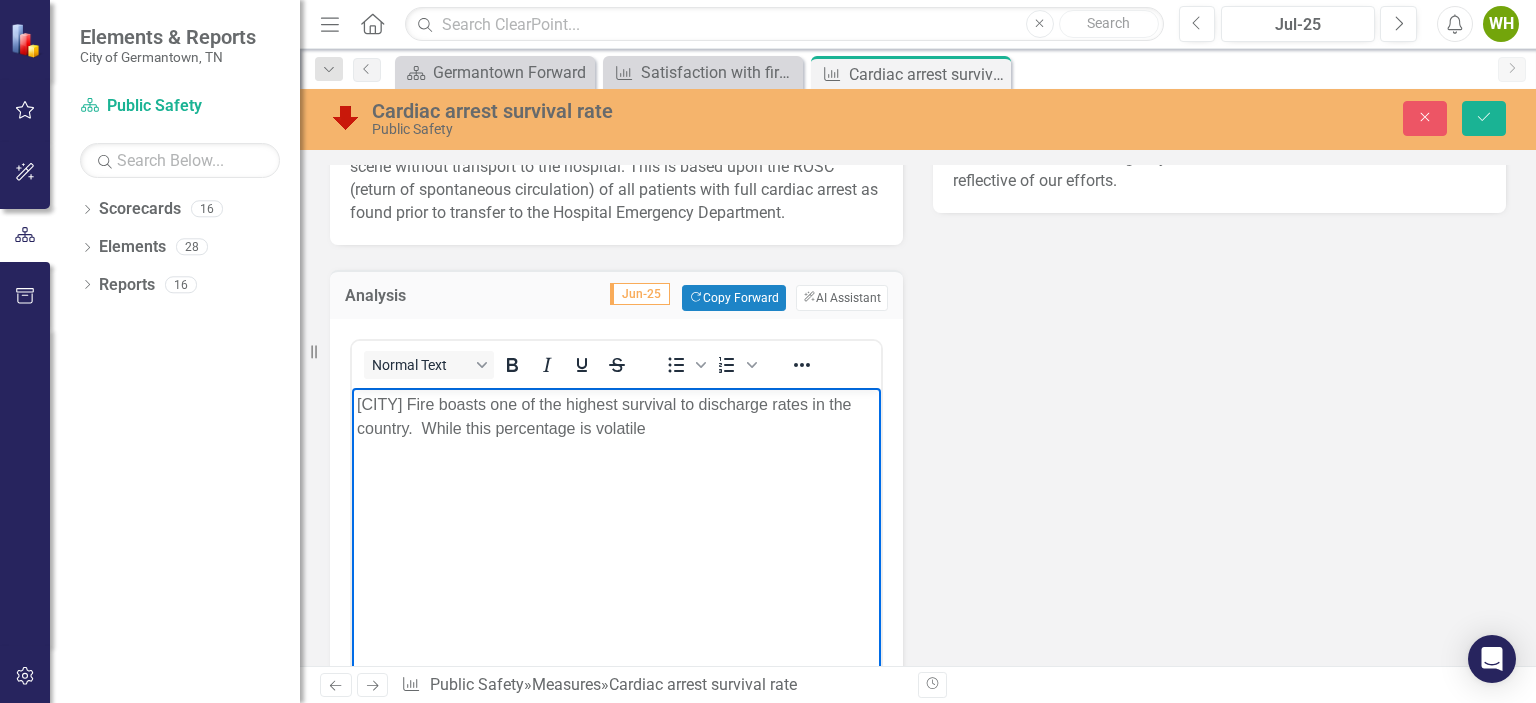 type 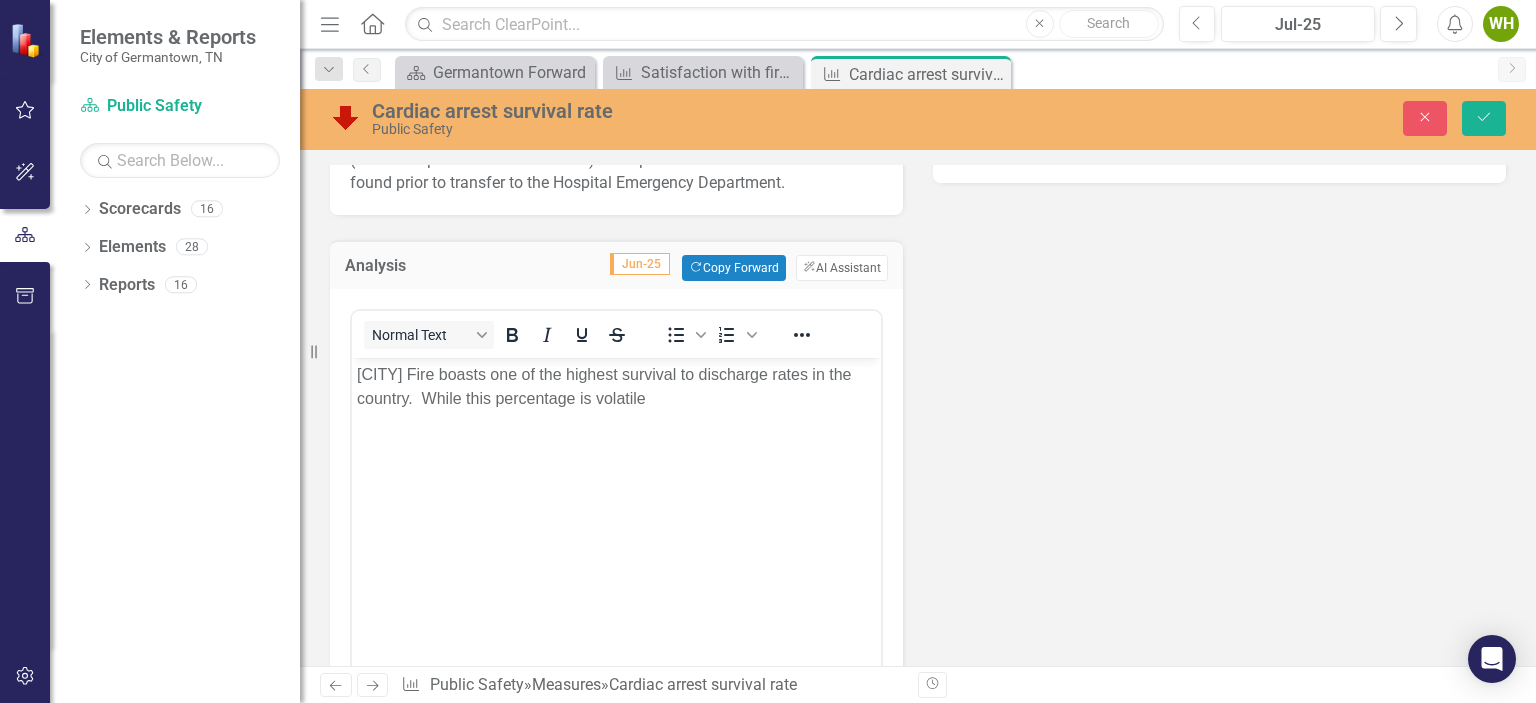 scroll, scrollTop: 961, scrollLeft: 0, axis: vertical 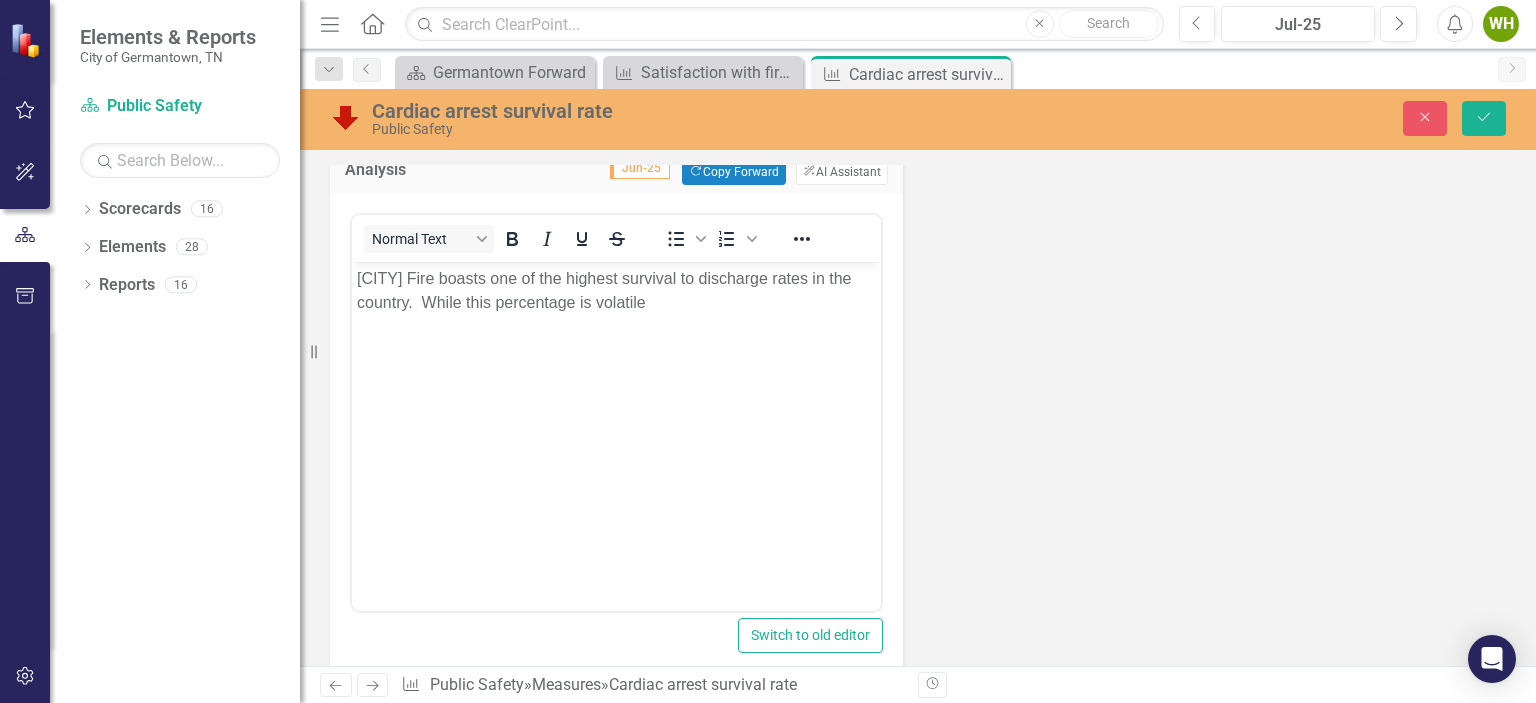 click on "Germantown Fire boasts one of the highest survival to discharge rates in the country.  While this percentage is volatile" at bounding box center (616, 291) 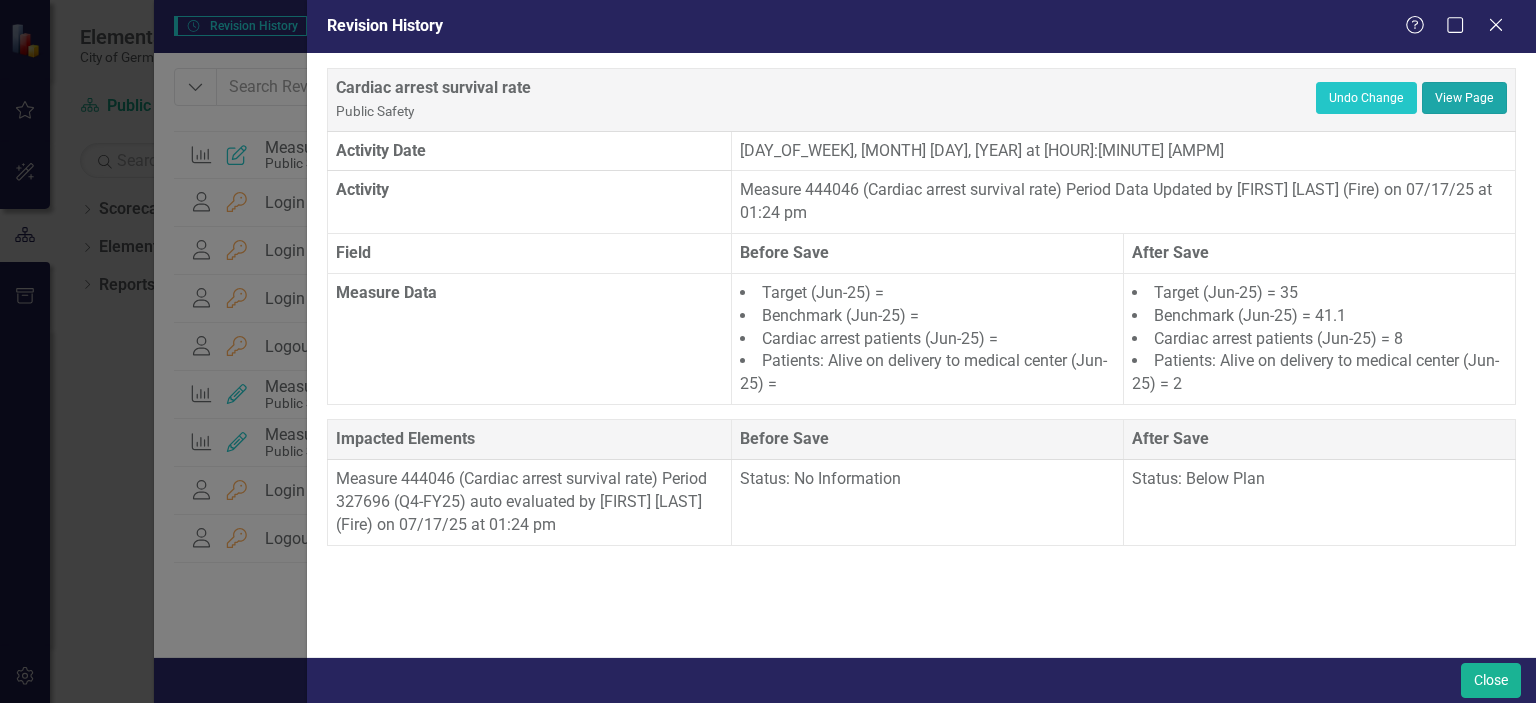 scroll, scrollTop: 0, scrollLeft: 0, axis: both 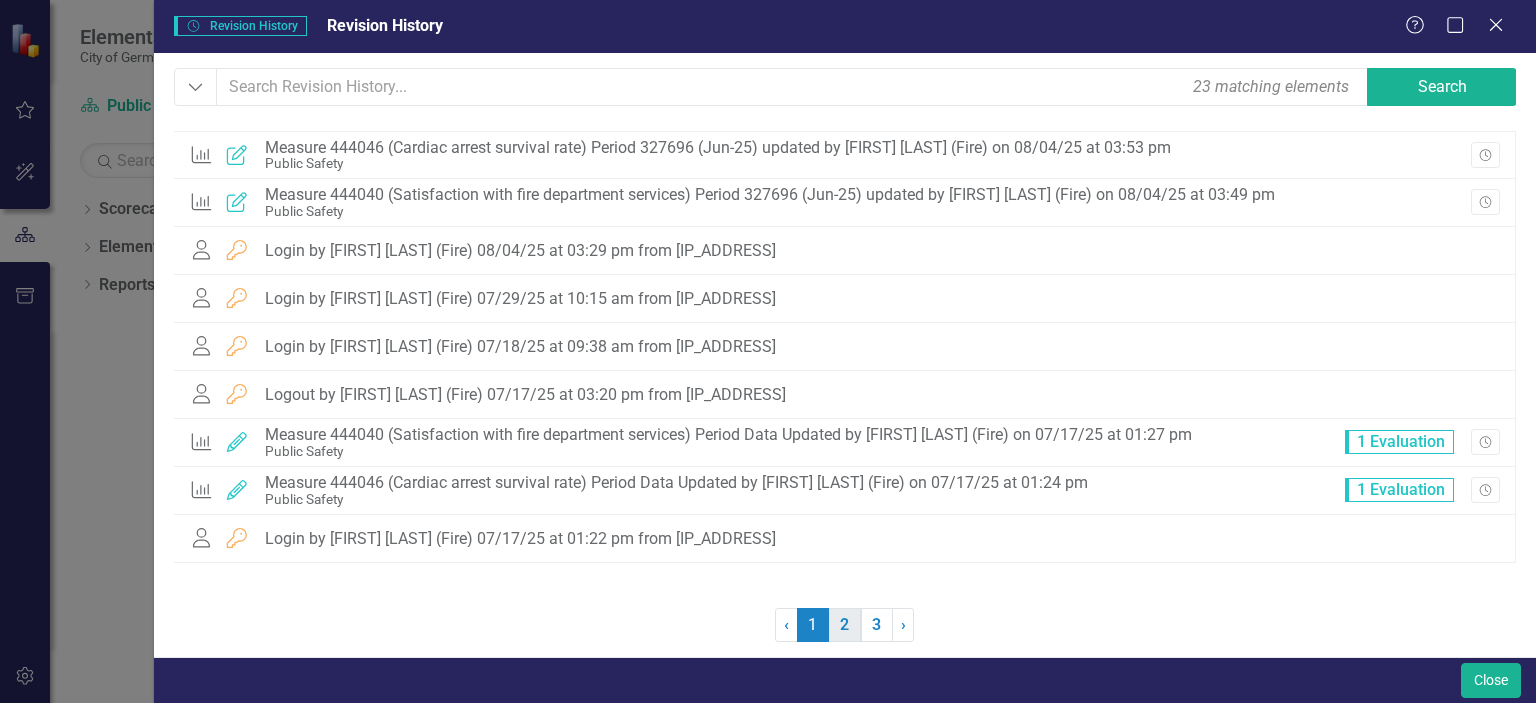 click on "2" at bounding box center (845, 625) 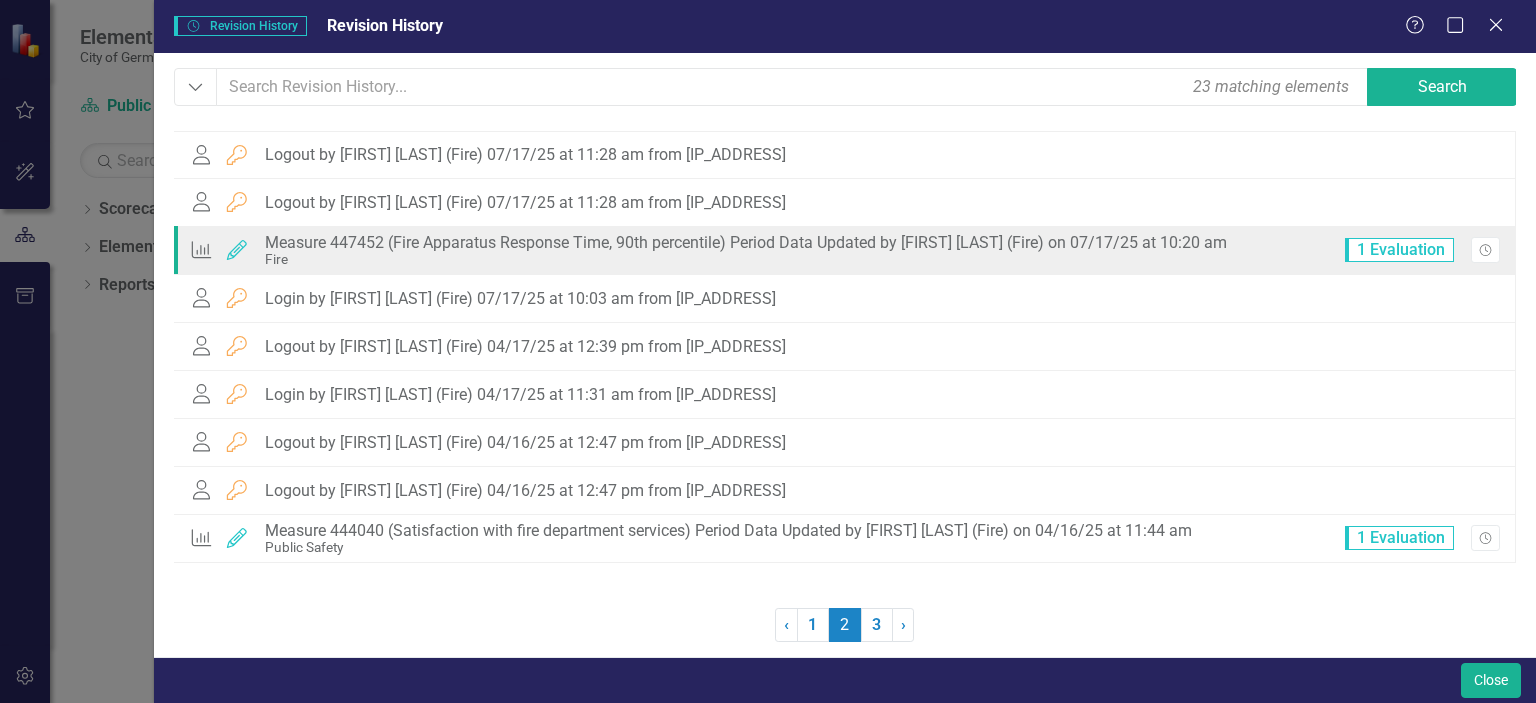 click on "Fire" at bounding box center (746, 259) 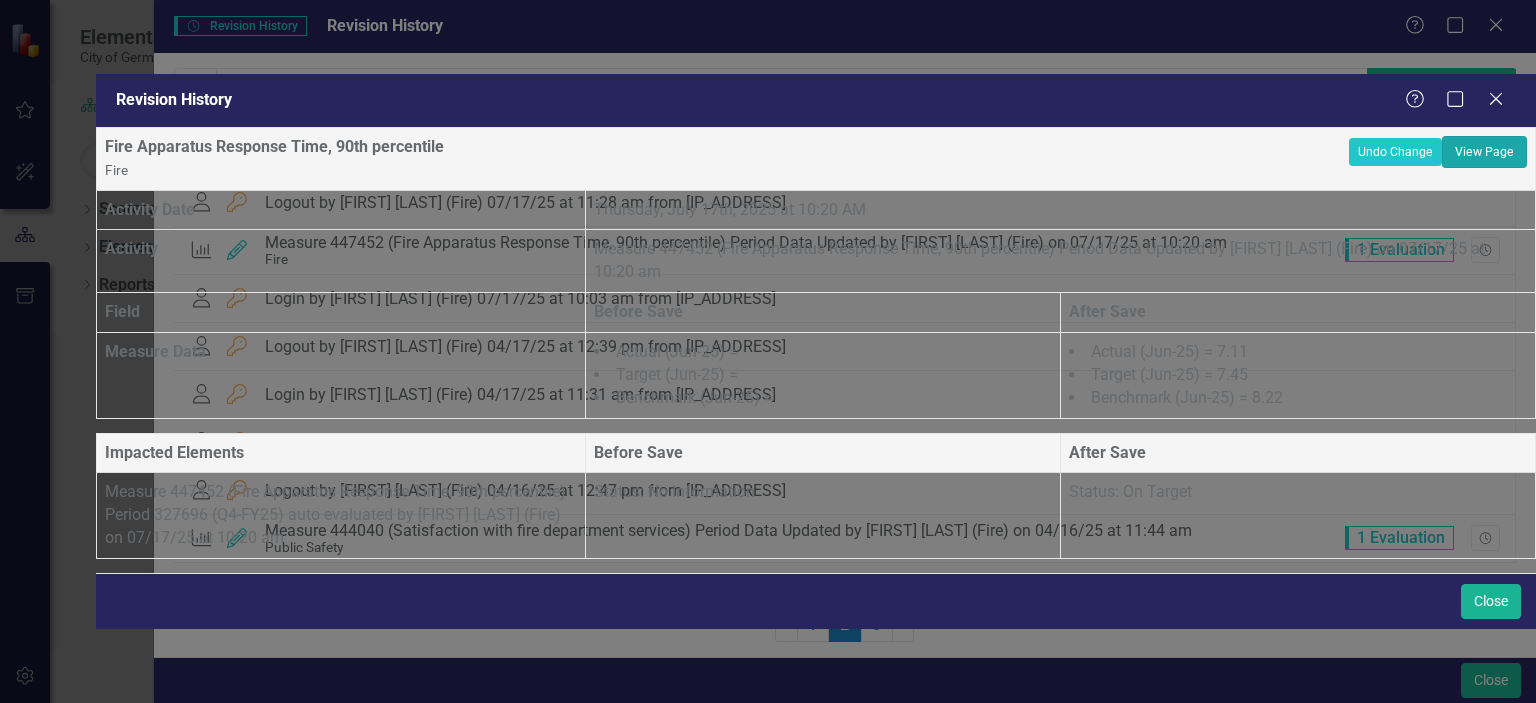 click on "View Page" at bounding box center [1484, 152] 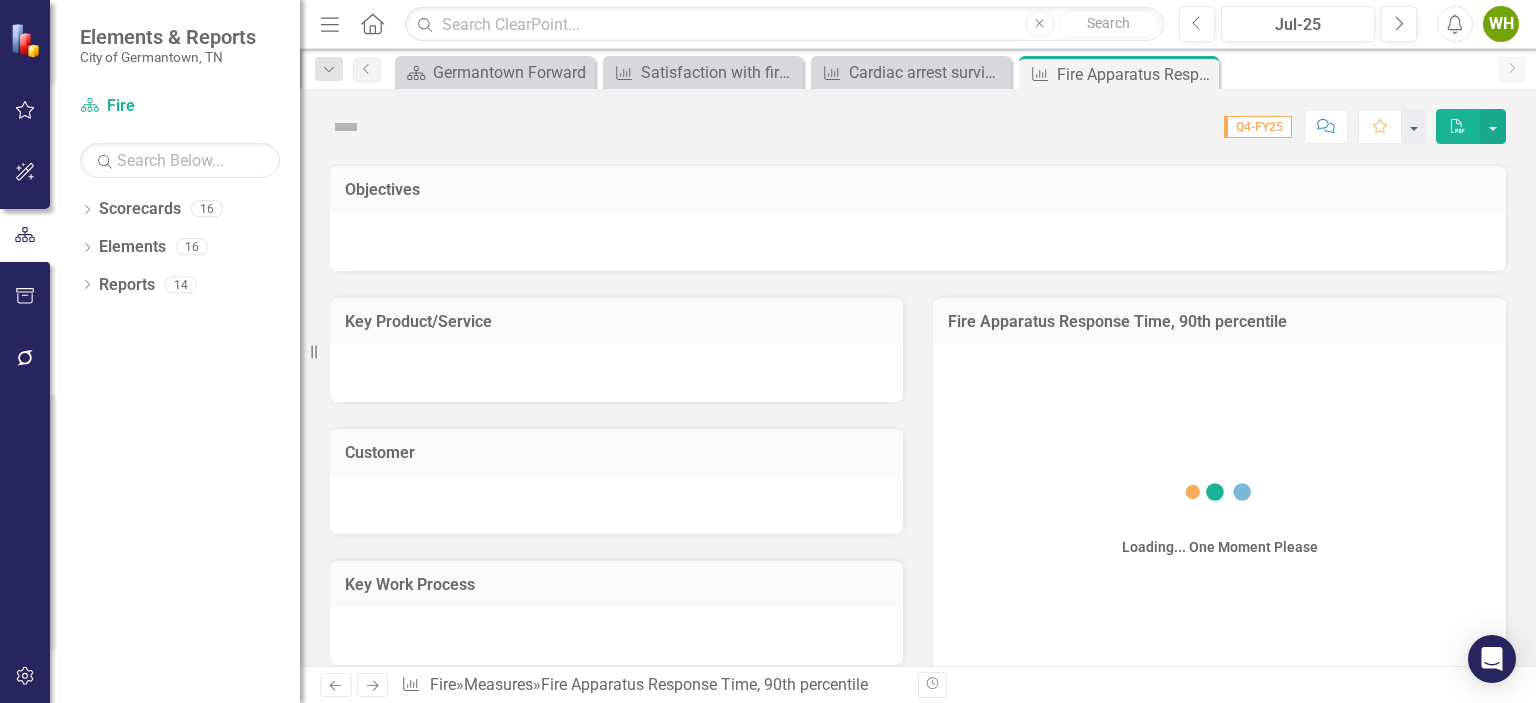 scroll, scrollTop: 0, scrollLeft: 0, axis: both 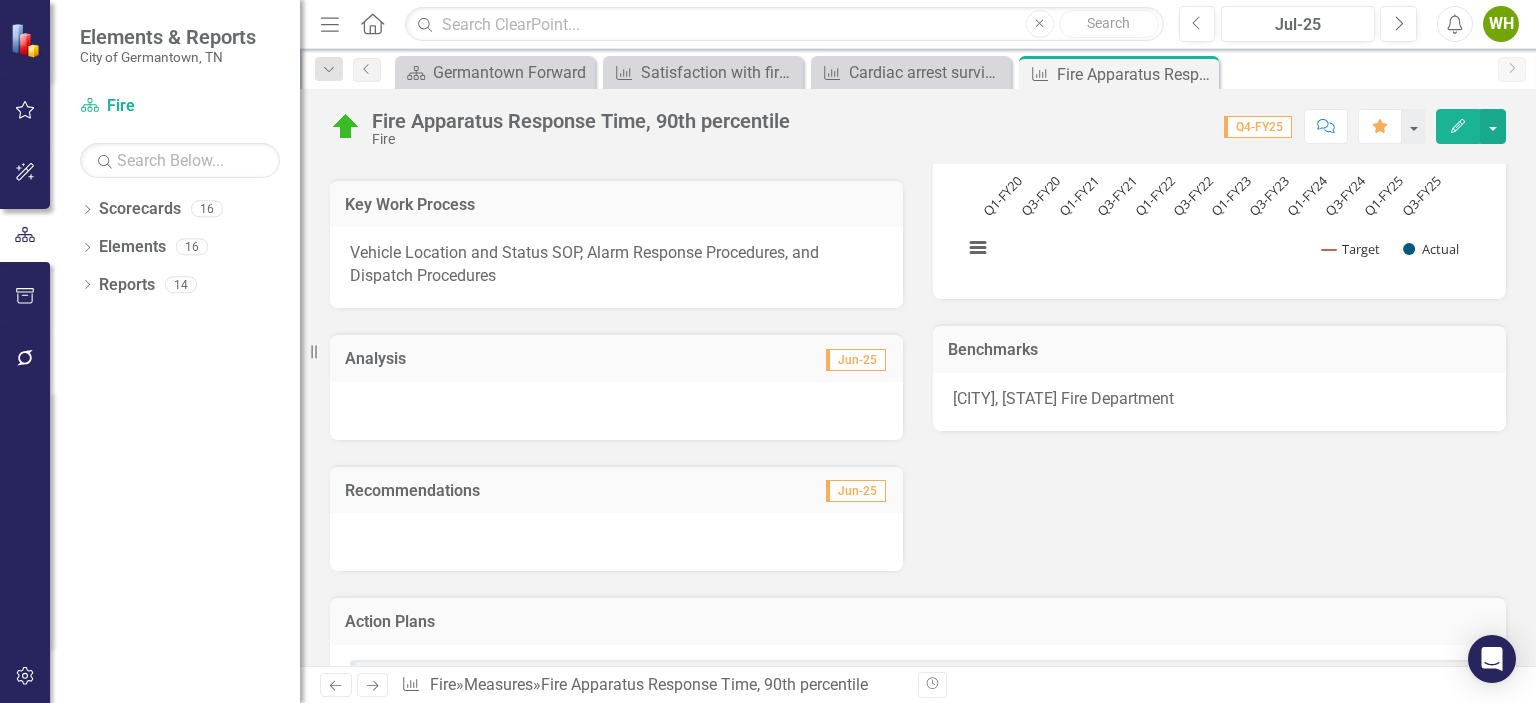 drag, startPoint x: 752, startPoint y: 403, endPoint x: 636, endPoint y: 415, distance: 116.61904 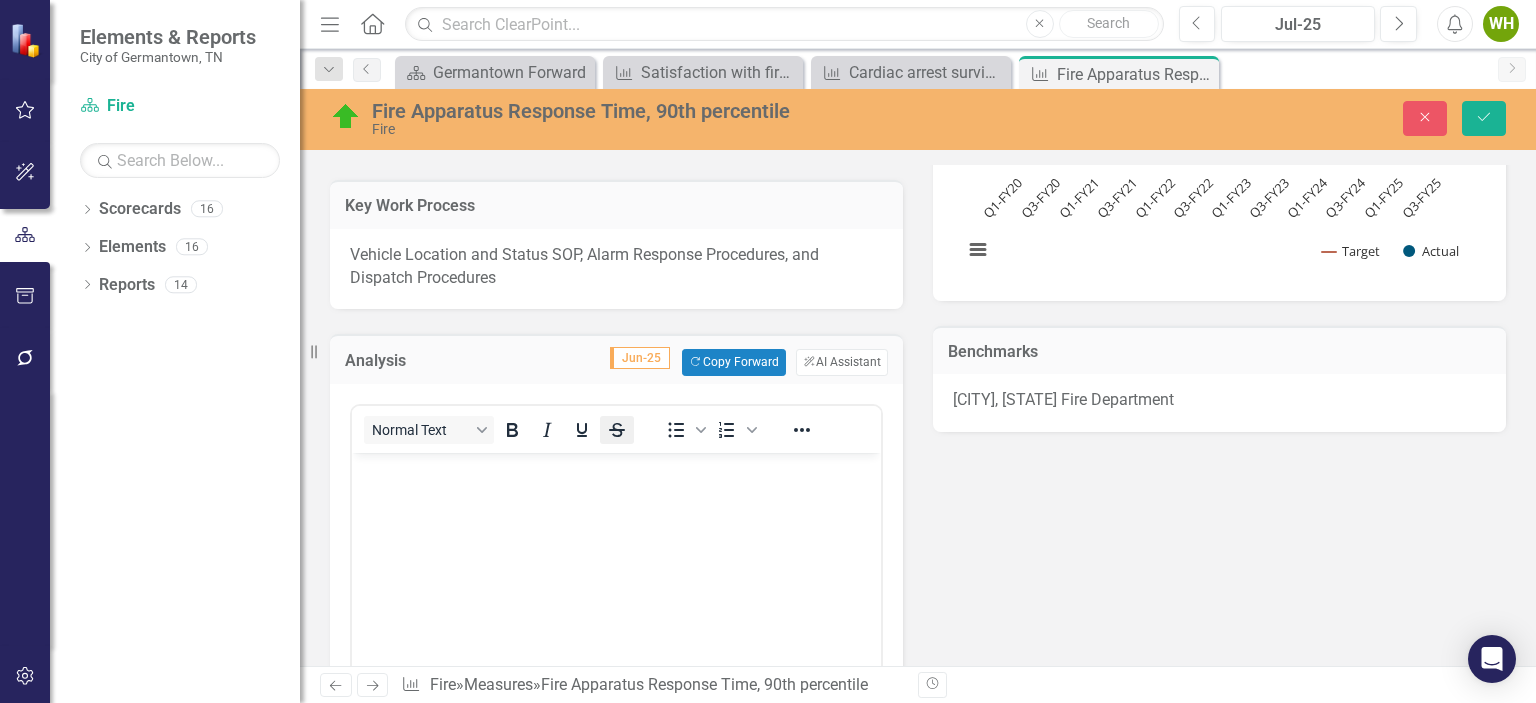 scroll, scrollTop: 0, scrollLeft: 0, axis: both 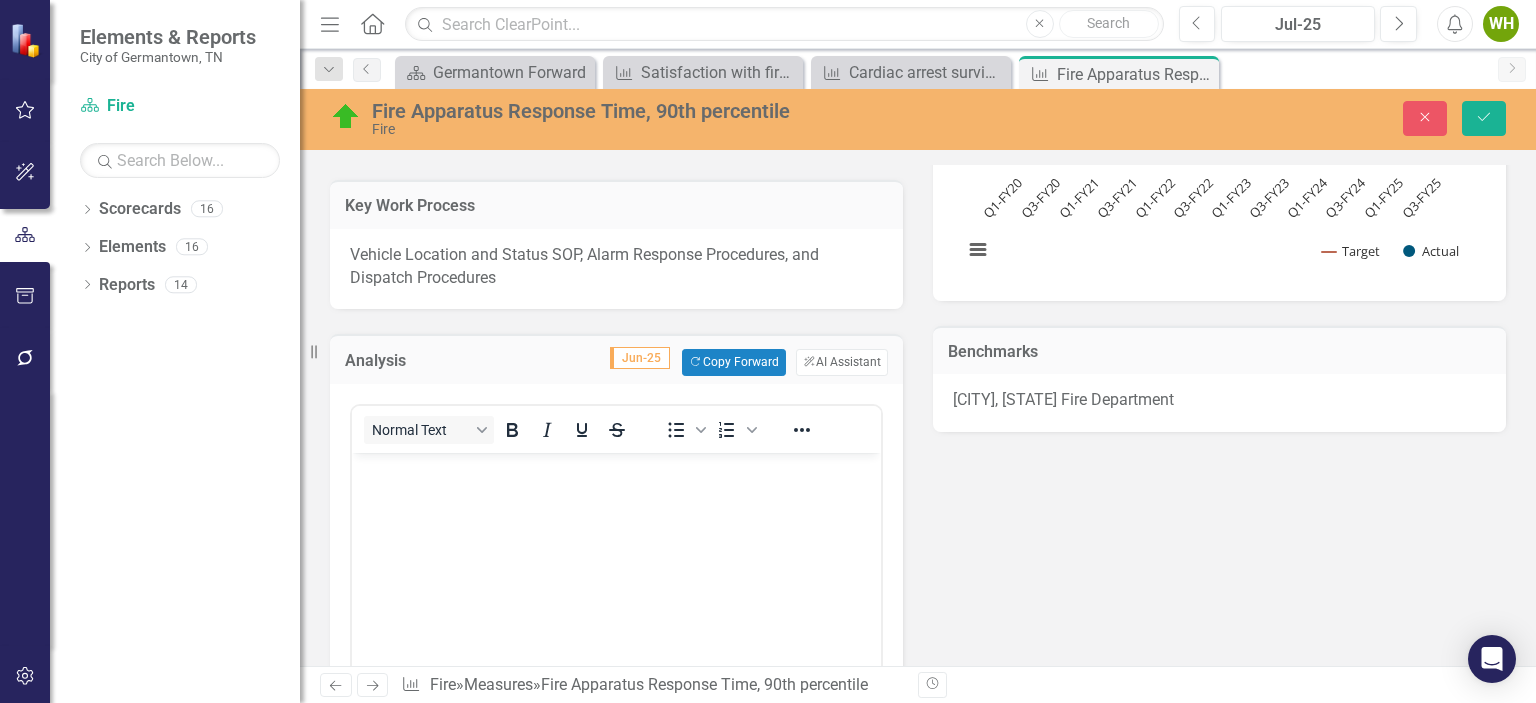 click at bounding box center (616, 602) 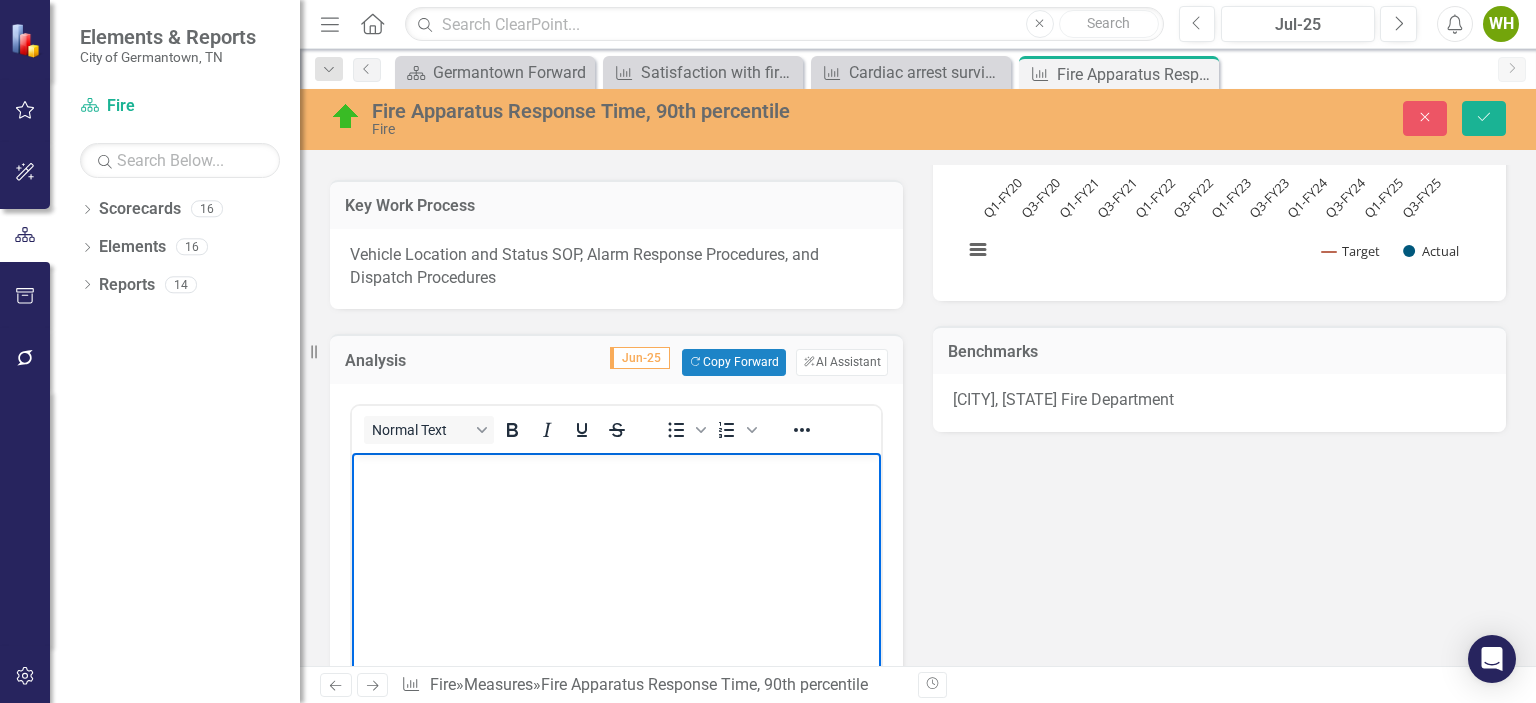 type 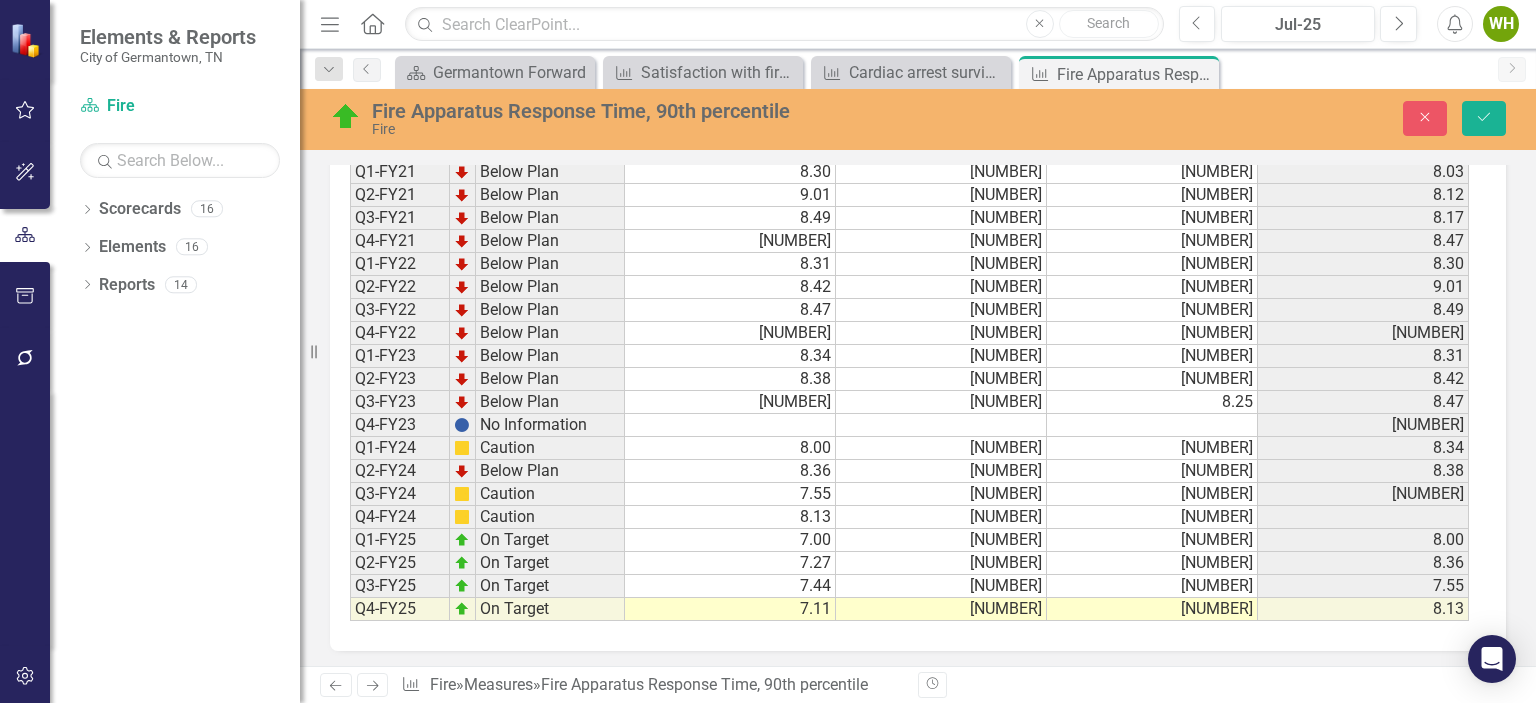 scroll, scrollTop: 1919, scrollLeft: 0, axis: vertical 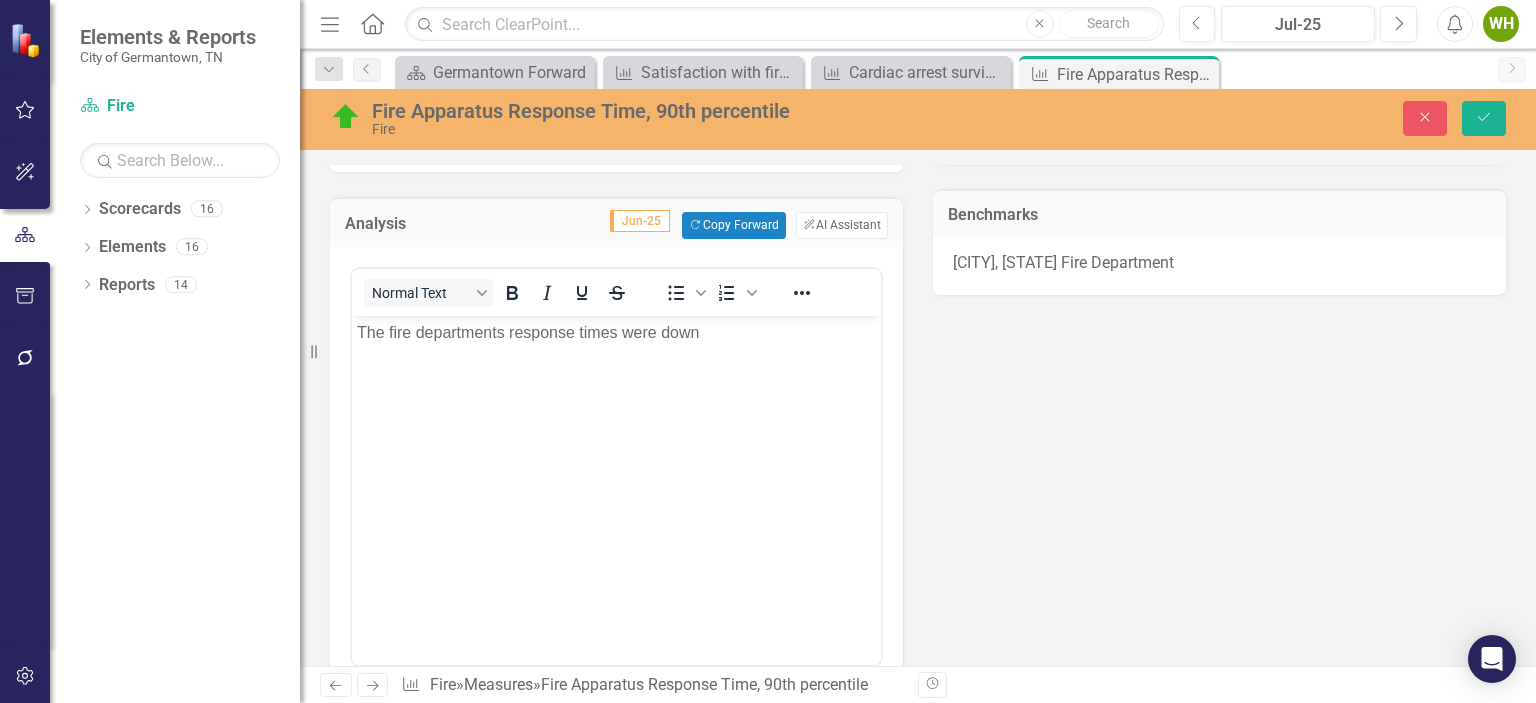 click on "Objectives To provide timely and effective response to fire and medical emergencies Q4-FY25 Key Product/Service Emergency Response Customer Citizens of [CITY], Business Owners, Visitors Key Work Process Vehicle Location and Status SOP, Alarm Response Procedures, and Dispatch Procedures Analysis Jun-25 Copy Forward  Copy Forward  ClearPoint AI  AI Assistant Normal Text To open the popup, press Shift+Enter To open the popup, press Shift+Enter Switch to old editor Recommendations Jun-25 Fire Apparatus Response Time, 90th percentile Chart Combination chart with 2 data series. The chart has 1 X axis displaying categories.  The chart has 1 Y axis displaying values. Data ranges from 7 to 9.01. Created with Highcharts 11.4.8 Chart context menu Target Actual Q1-FY20 Q3-FY20 Q1-FY21 Q3-FY21 Q1-FY22 Q3-FY22 Q1-FY23 Q3-FY23 Q1-FY24 Q3-FY24 Q1-FY25 Q3-FY25 7.00 8.00 9.00 10.00 End of interactive chart. Benchmarks [CITY], [STATE] Fire Department Action Plans FY20: Assure adequate fire station placement and coverage Add" at bounding box center [918, 825] 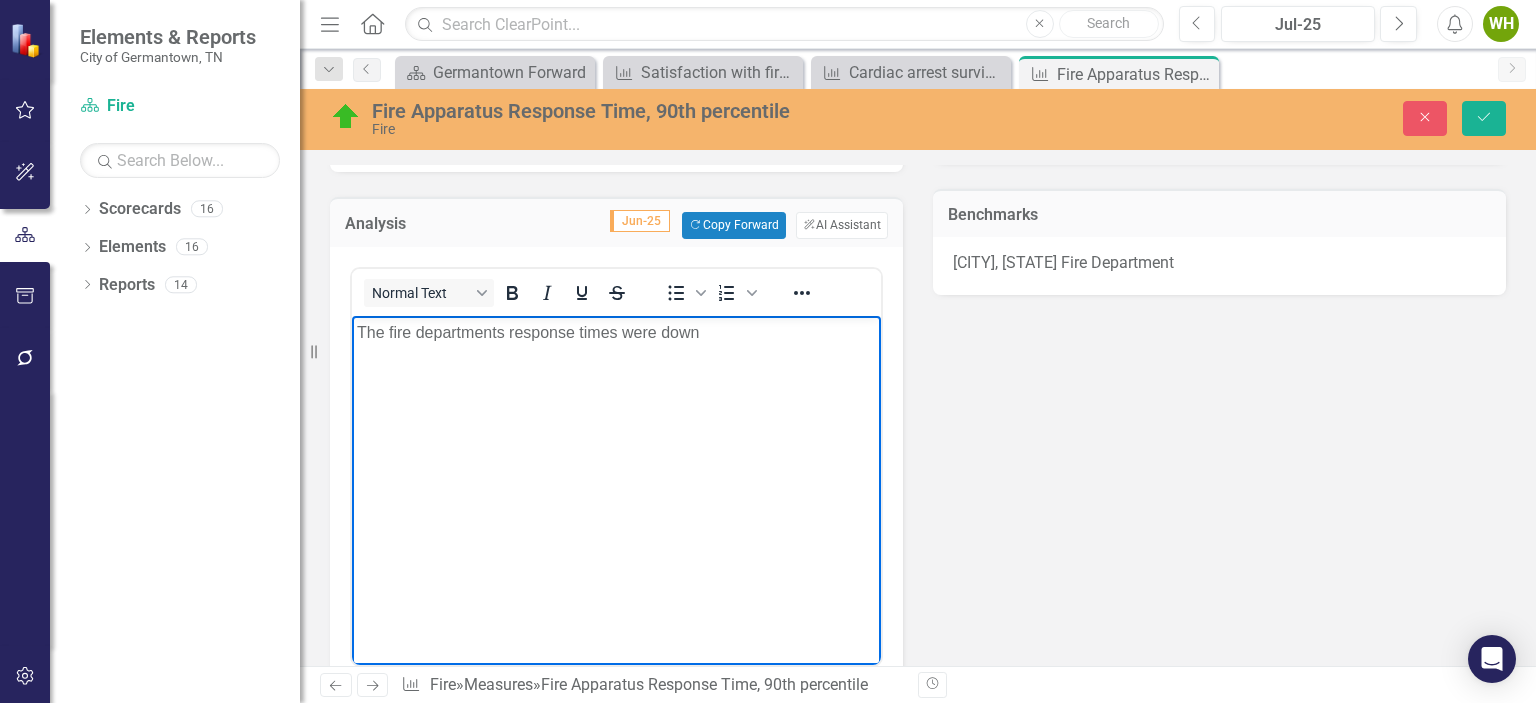 click on "The fire departments response times were down" at bounding box center (616, 465) 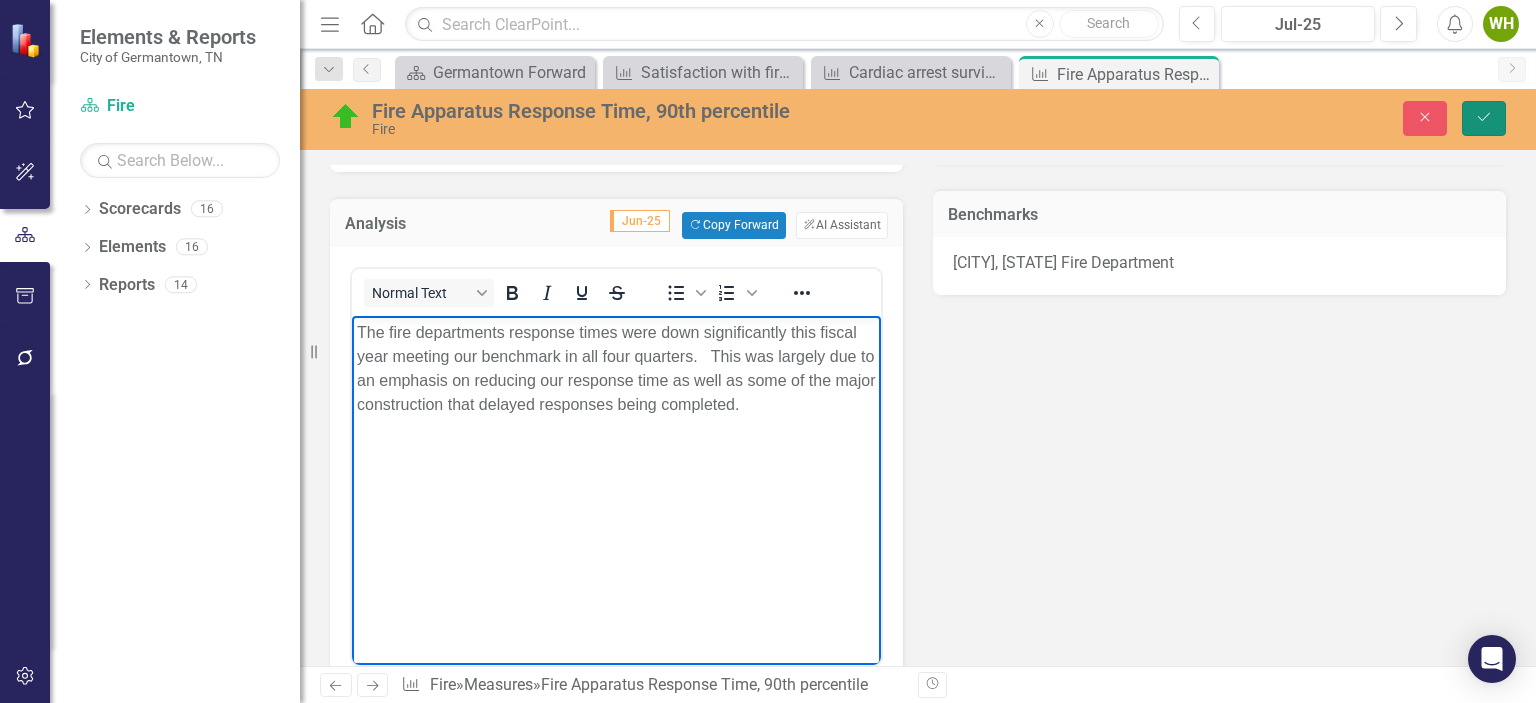 click on "Save" at bounding box center [1484, 118] 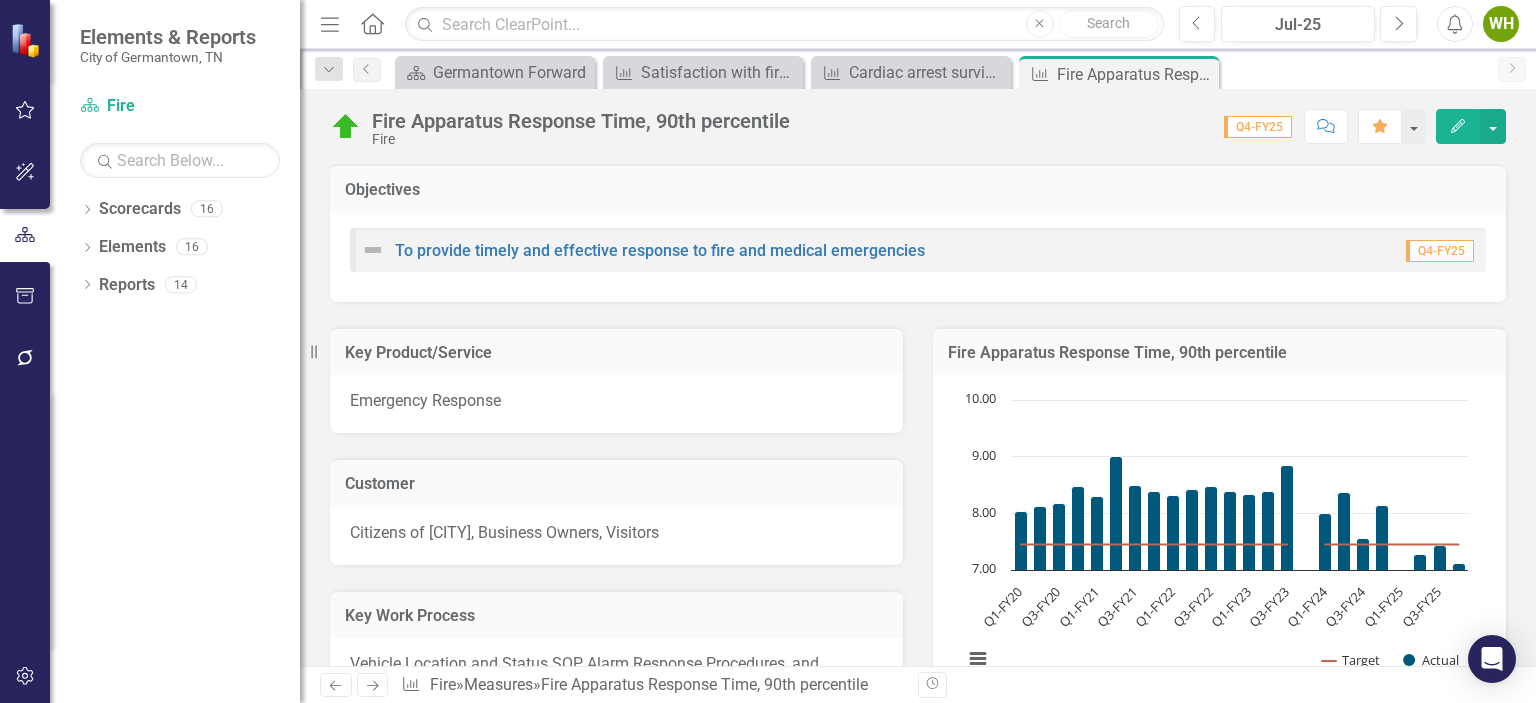 drag, startPoint x: 1518, startPoint y: 227, endPoint x: 1505, endPoint y: 357, distance: 130.64838 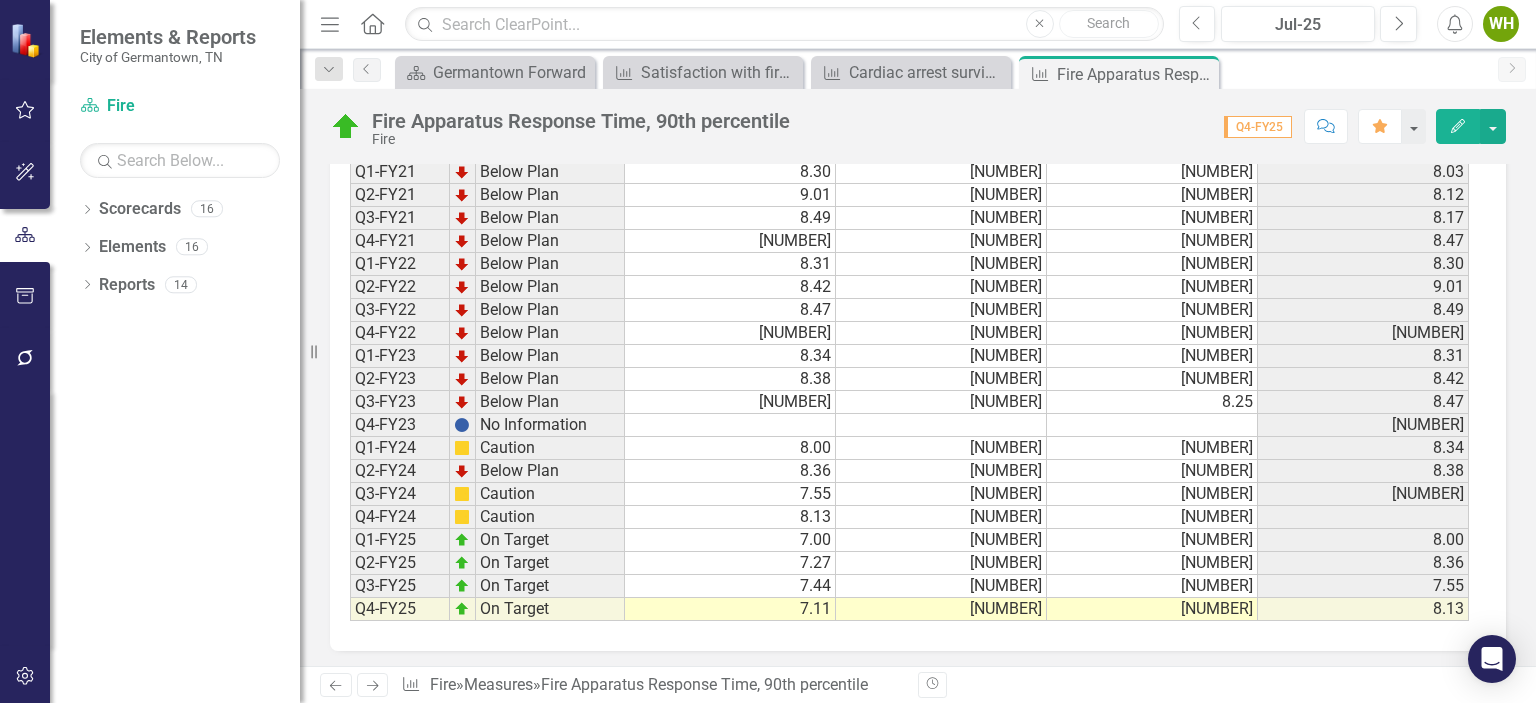 scroll, scrollTop: 0, scrollLeft: 0, axis: both 